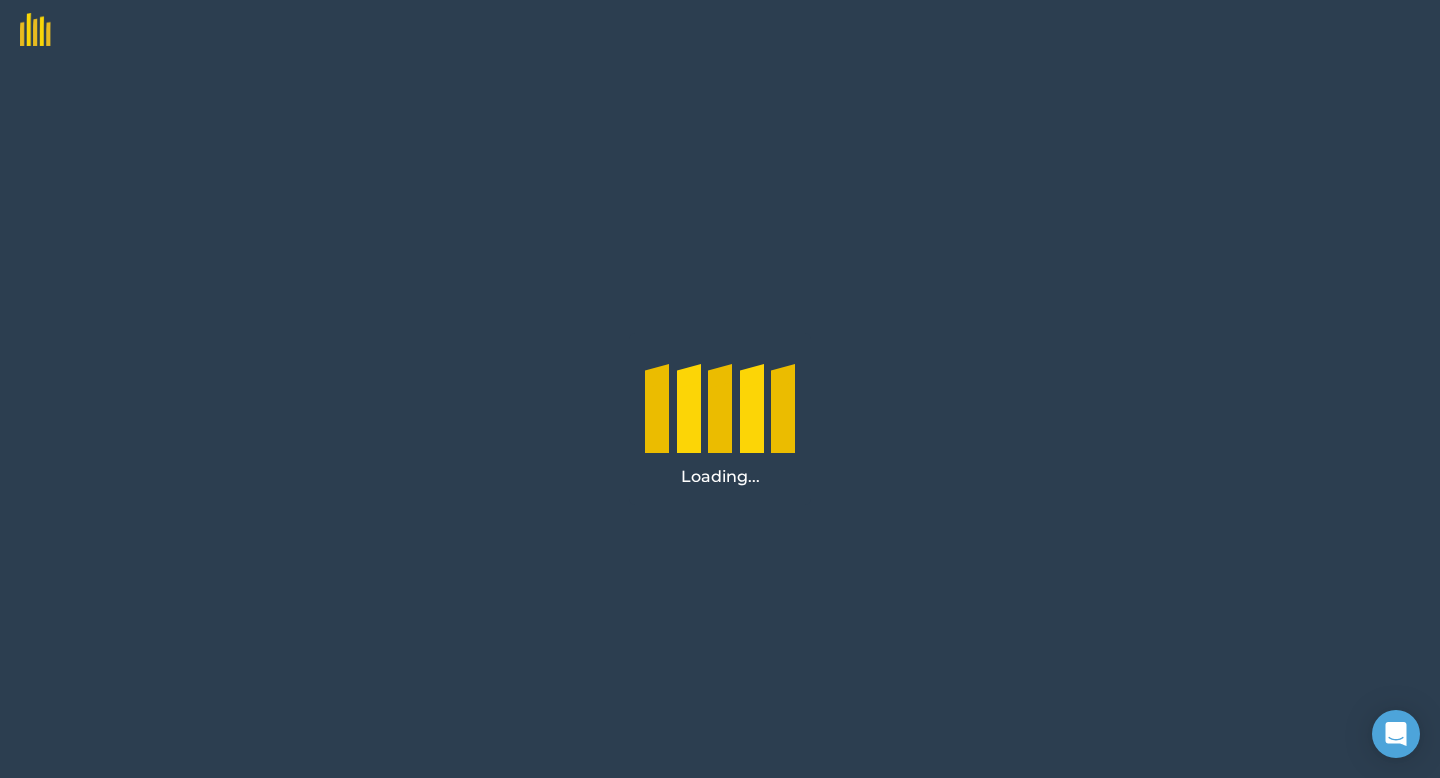 scroll, scrollTop: 0, scrollLeft: 0, axis: both 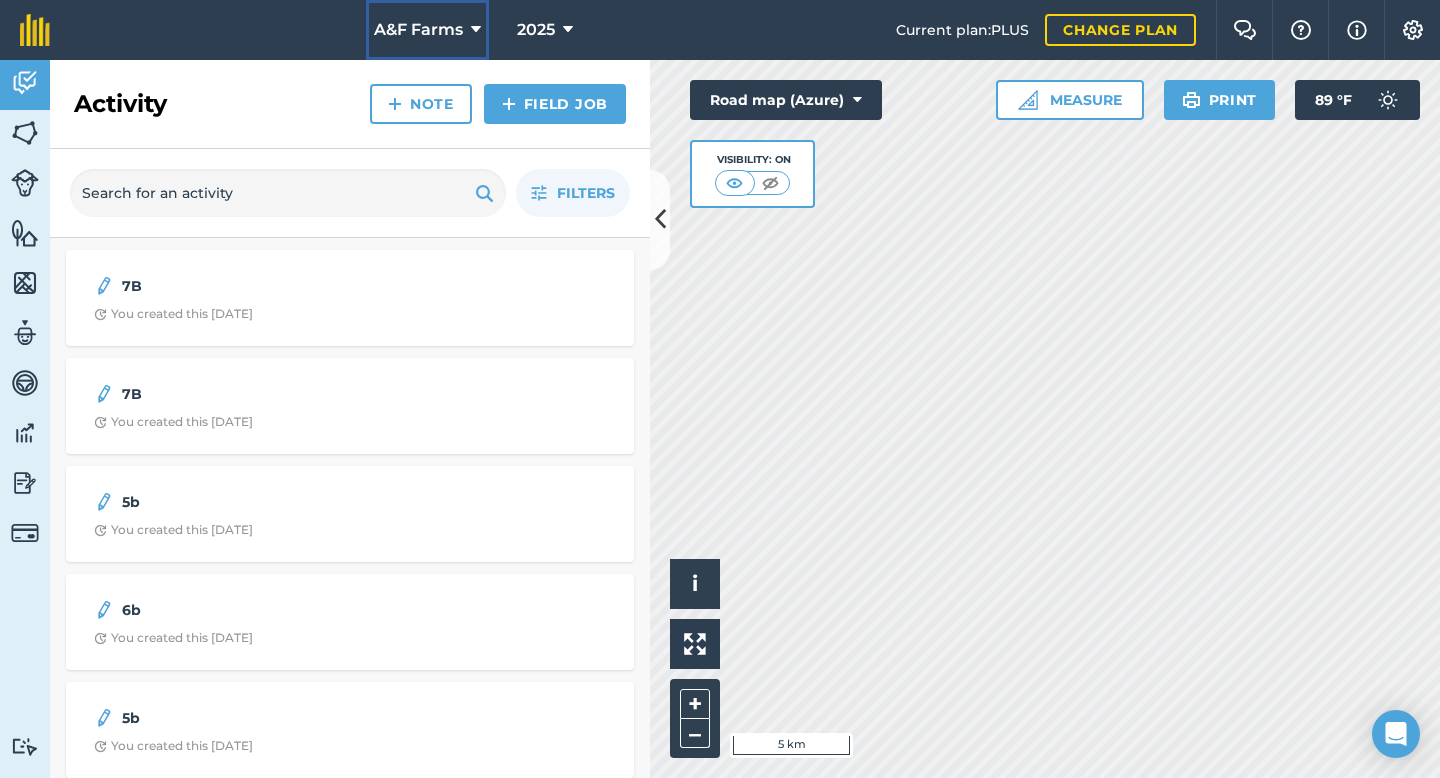 click on "A&F Farms" at bounding box center [418, 30] 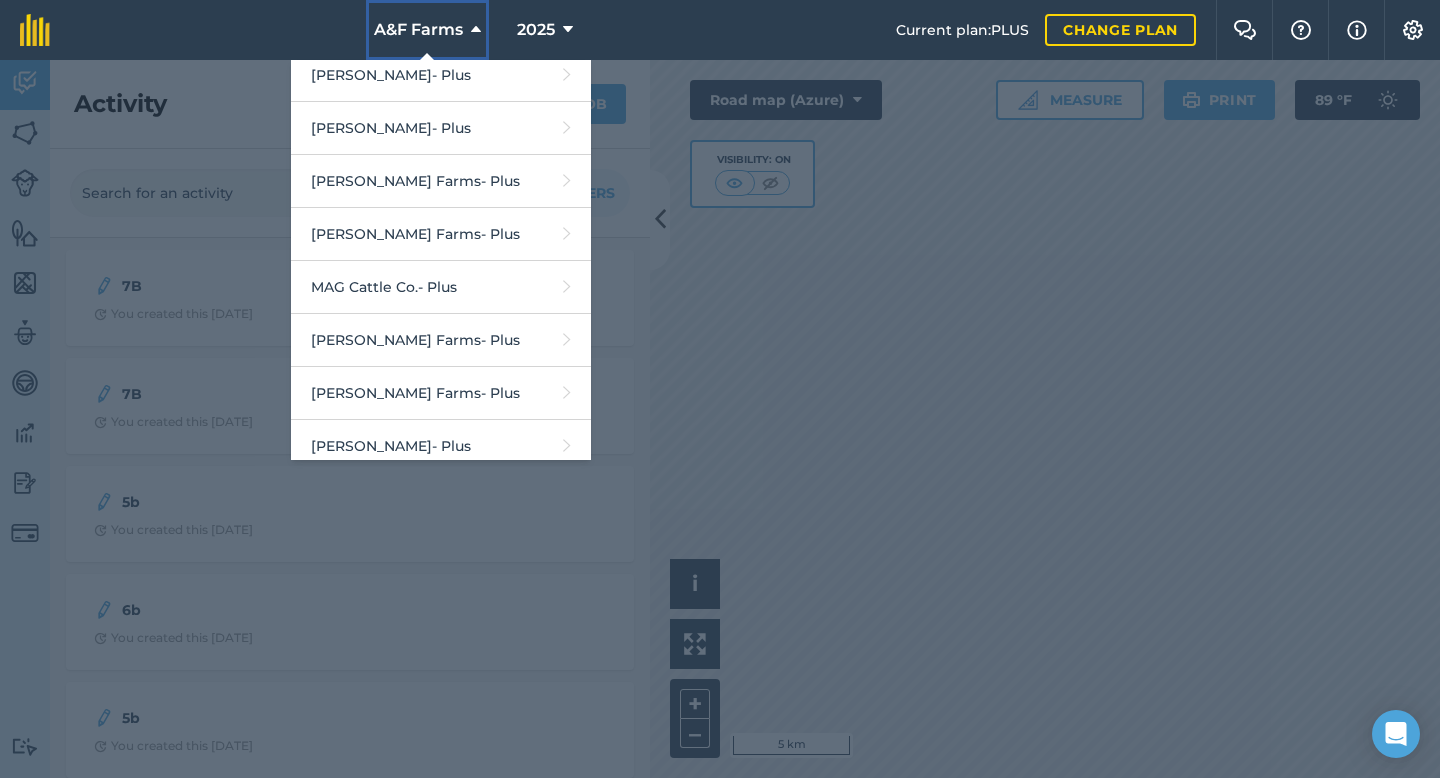 scroll, scrollTop: 399, scrollLeft: 0, axis: vertical 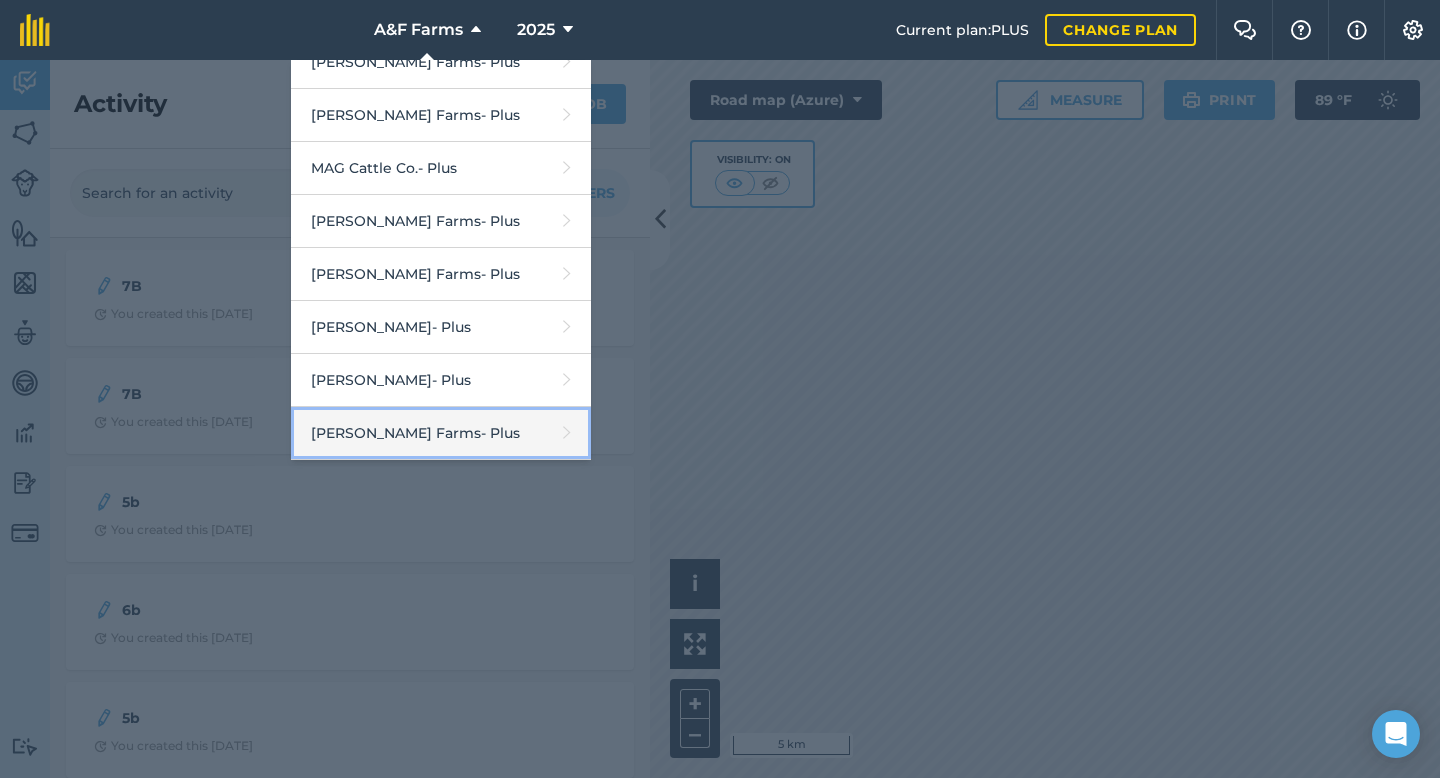 click on "Segura Farms  - Plus" at bounding box center [441, 433] 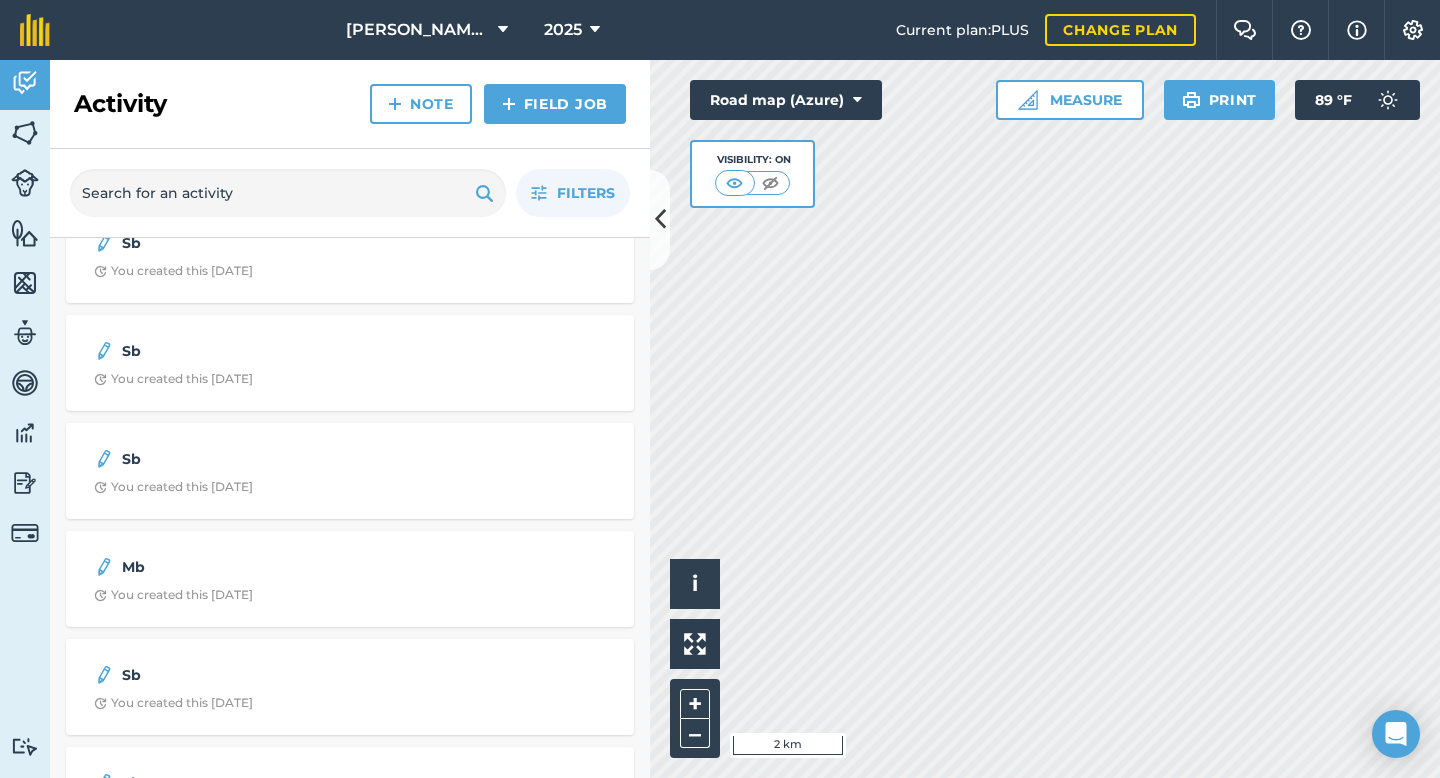 scroll, scrollTop: 157, scrollLeft: 0, axis: vertical 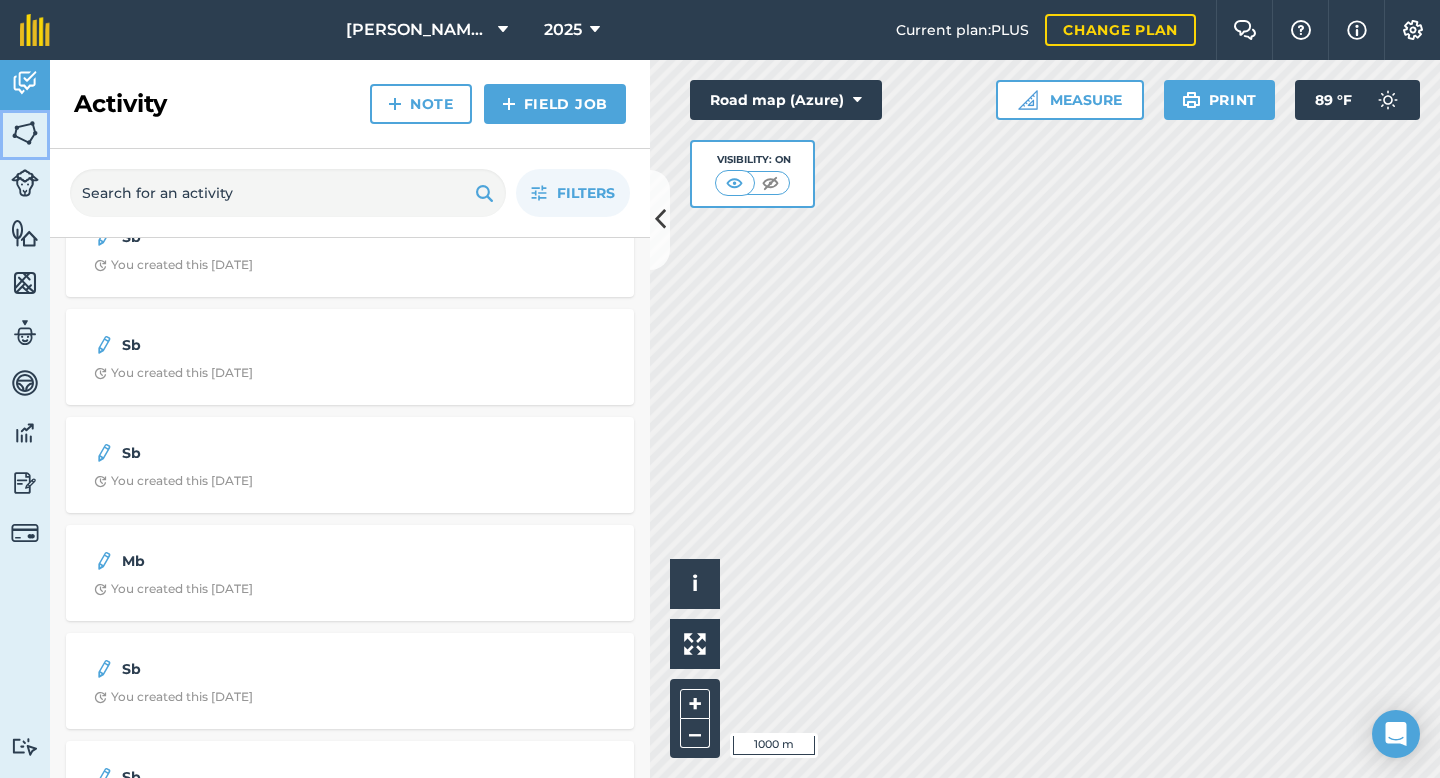 click at bounding box center [25, 133] 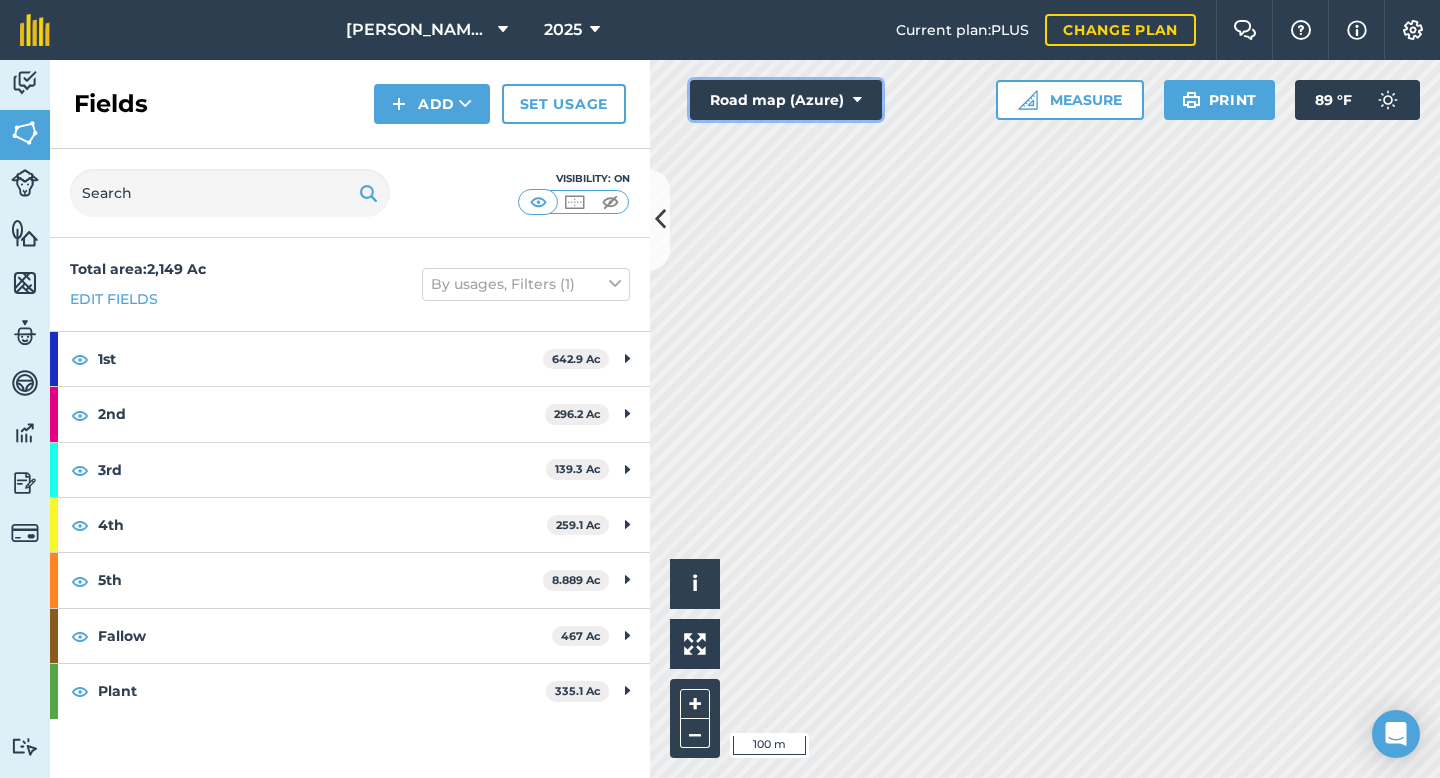 click on "Road map (Azure)" at bounding box center [786, 100] 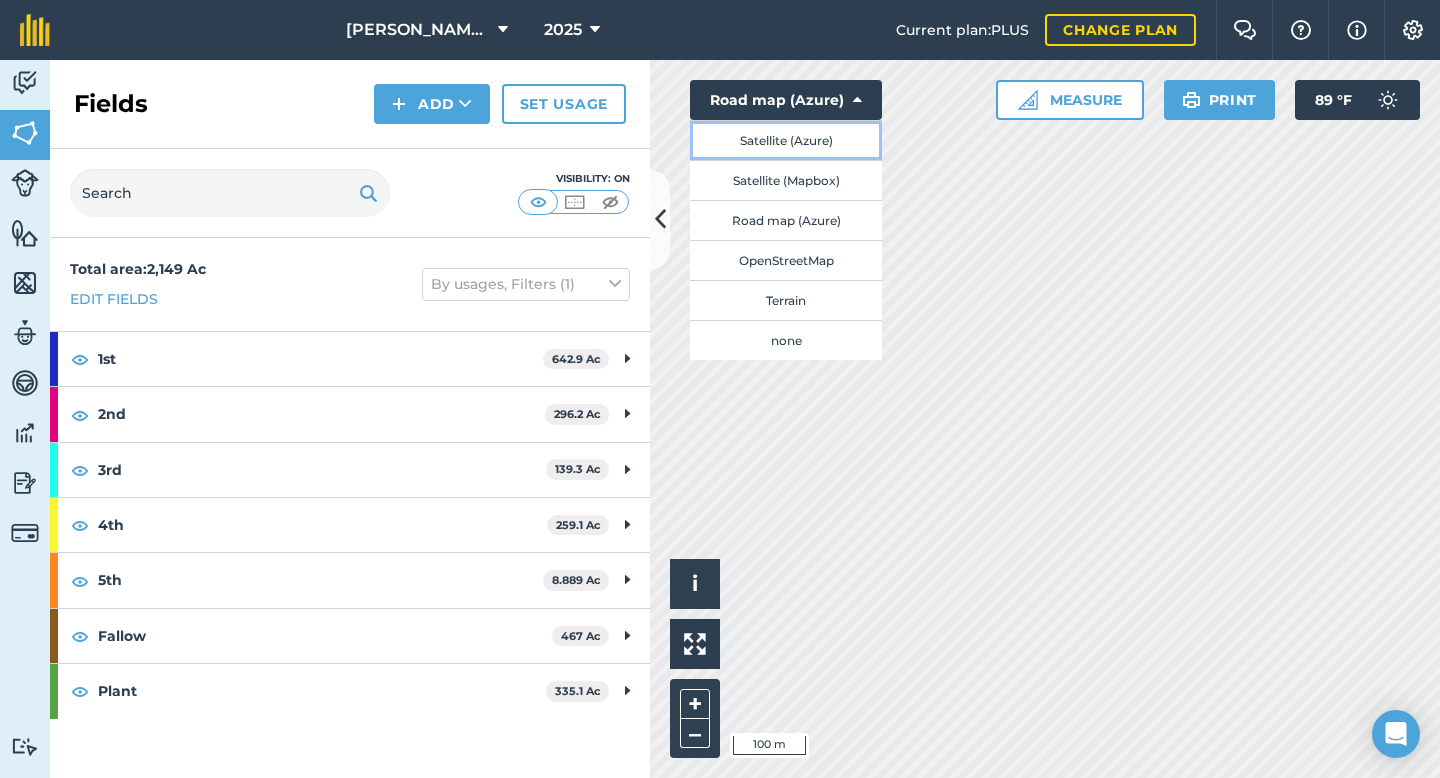 click on "Satellite (Azure)" at bounding box center [786, 140] 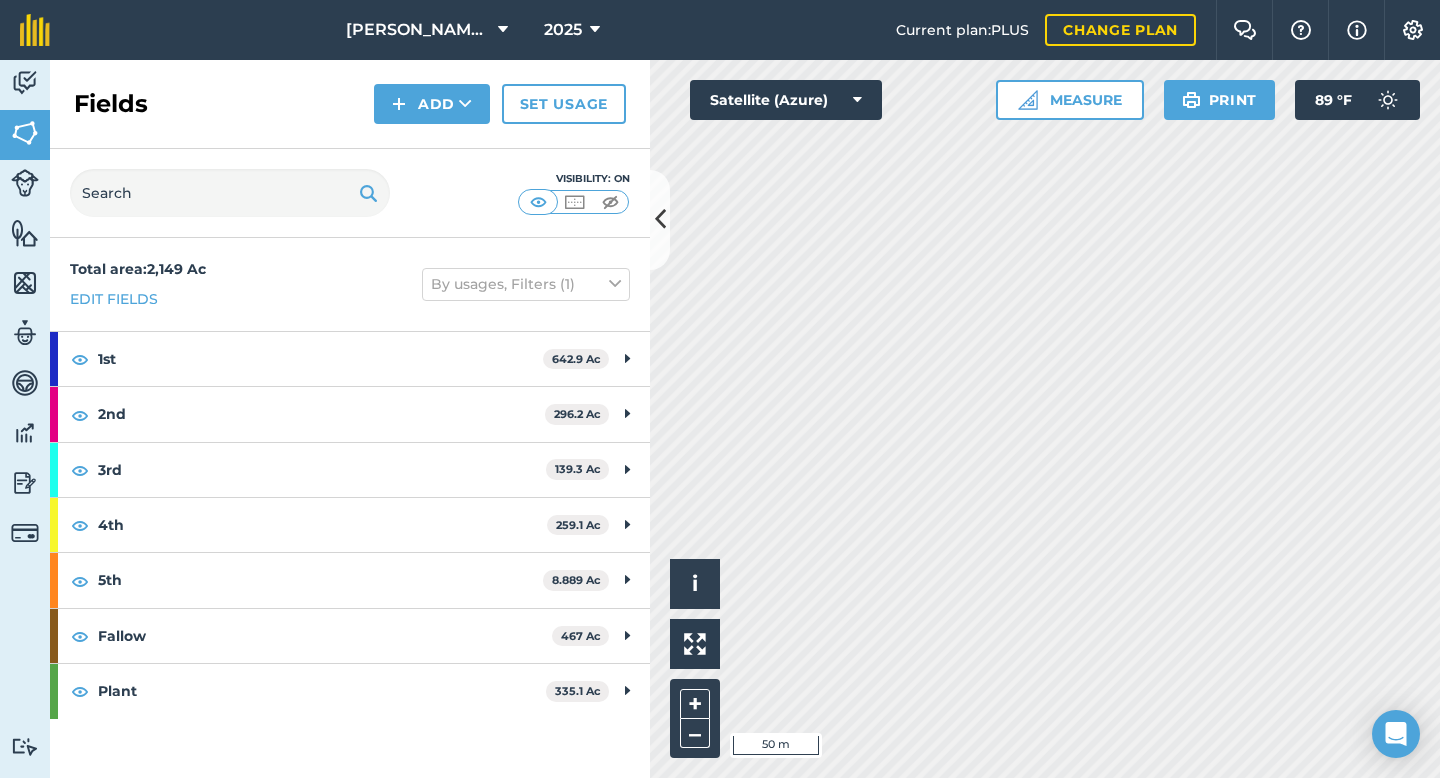 click on "Fields   Add   Set usage" at bounding box center (350, 104) 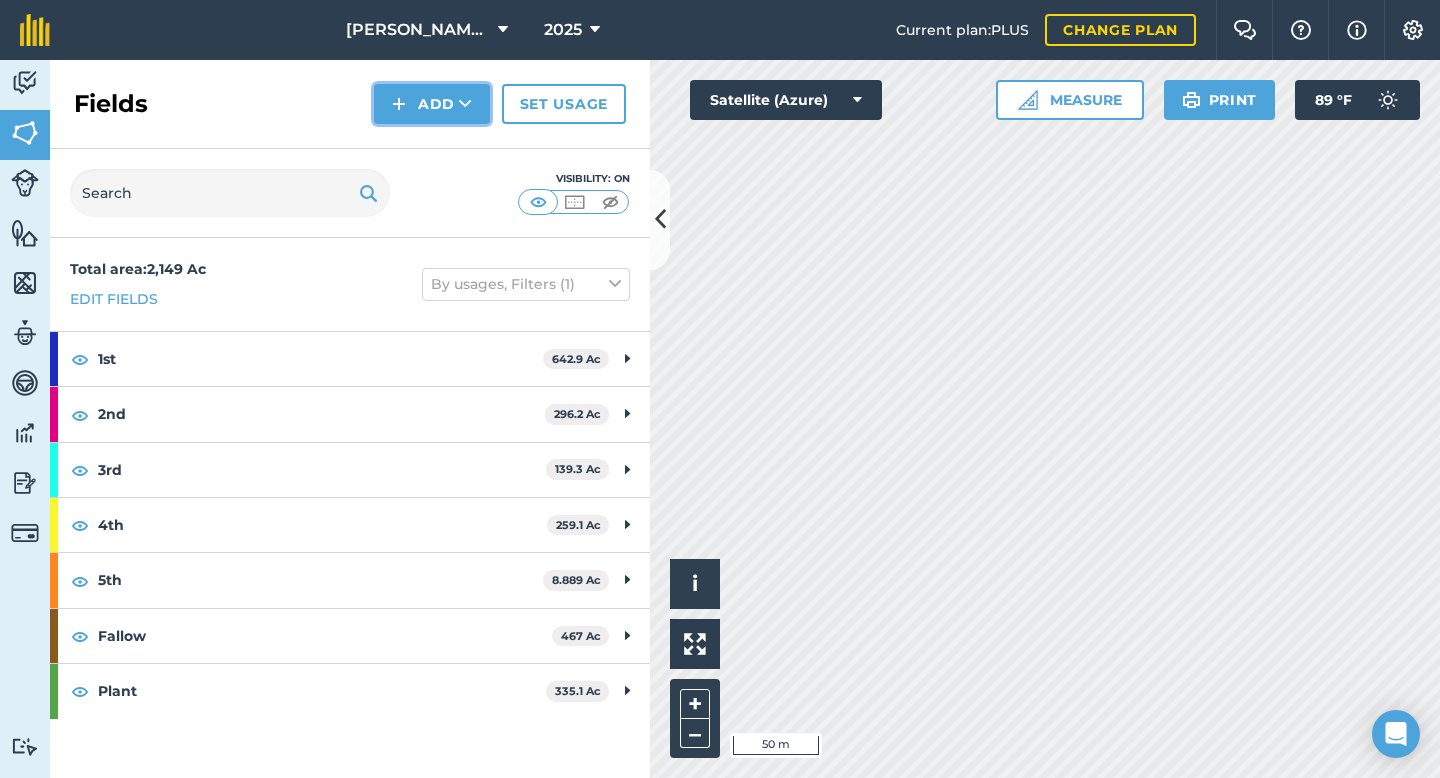 click on "Add" at bounding box center (432, 104) 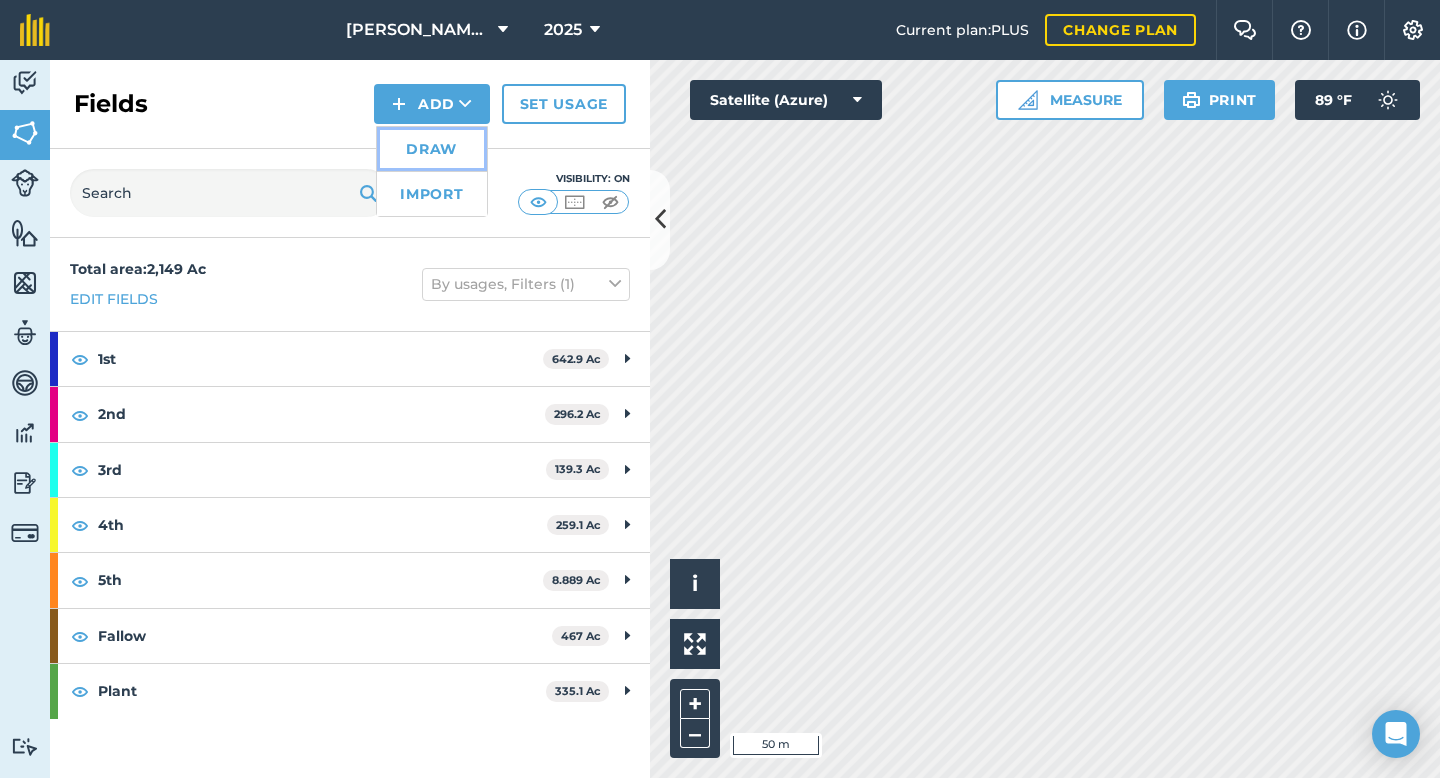click on "Draw" at bounding box center (432, 149) 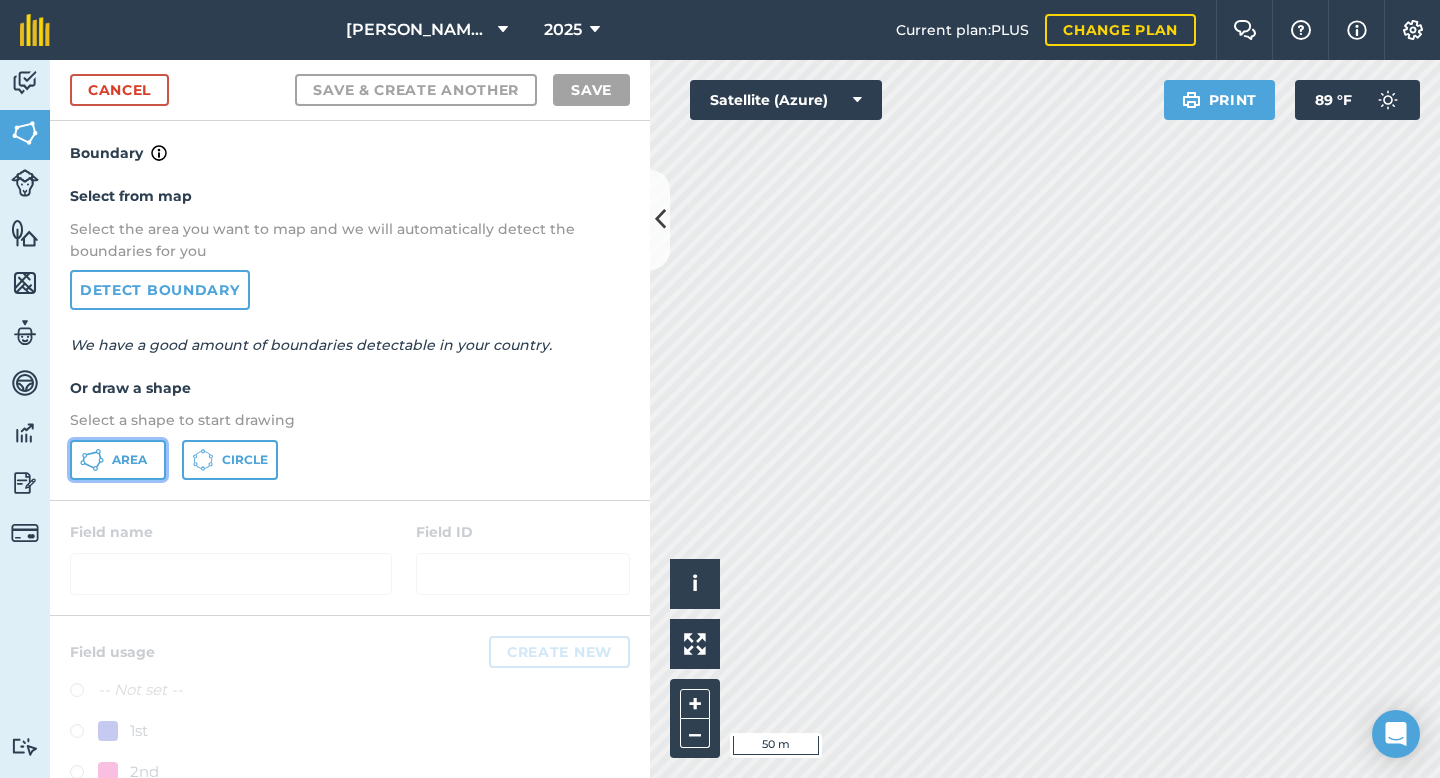 click on "Area" at bounding box center (129, 460) 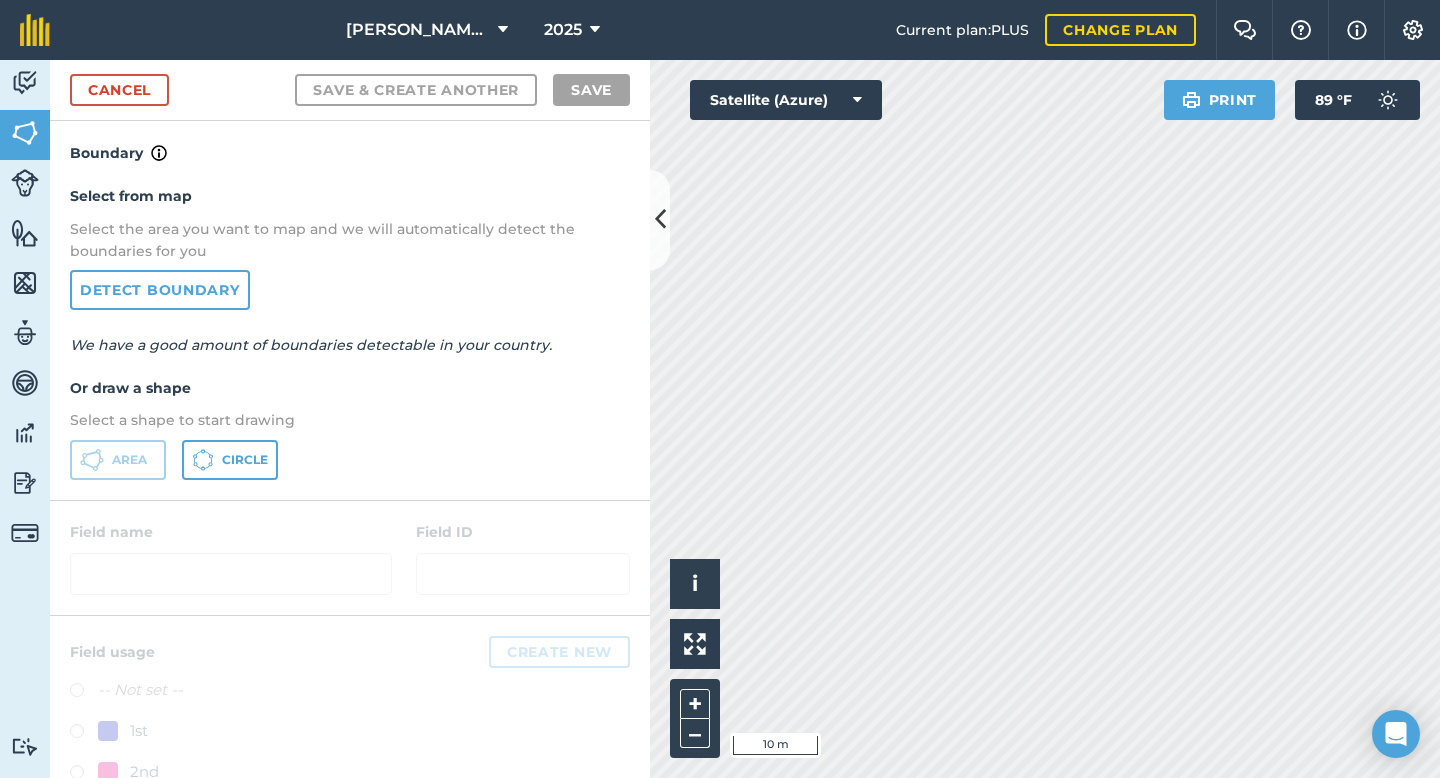 click on "Segura Farms 2025 Current plan :  PLUS   Change plan Farm Chat Help Info Settings Segura Farms  -  2025 Reproduced with the permission of  Microsoft Printed on  28/07/2025 Field usages No usage set 1st 2nd 3rd 4th 5th Fallow Plant Activity Fields Livestock Features Maps Team Vehicles Data Reporting Billing Tutorials Tutorials Cancel Save & Create Another Save Boundary   Select from map Select the area you want to map and we will automatically detect the boundaries for you Detect boundary We have a good amount of boundaries detectable in your country. Or draw a shape Select a shape to start drawing Area Circle Field name Field ID Field usage   Create new -- Not set -- 1st 2nd 3rd 4th 5th Fallow Plant Click to start drawing i © 2025 TomTom, Microsoft 10 m + – Satellite (Azure) Print 89   ° F" at bounding box center [720, 389] 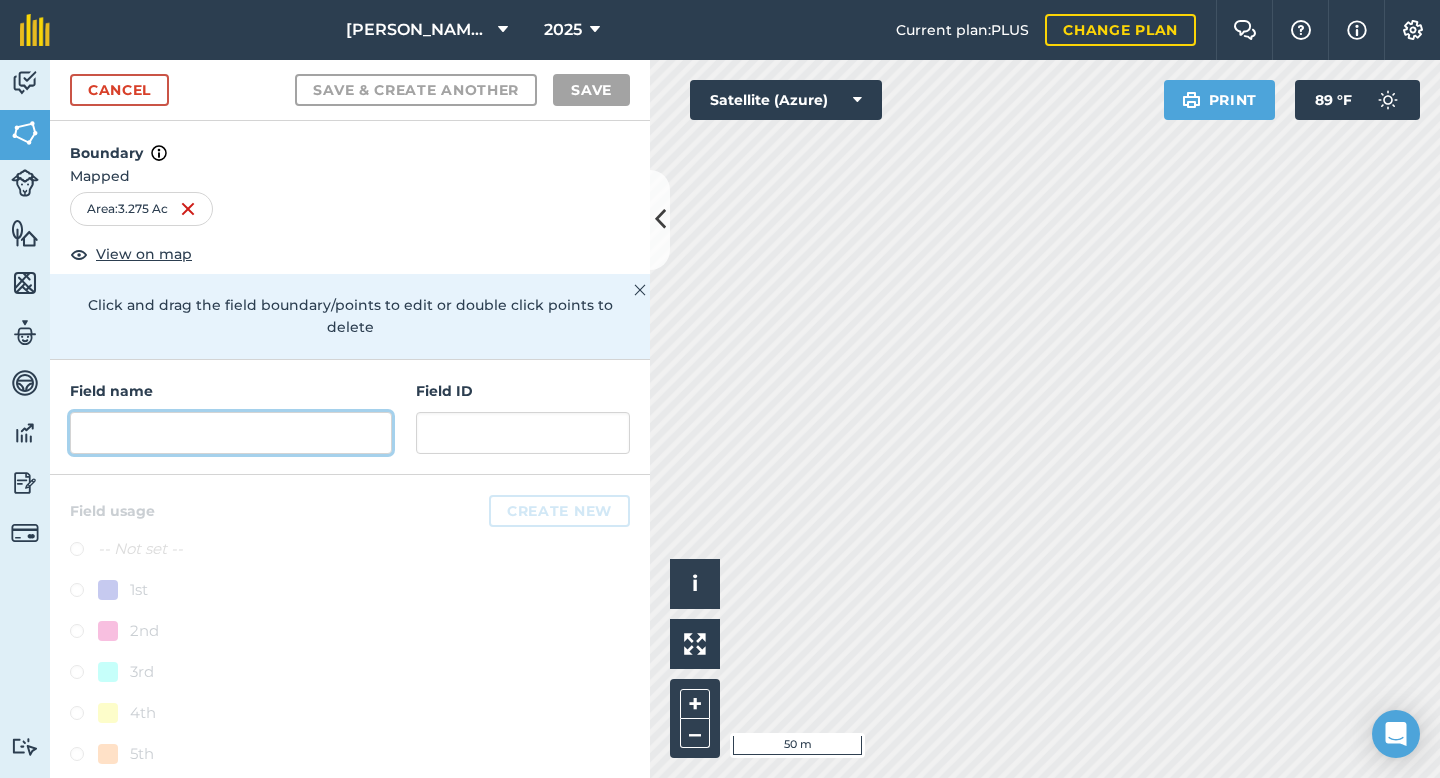 click at bounding box center (231, 433) 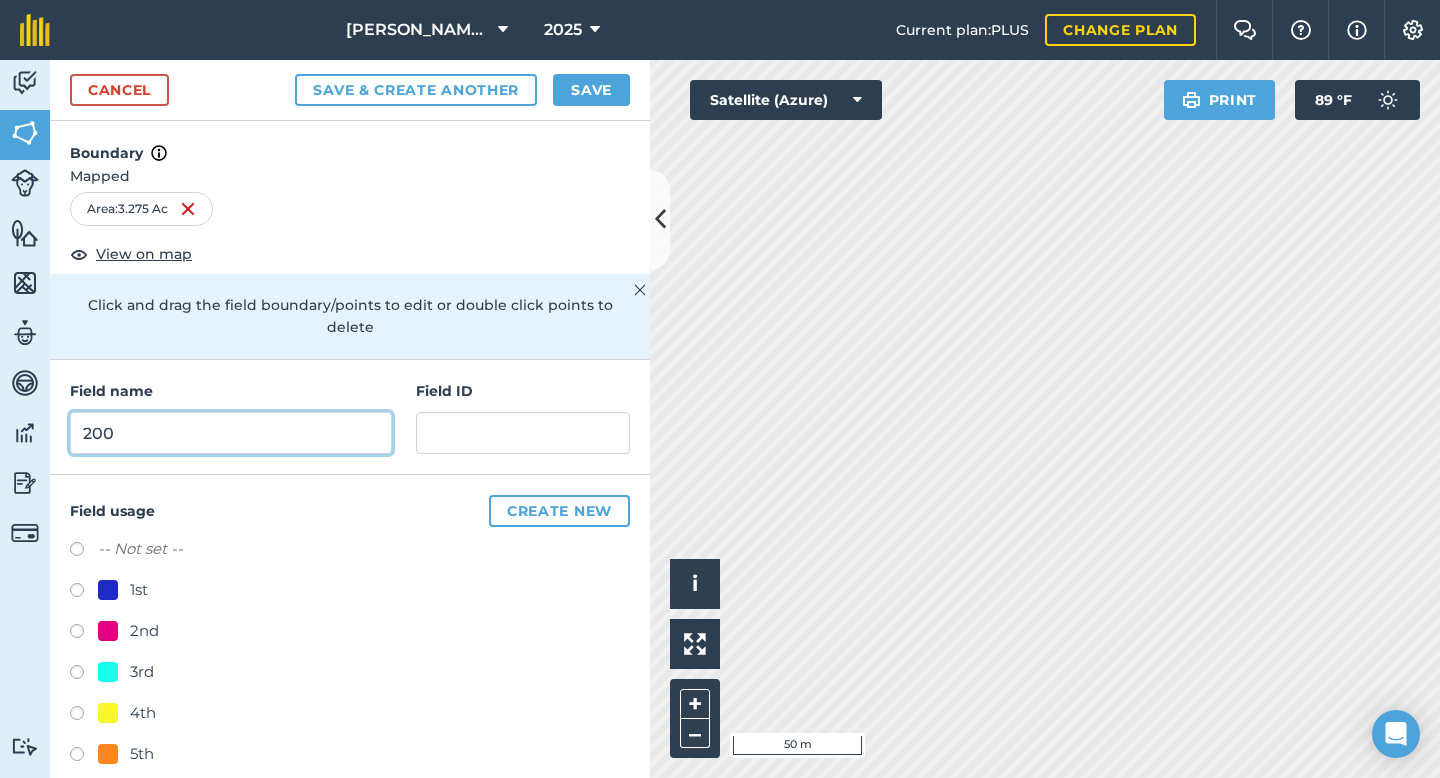 scroll, scrollTop: 86, scrollLeft: 0, axis: vertical 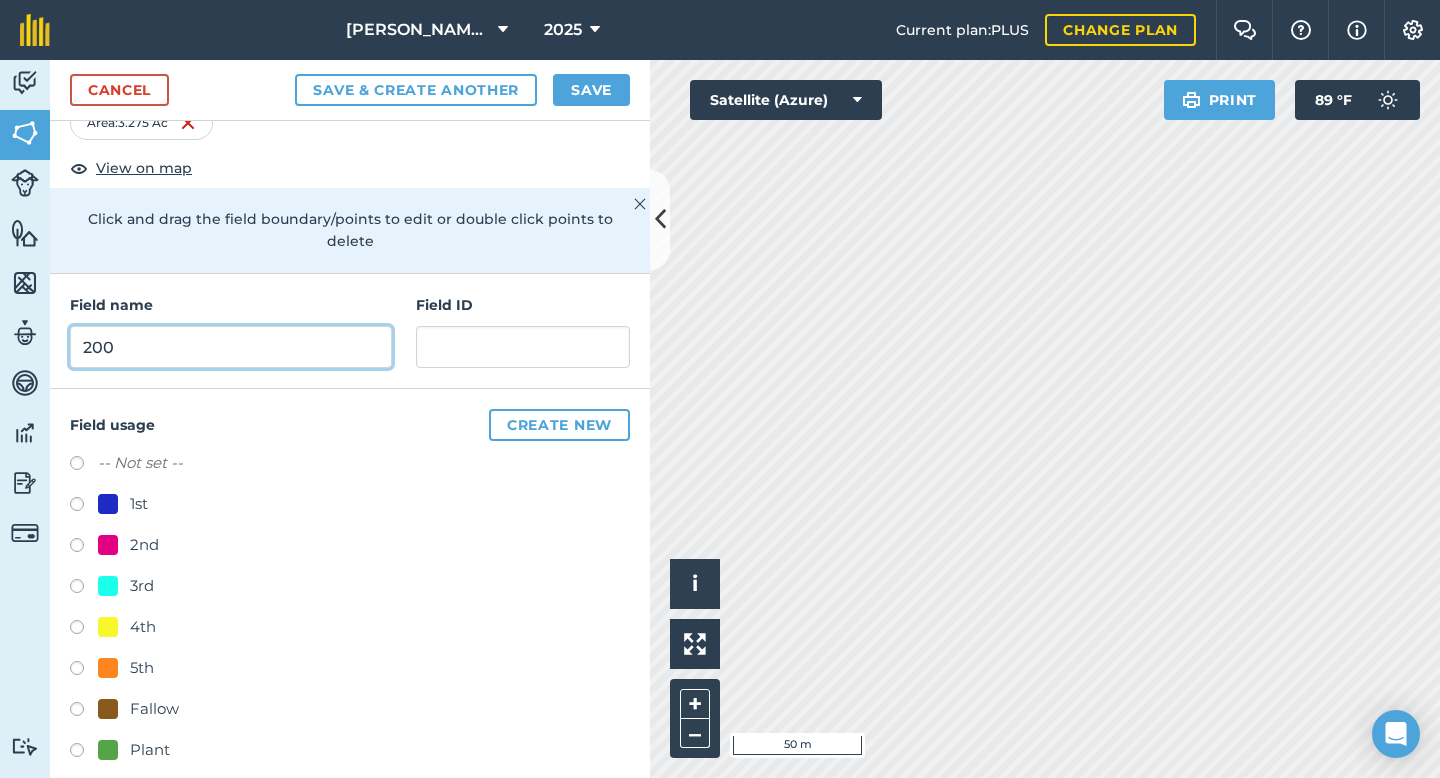 type on "200" 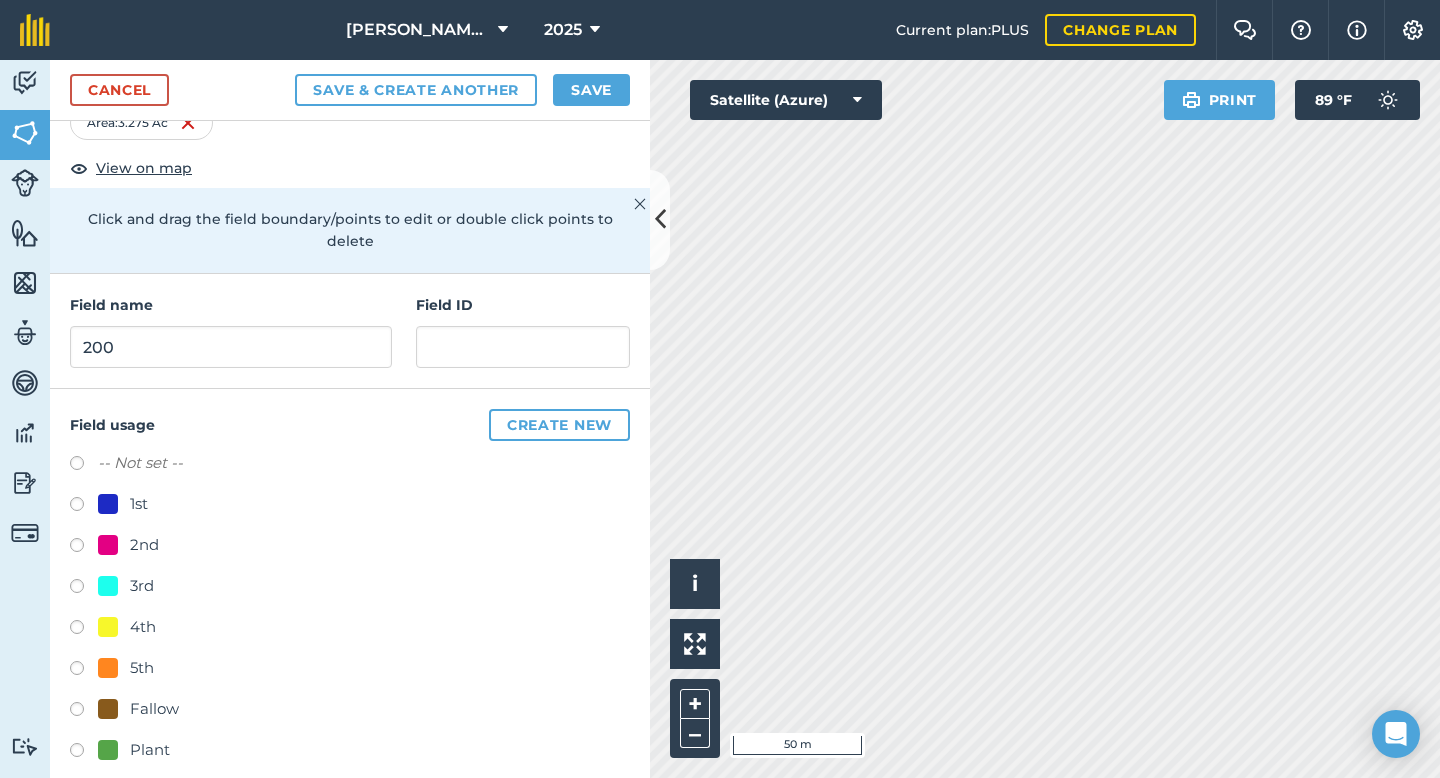 click on "Fallow" at bounding box center (154, 709) 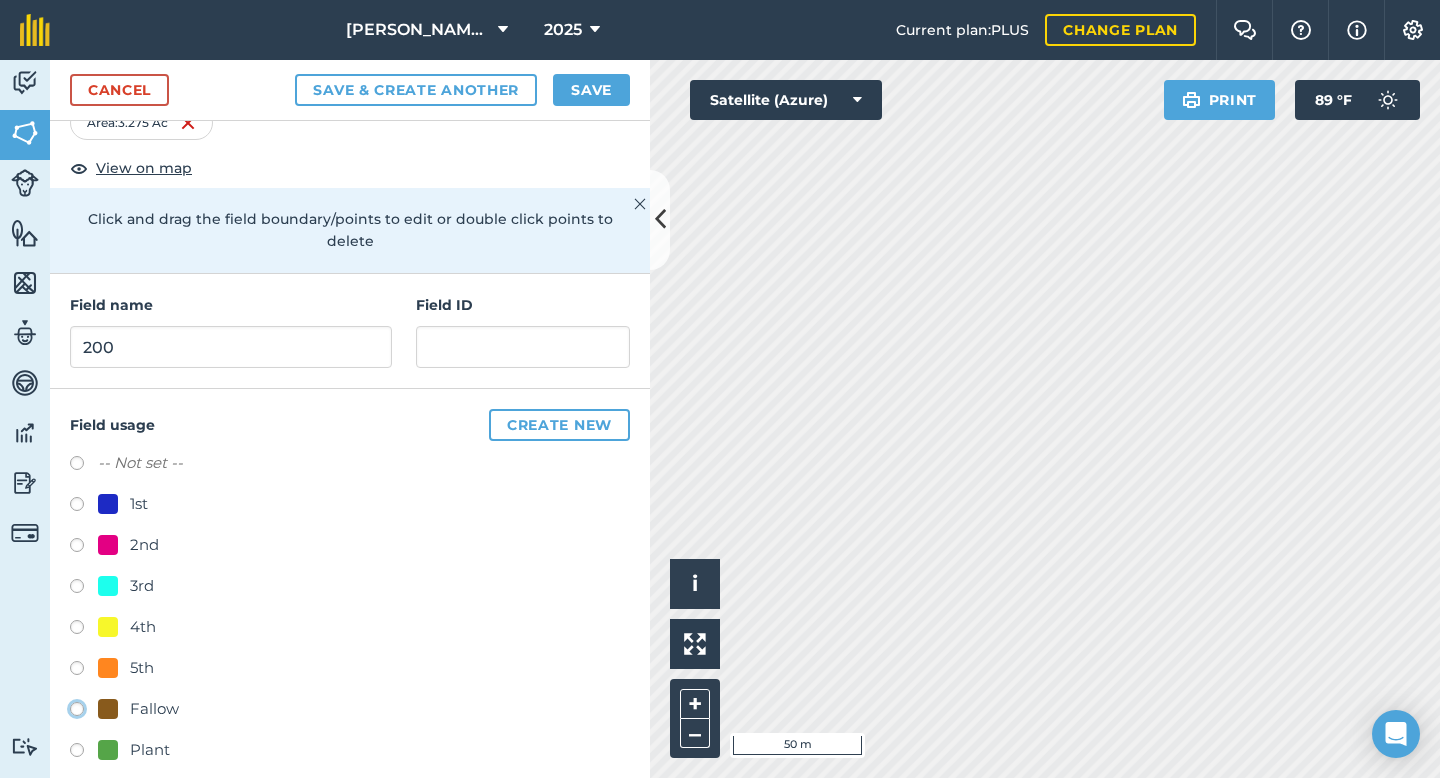 radio on "true" 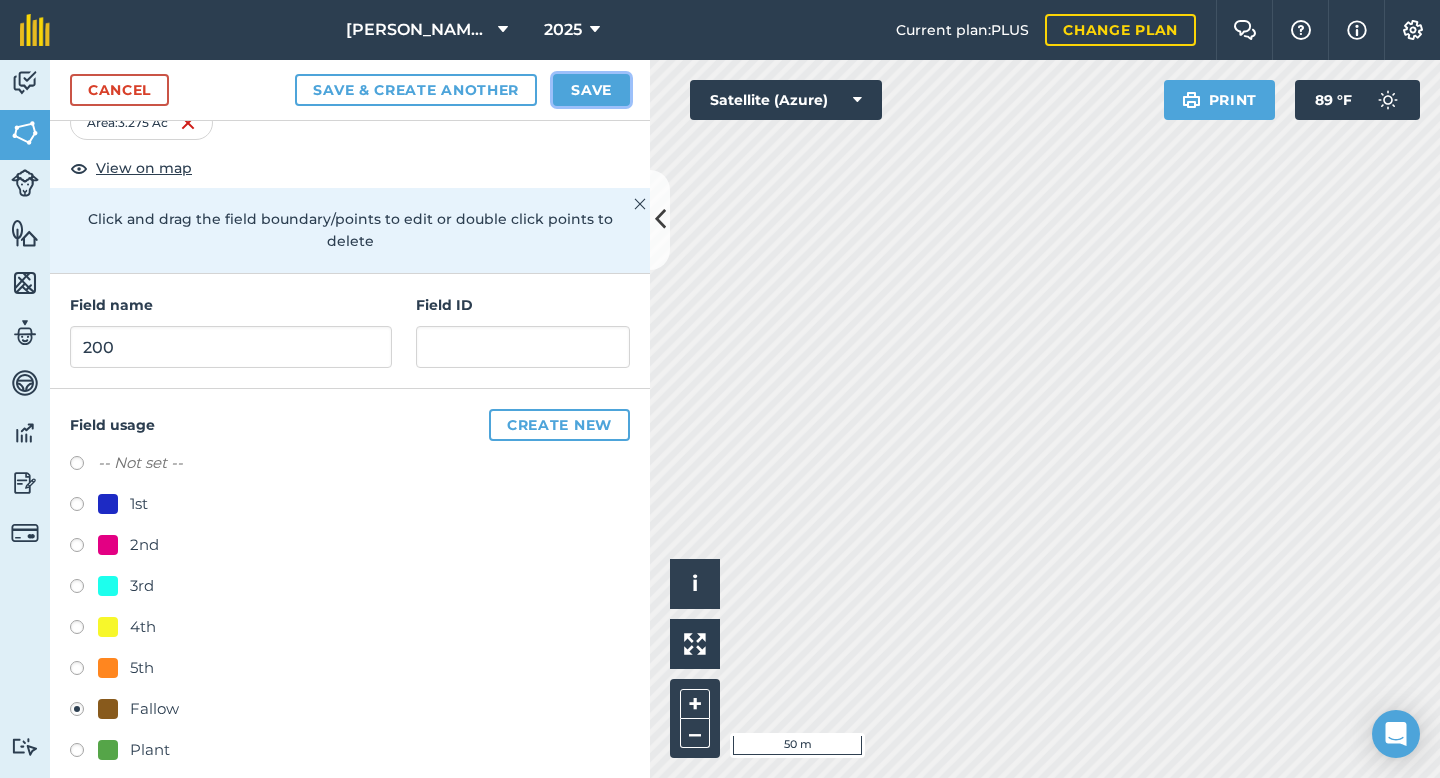click on "Save" at bounding box center (591, 90) 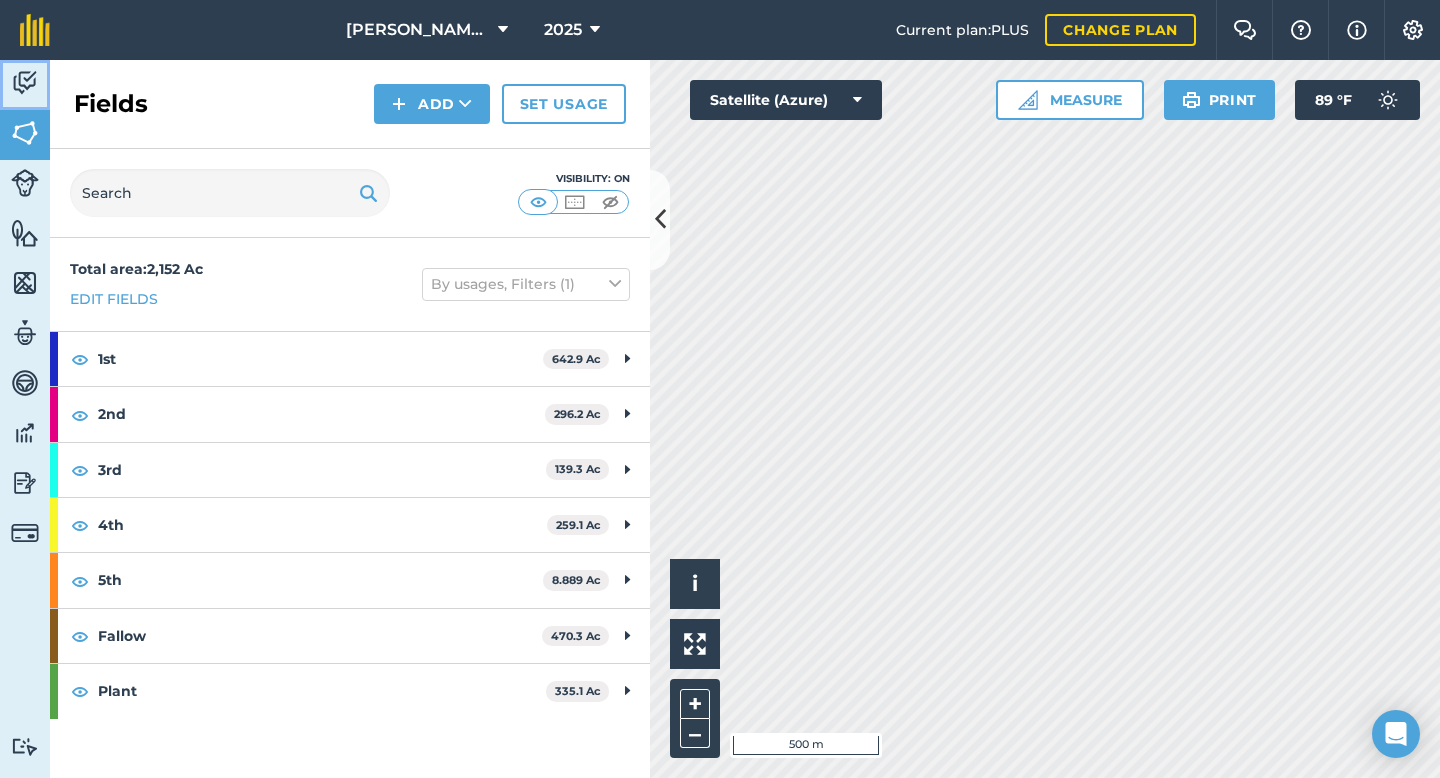 click at bounding box center (25, 83) 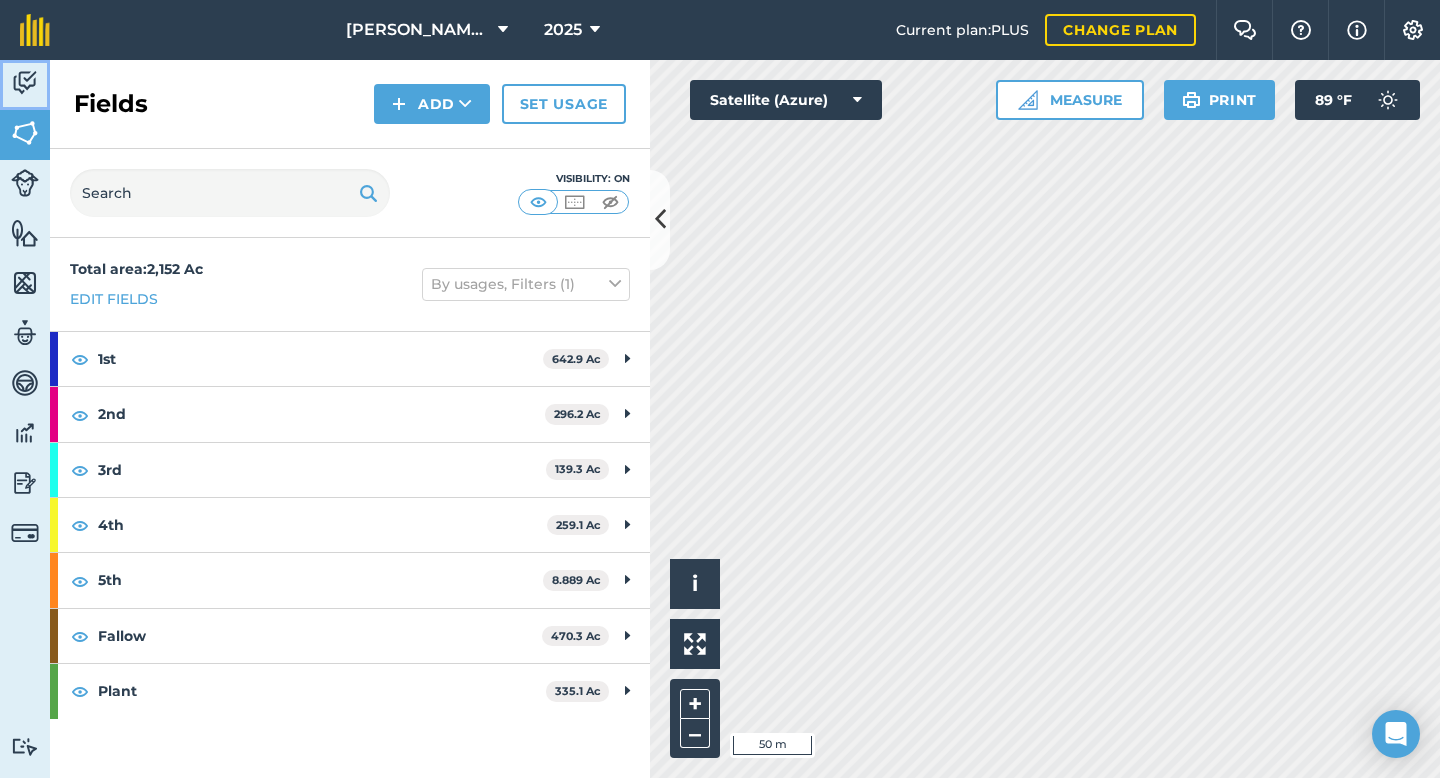click on "Activity" at bounding box center (25, 85) 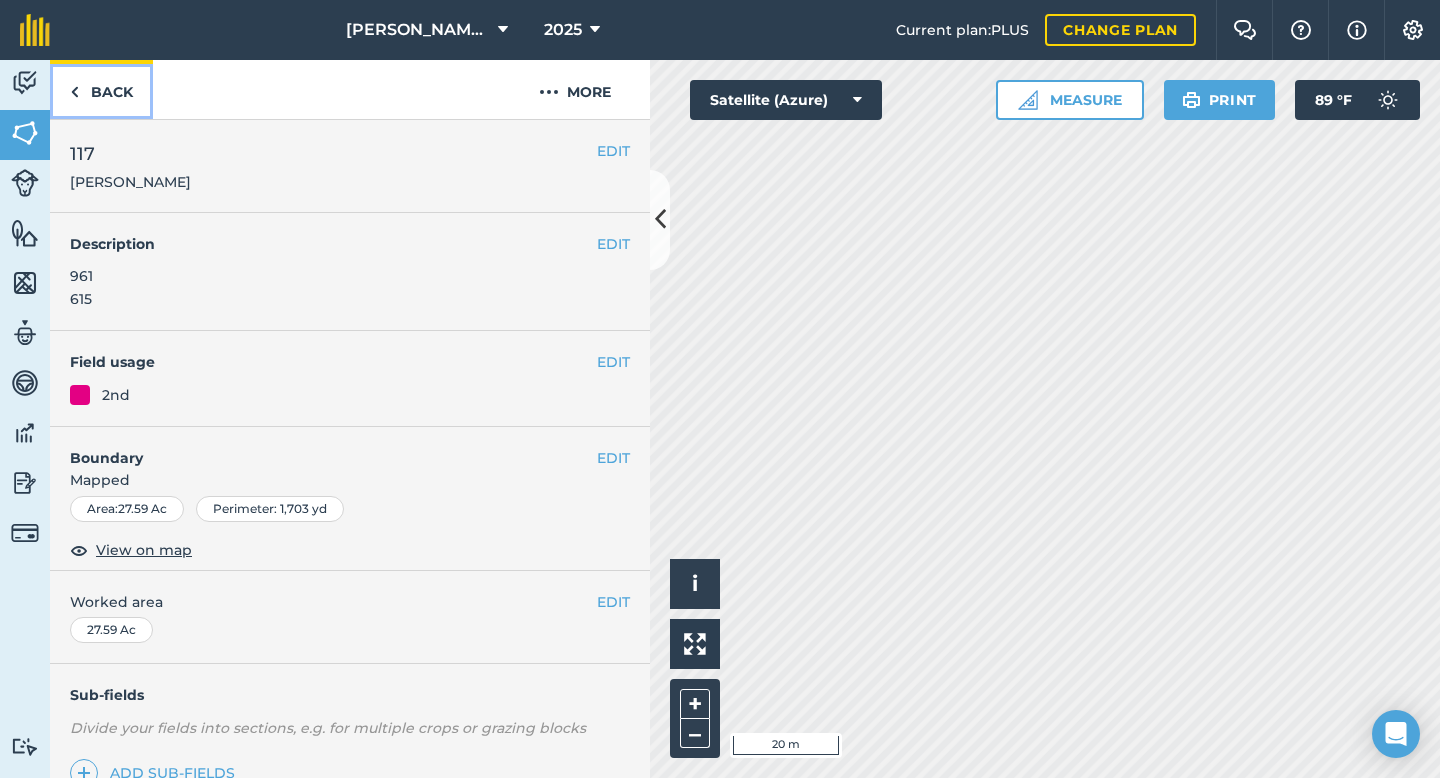 click on "Back" at bounding box center (101, 89) 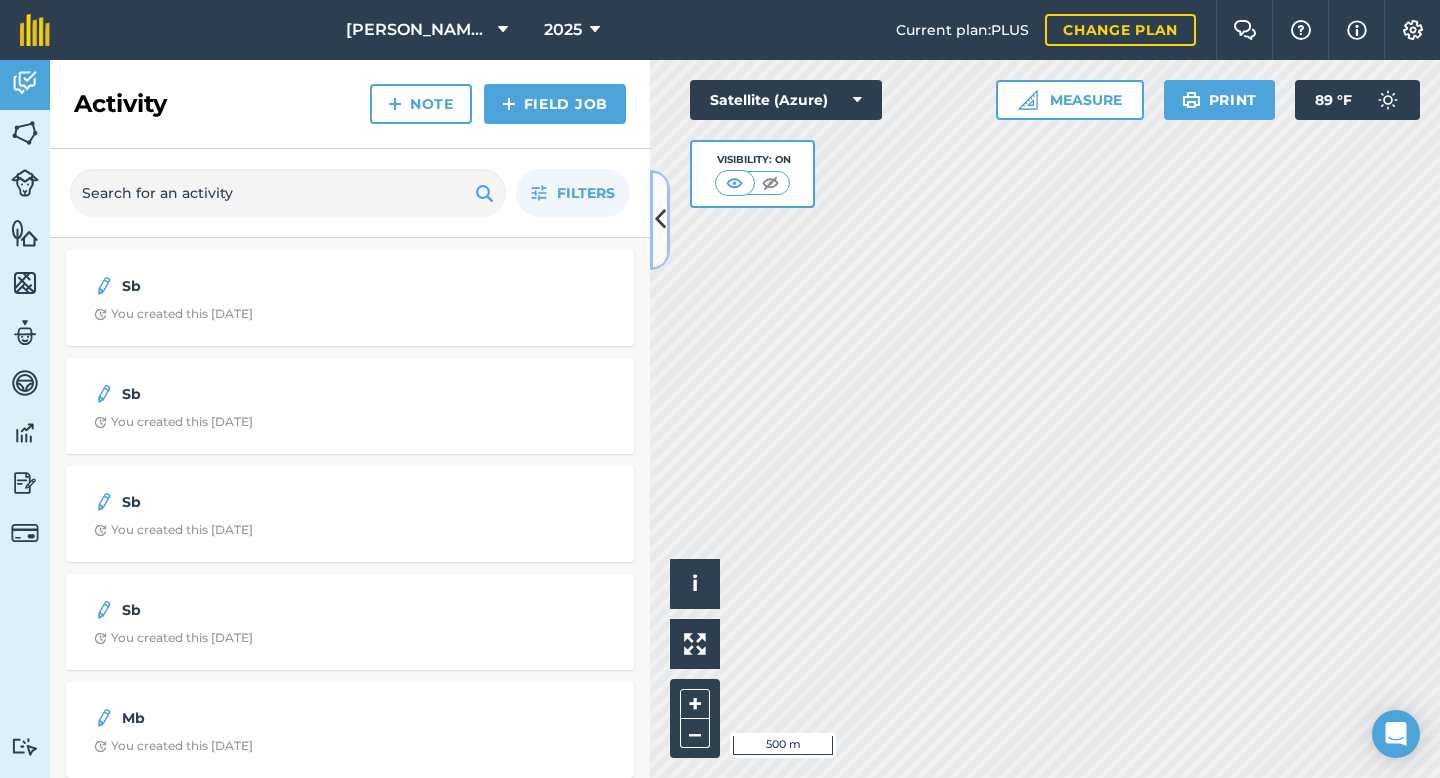 click at bounding box center [660, 219] 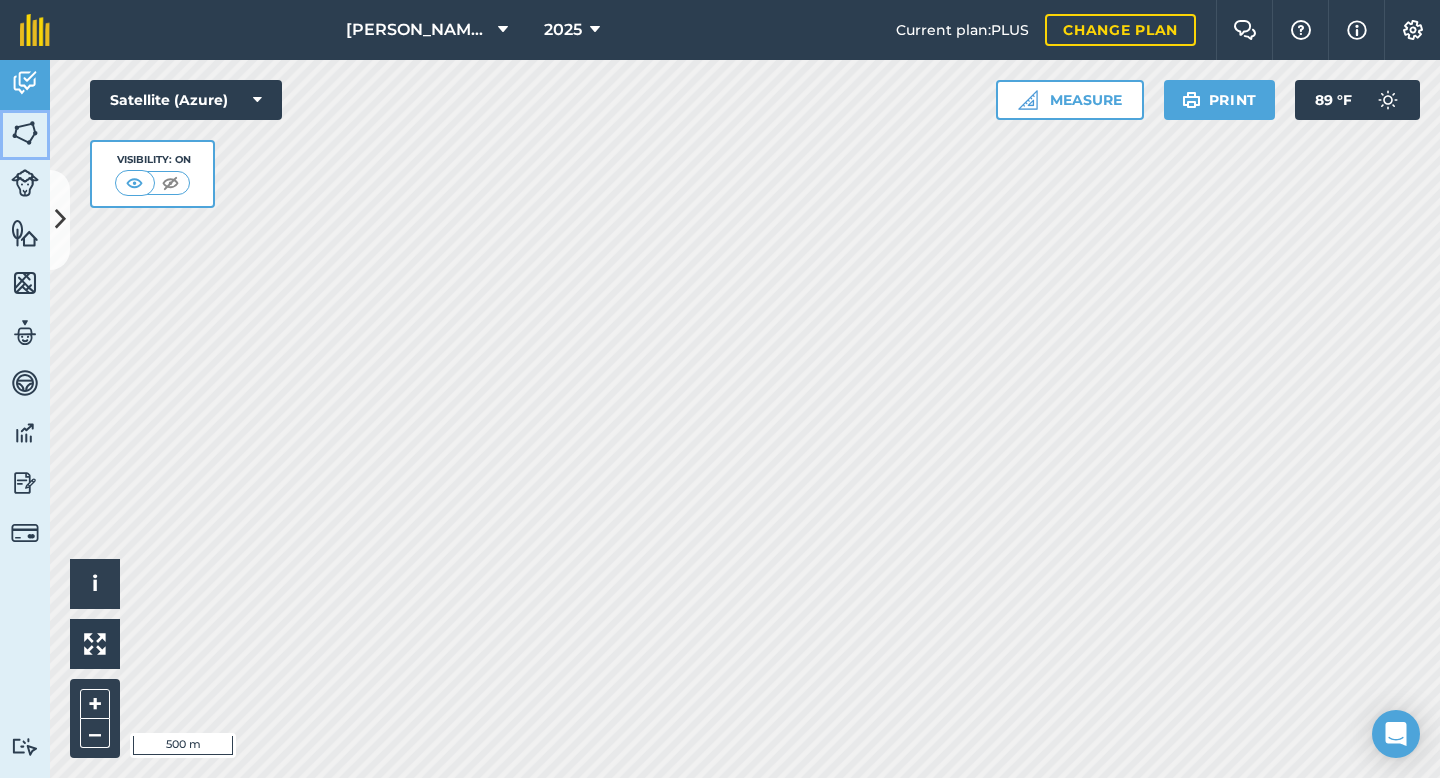 click at bounding box center [25, 133] 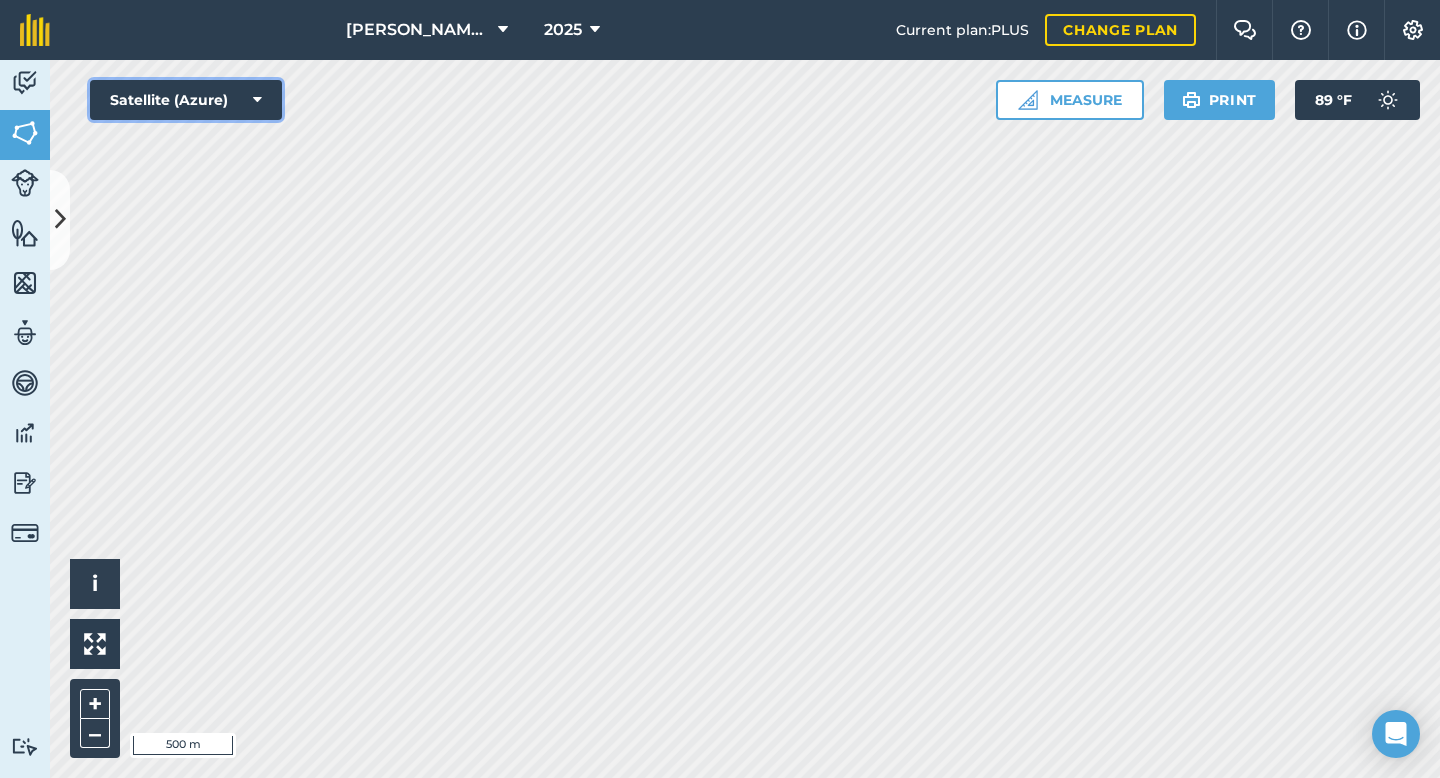 click on "Satellite (Azure)" at bounding box center [186, 100] 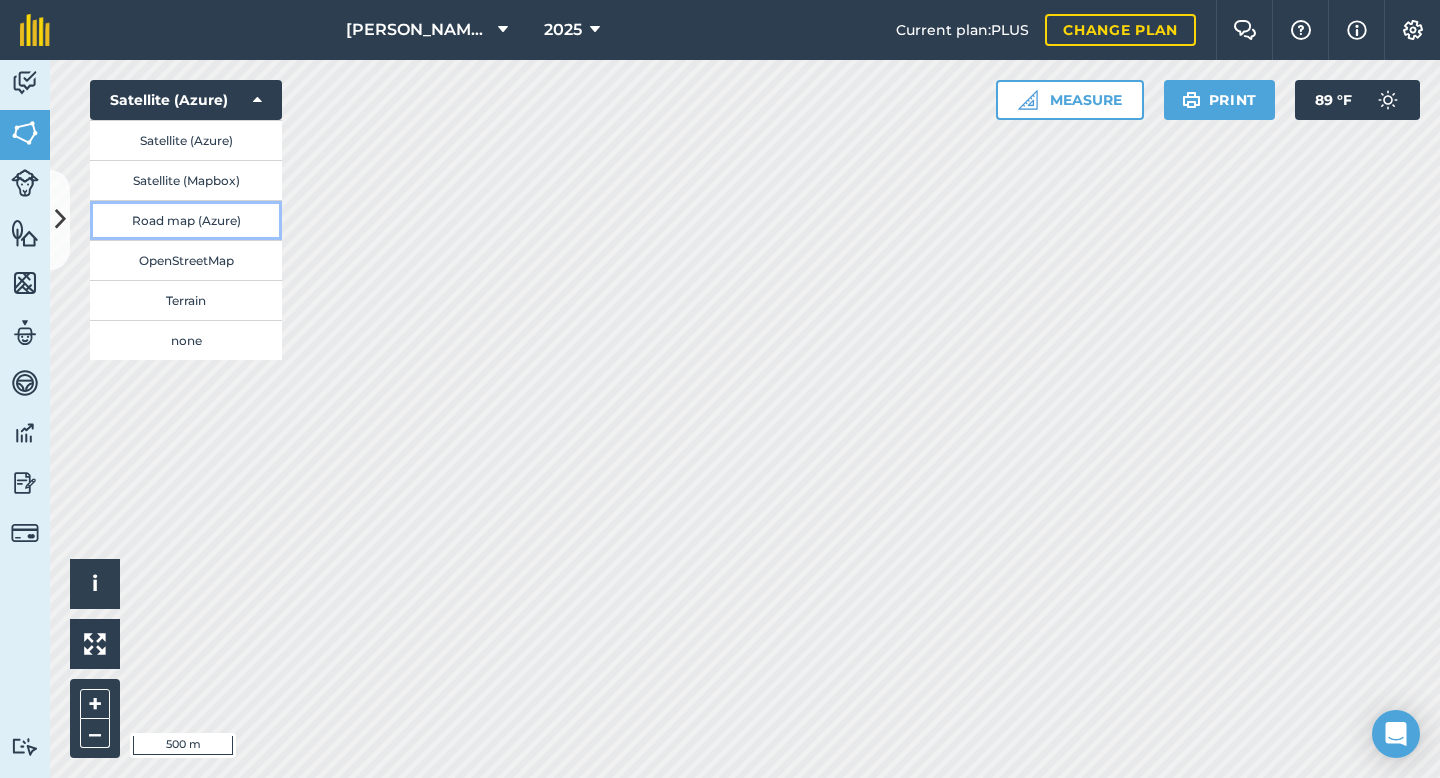click on "Road map (Azure)" at bounding box center (186, 220) 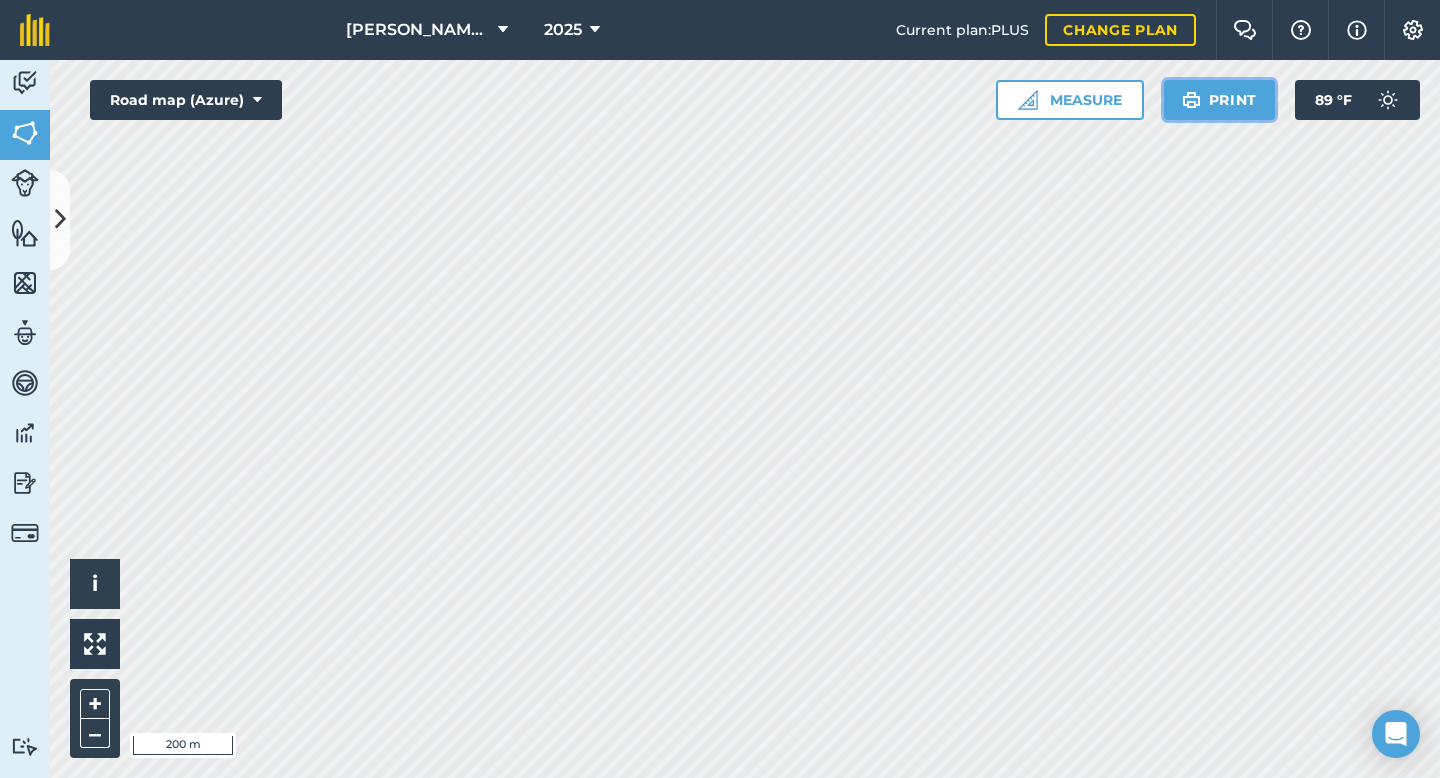 click on "Print" at bounding box center (1220, 100) 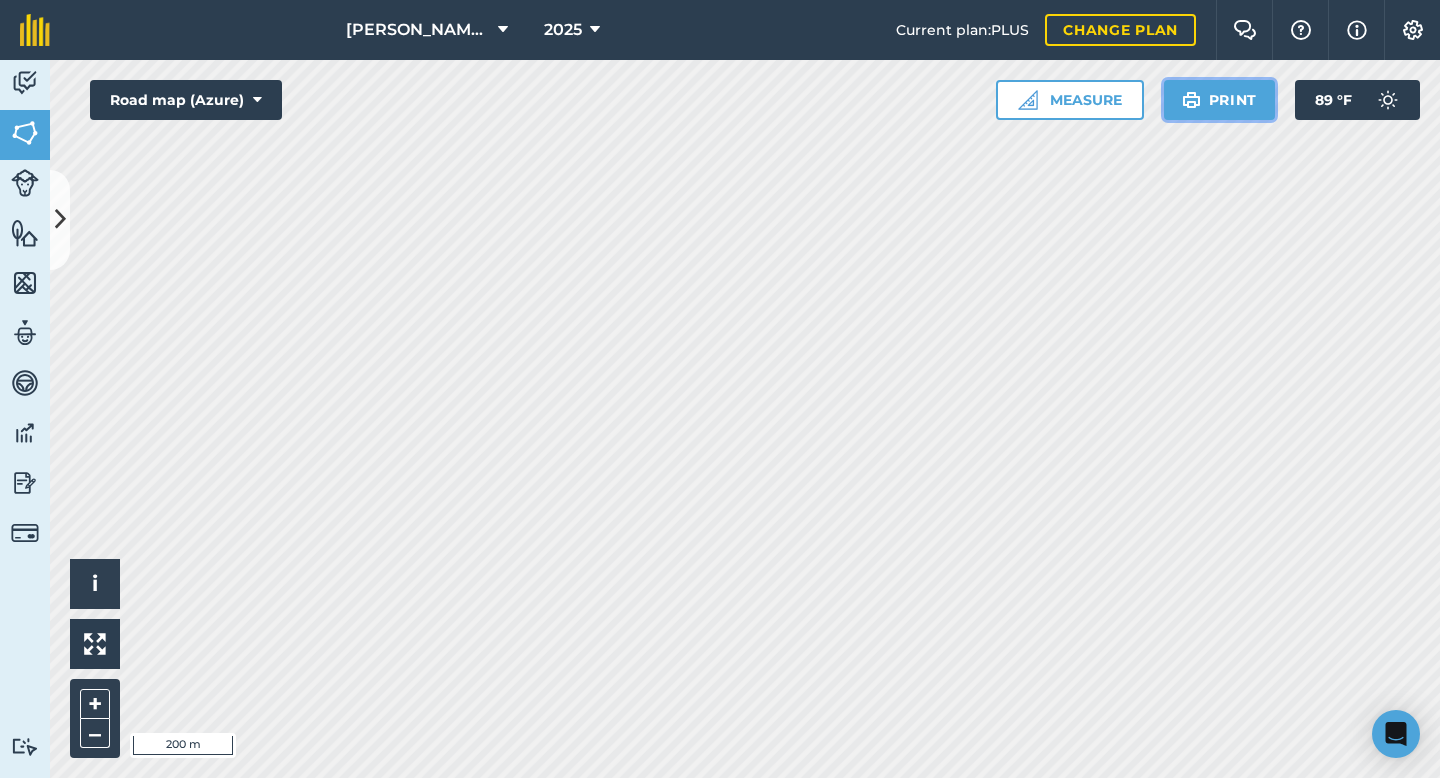 click at bounding box center (1191, 100) 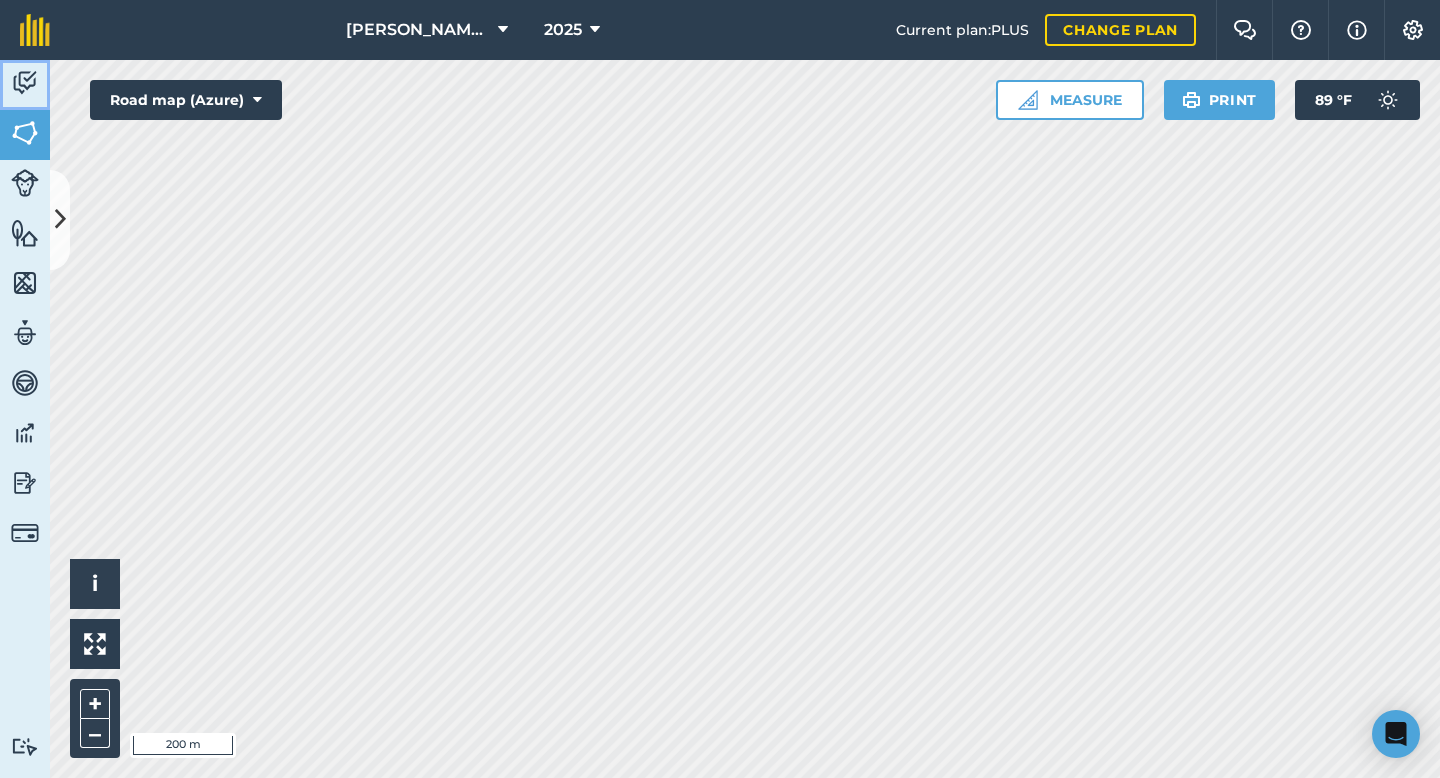 click at bounding box center (25, 83) 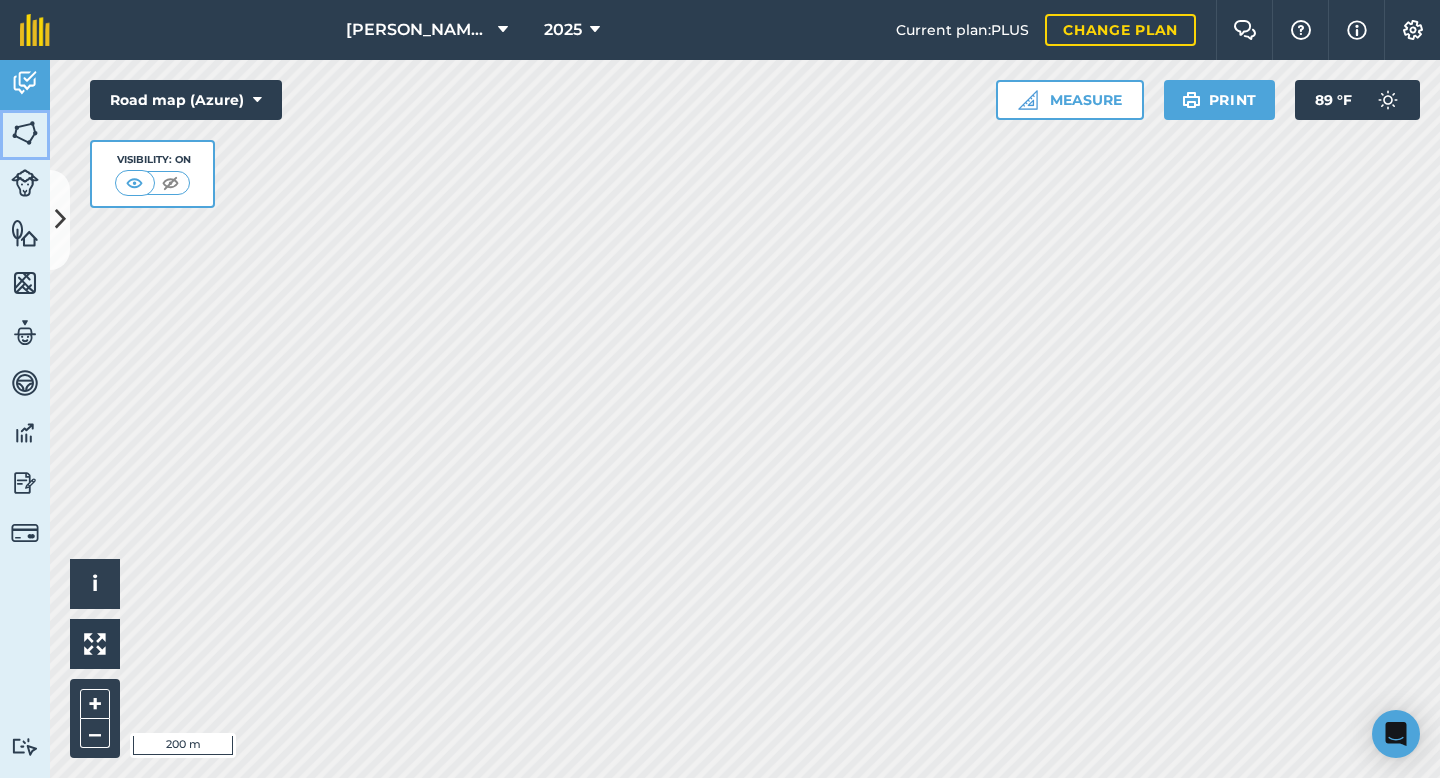 click at bounding box center [25, 133] 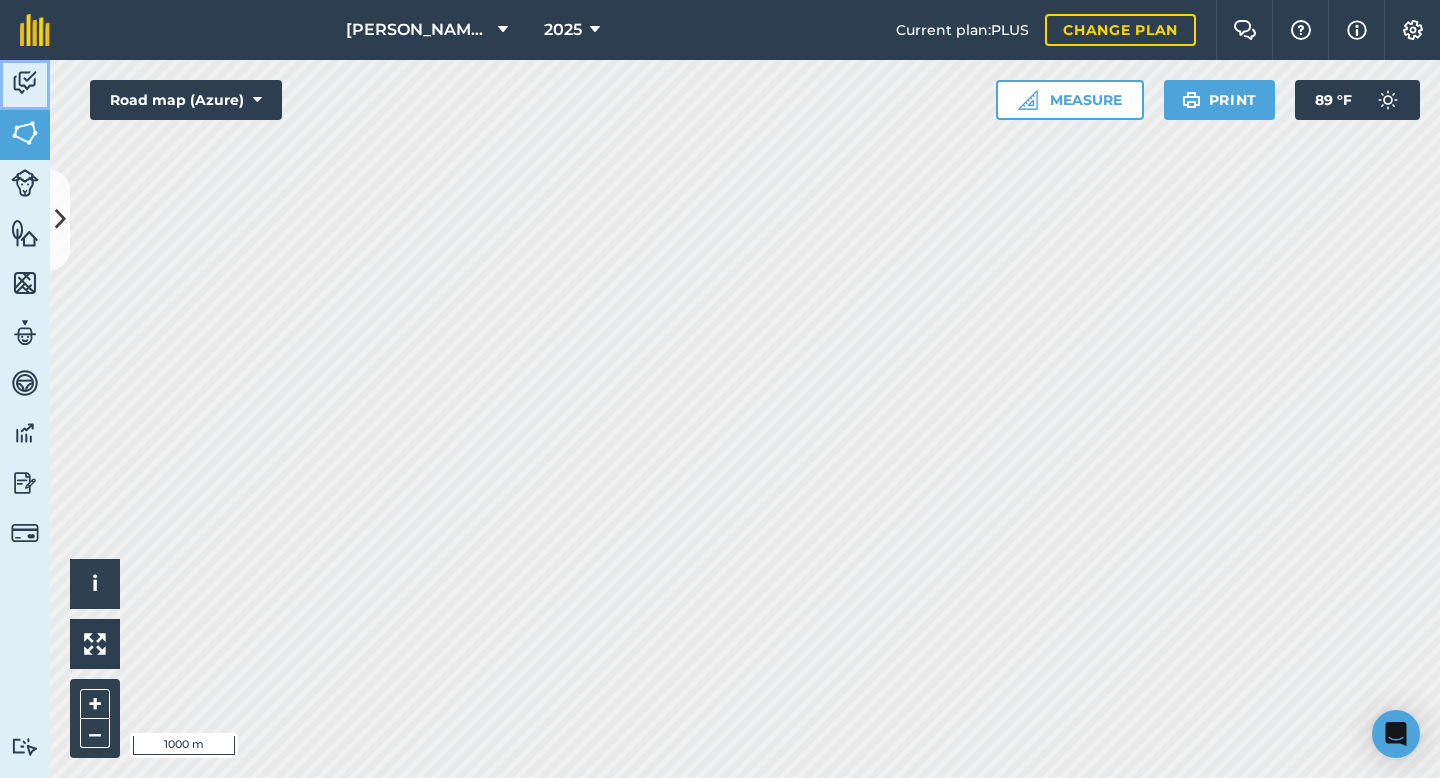 click on "Activity" at bounding box center [25, 85] 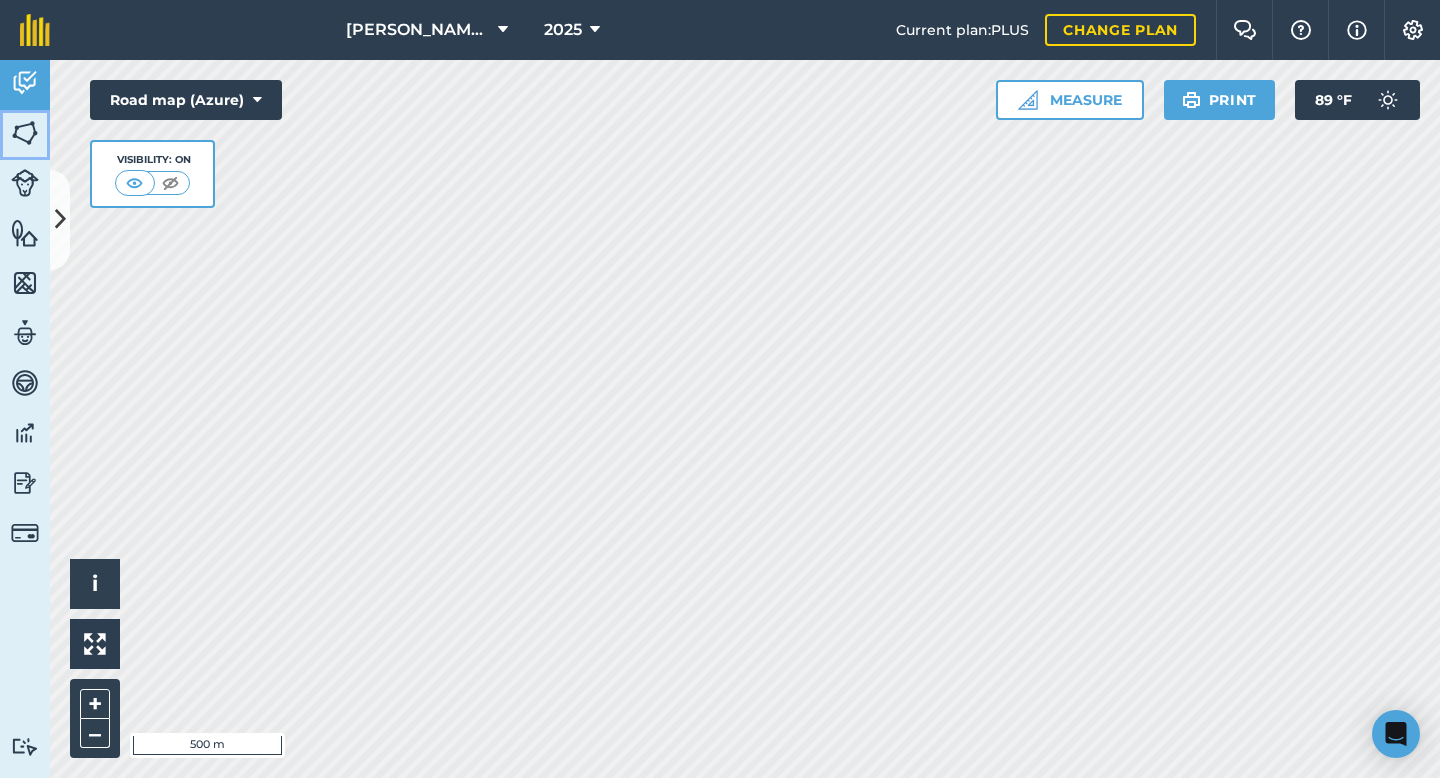 click at bounding box center (25, 133) 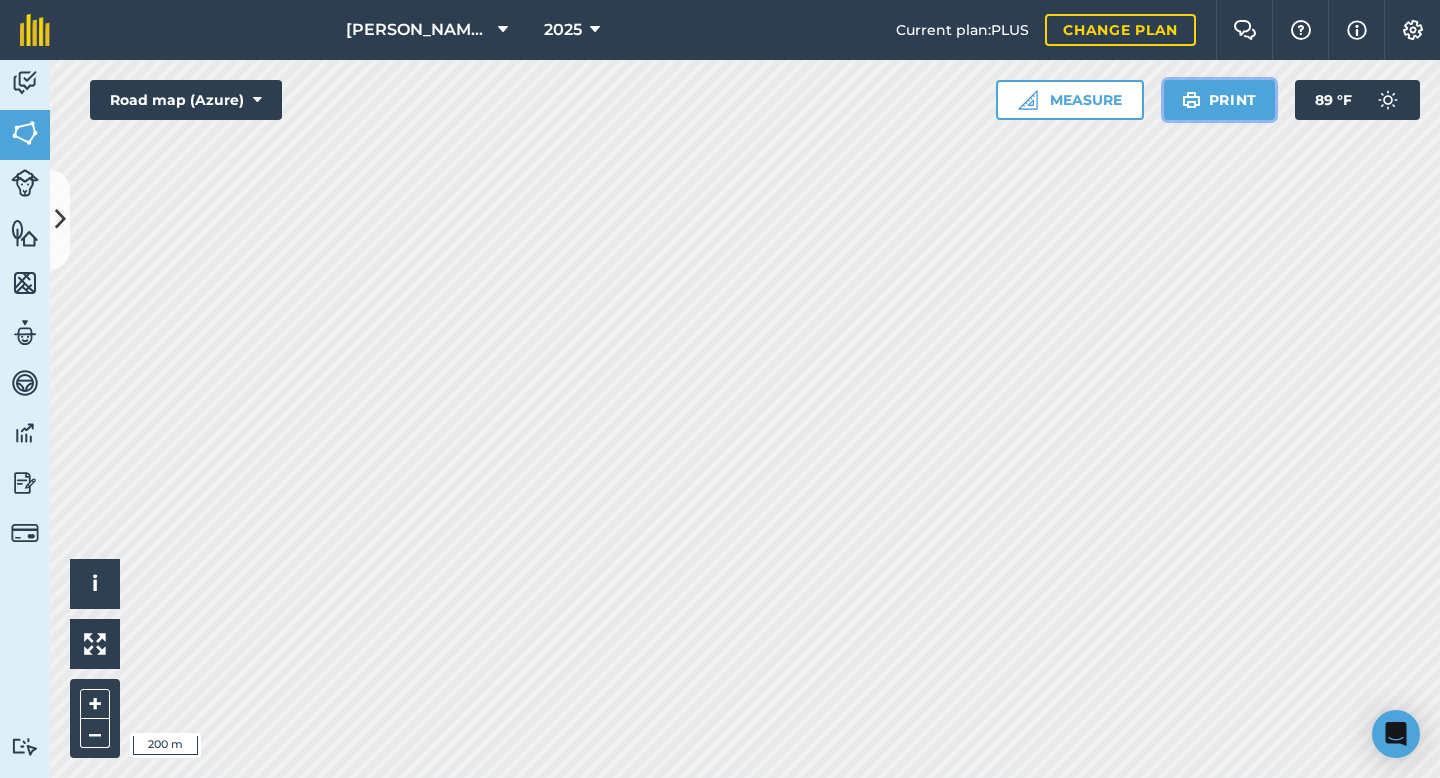 click on "Print" at bounding box center [1220, 100] 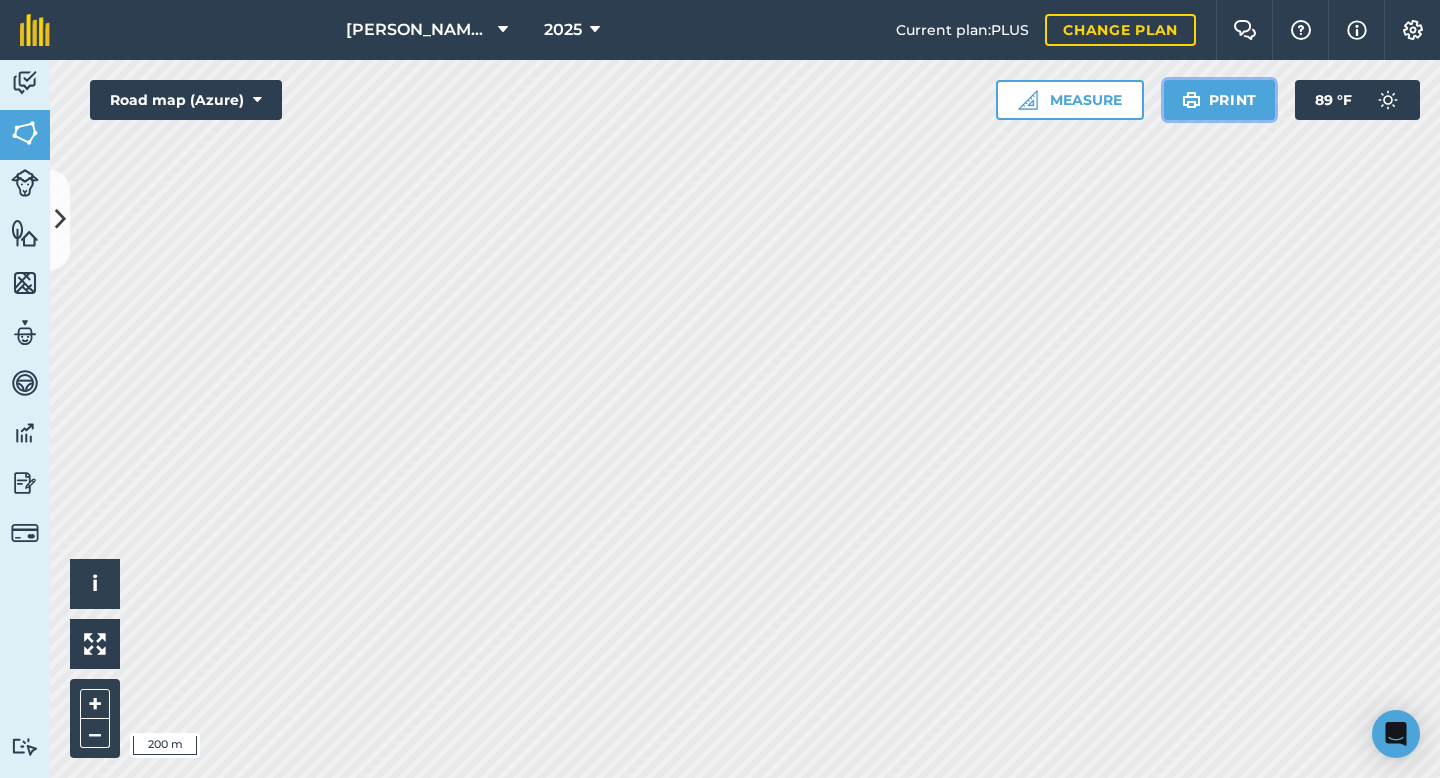 click on "Print" at bounding box center [1220, 100] 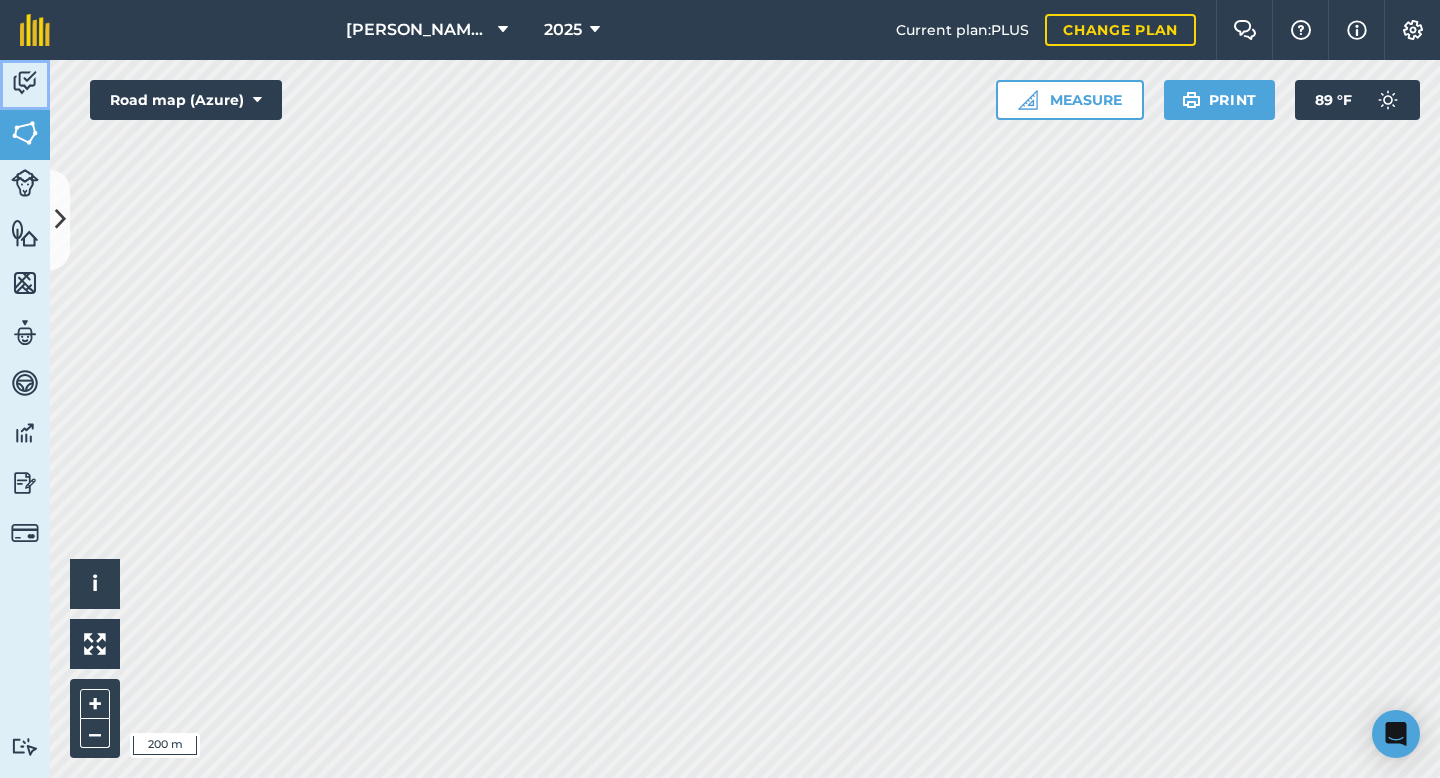 click at bounding box center (25, 83) 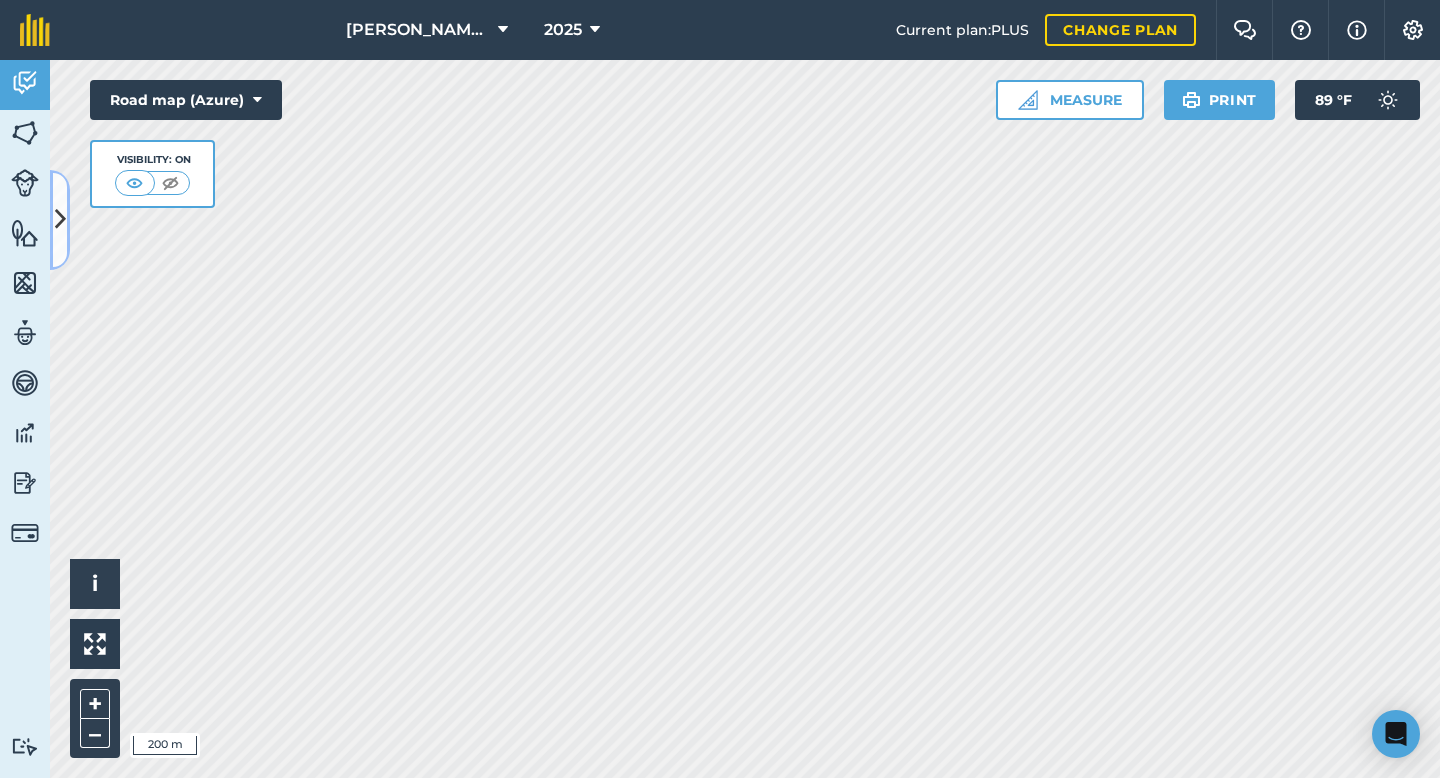 click at bounding box center [60, 220] 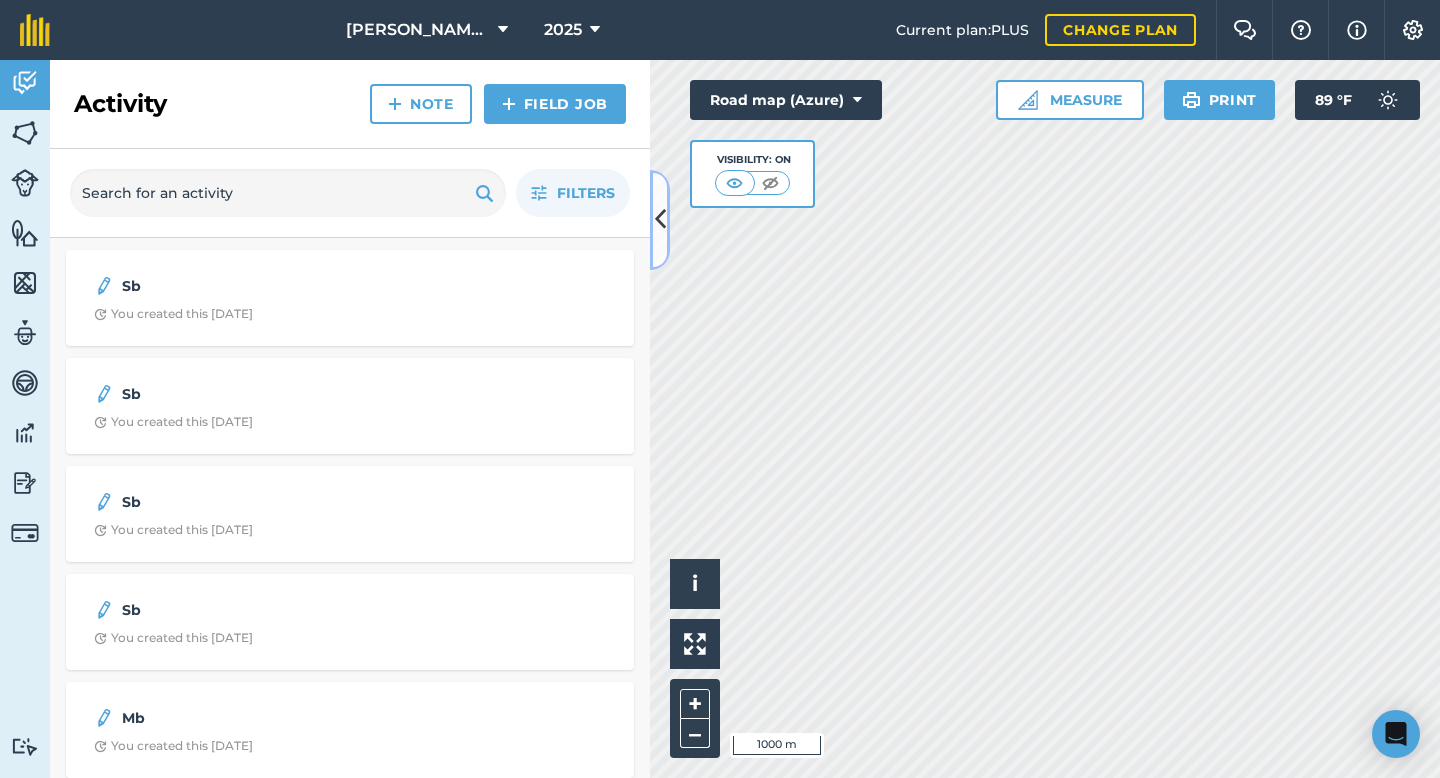 click at bounding box center [660, 219] 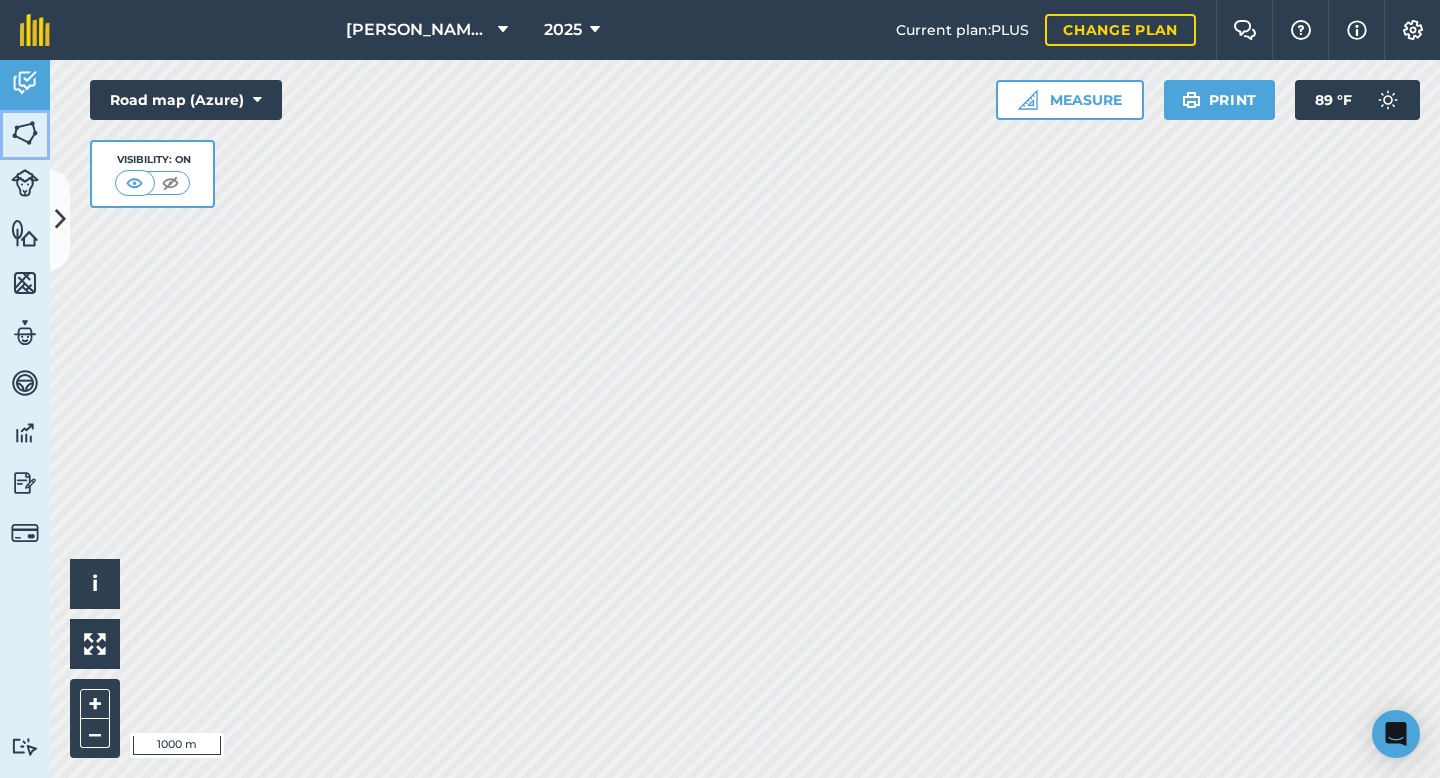 click at bounding box center [25, 133] 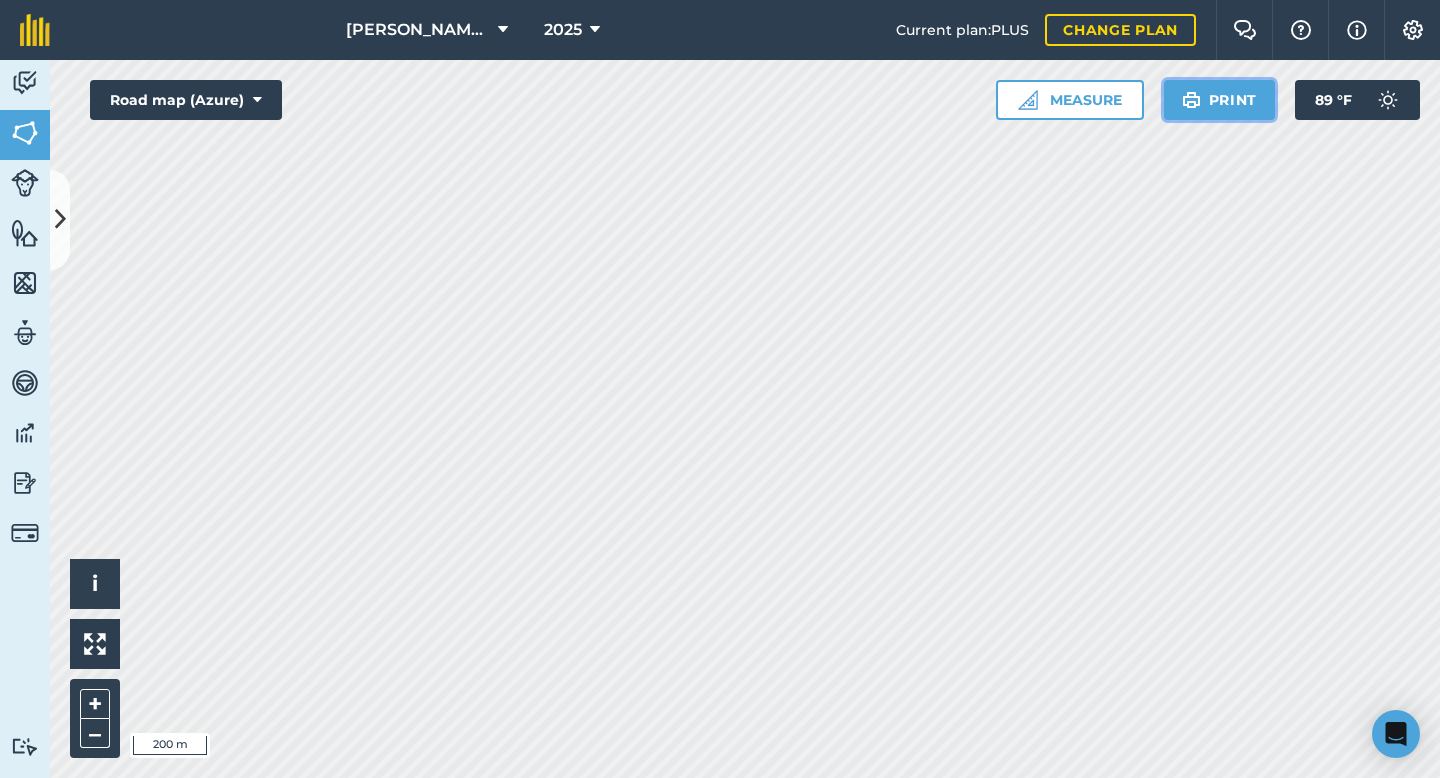 click at bounding box center (1191, 100) 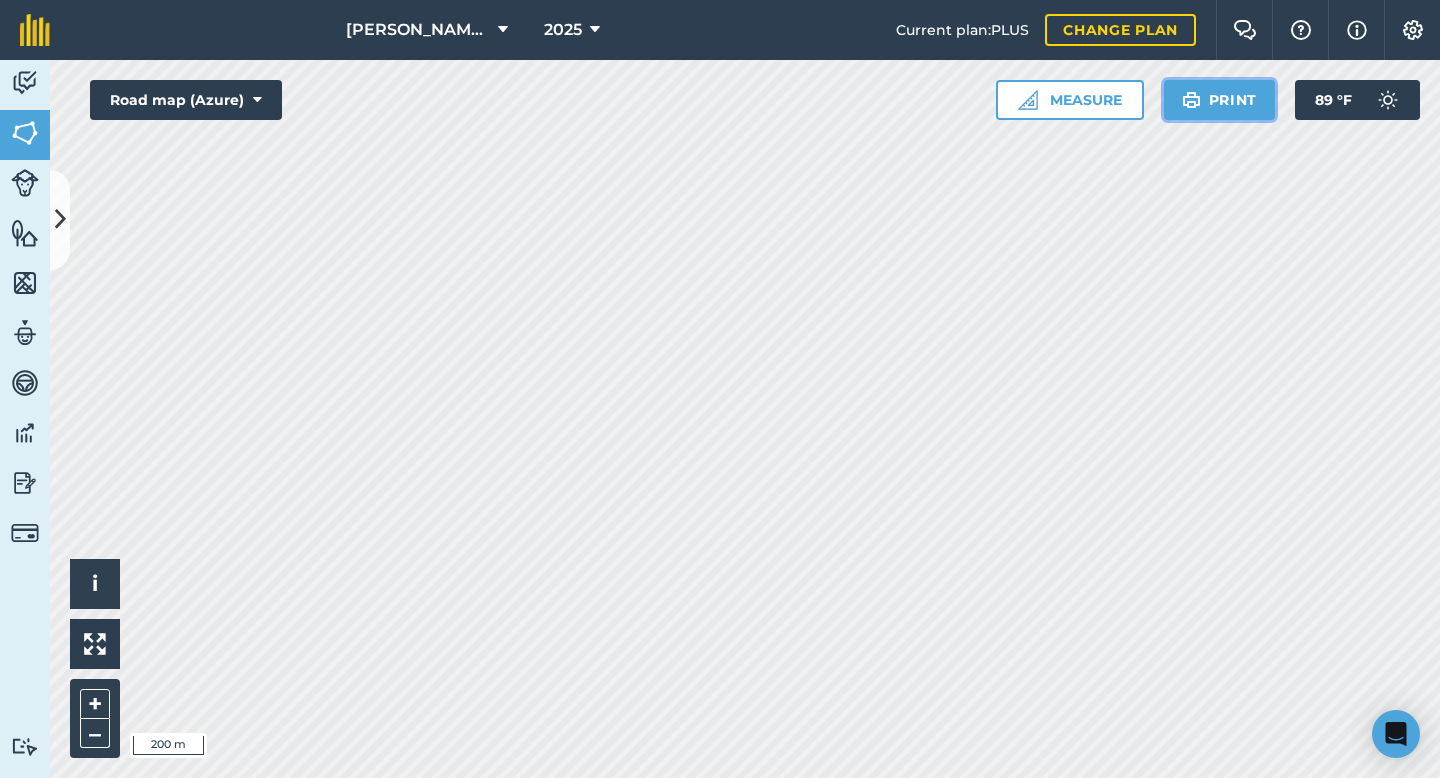 click on "Print" at bounding box center [1220, 100] 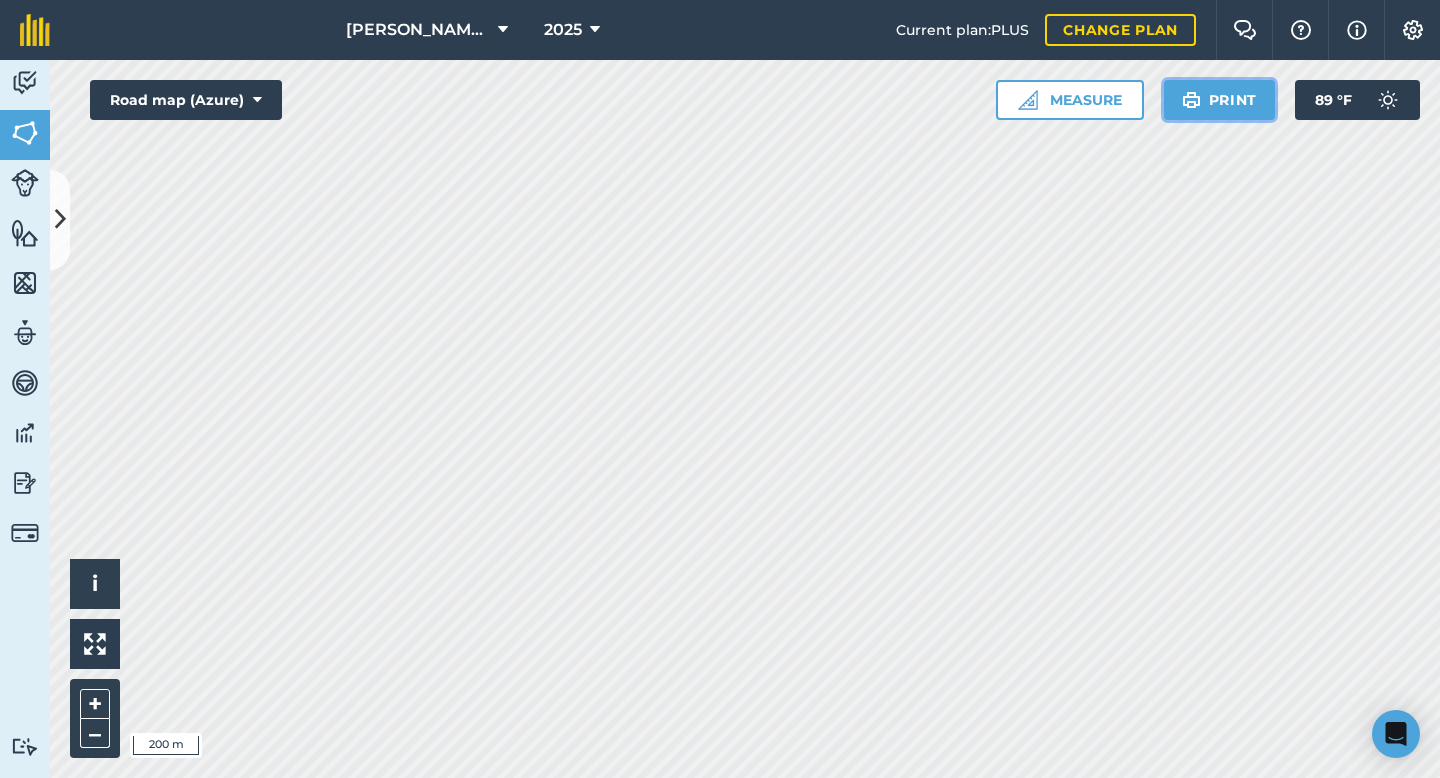 click on "Print" at bounding box center [1220, 100] 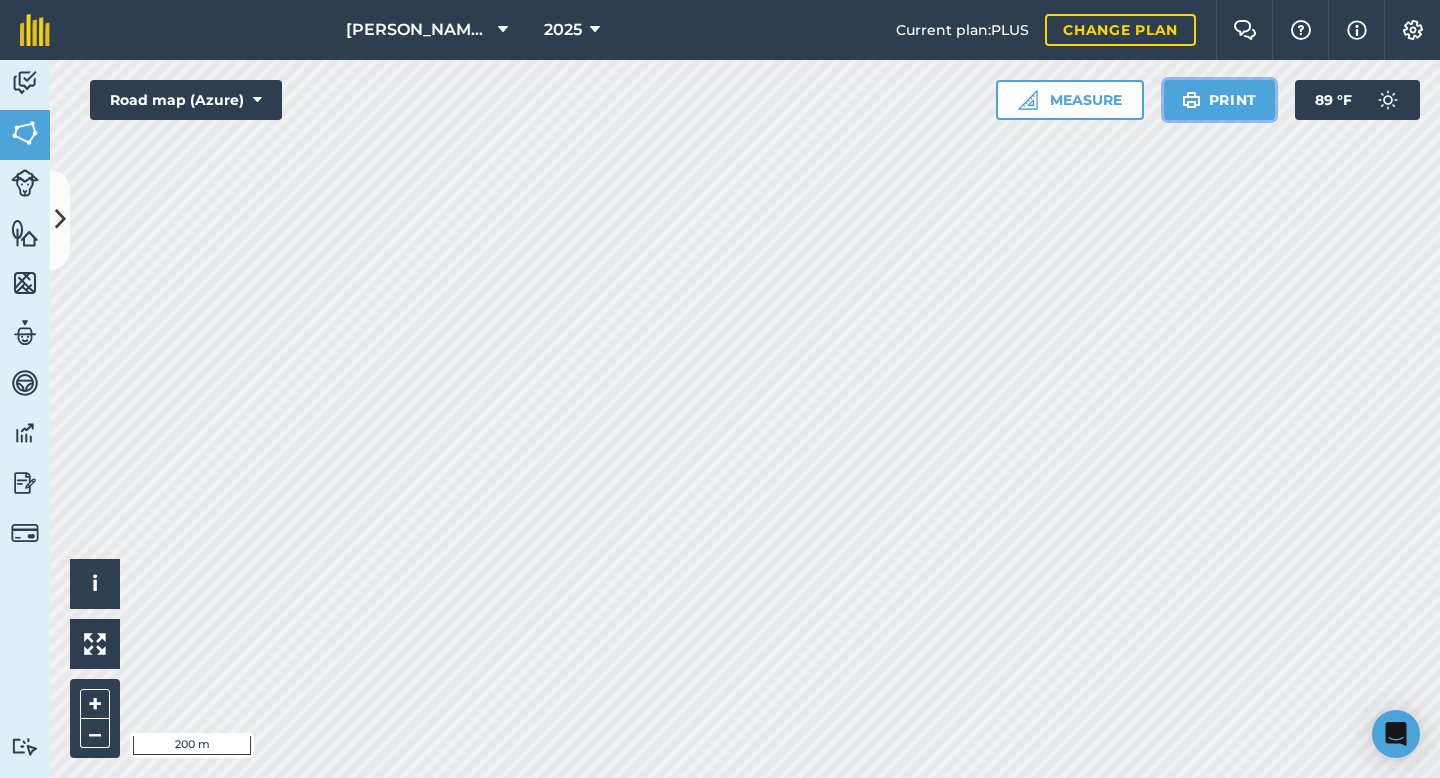 click on "Print" at bounding box center (1220, 100) 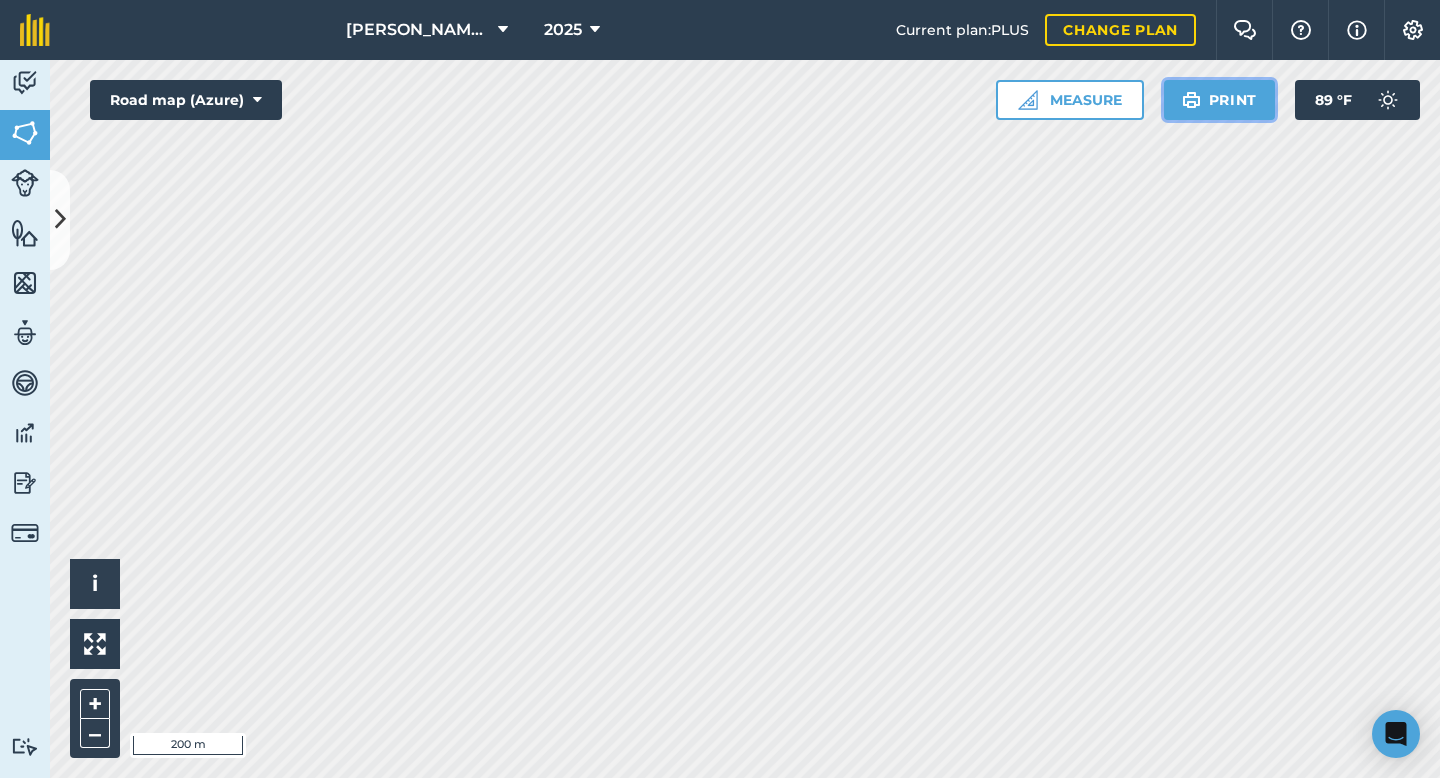 click on "Print" at bounding box center (1220, 100) 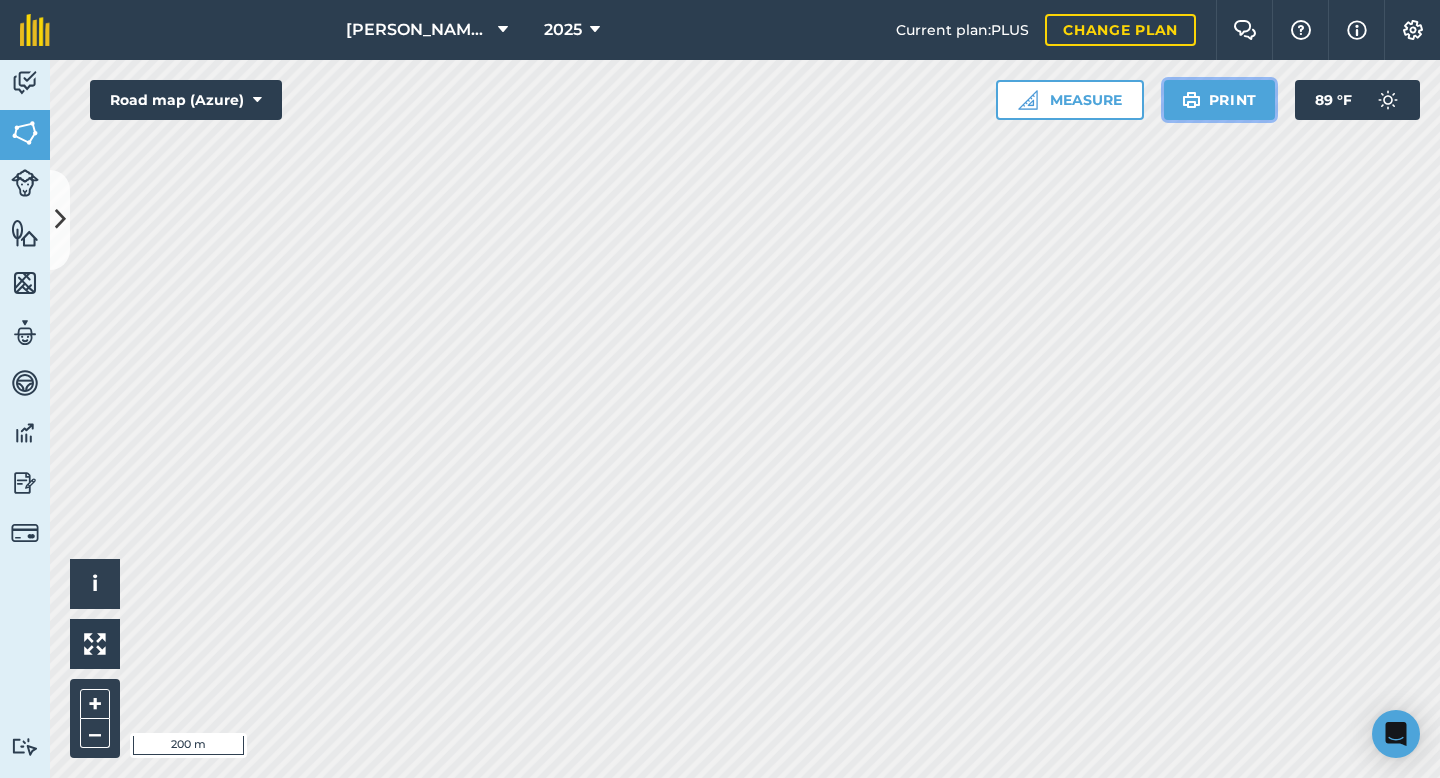 click on "Print" at bounding box center [1220, 100] 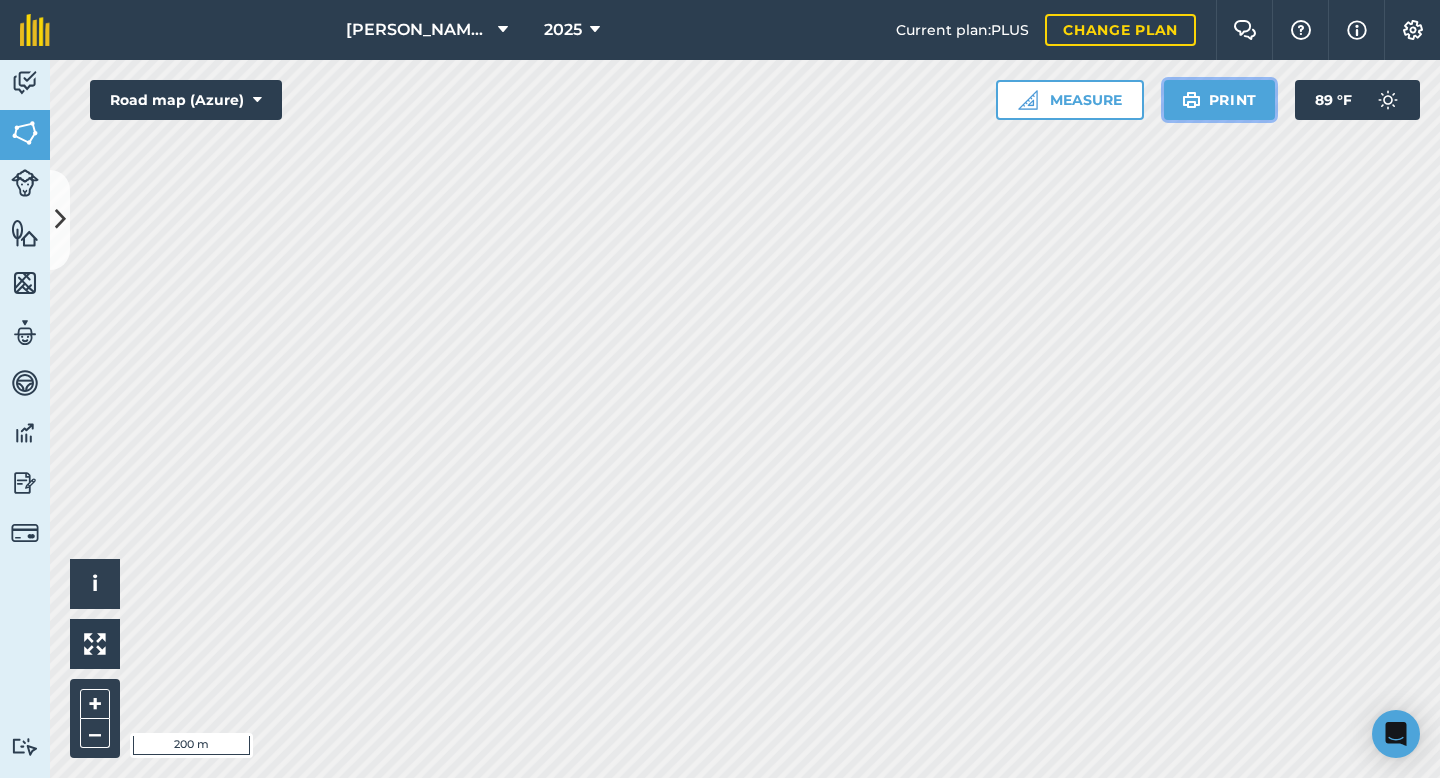 click on "Print" at bounding box center (1220, 100) 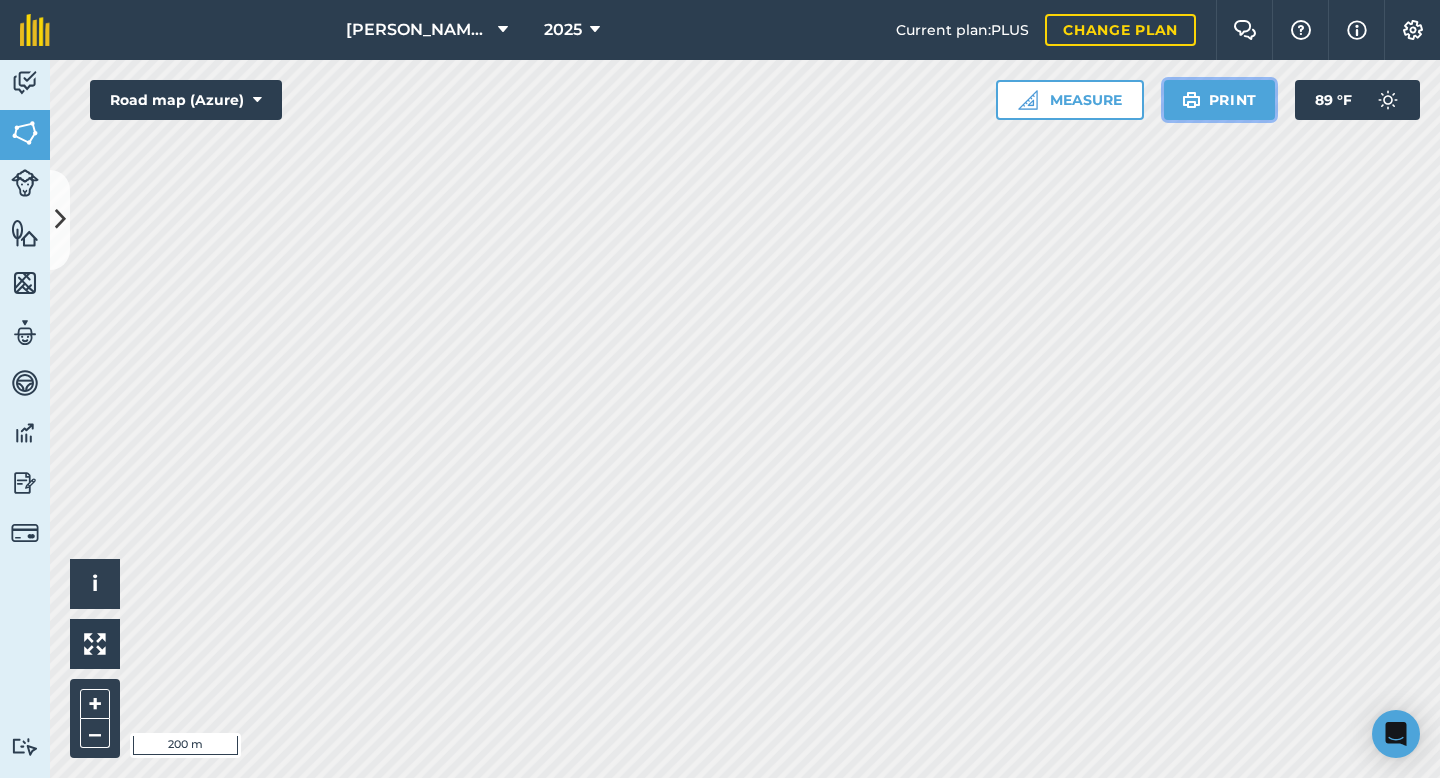 click on "Print" at bounding box center (1220, 100) 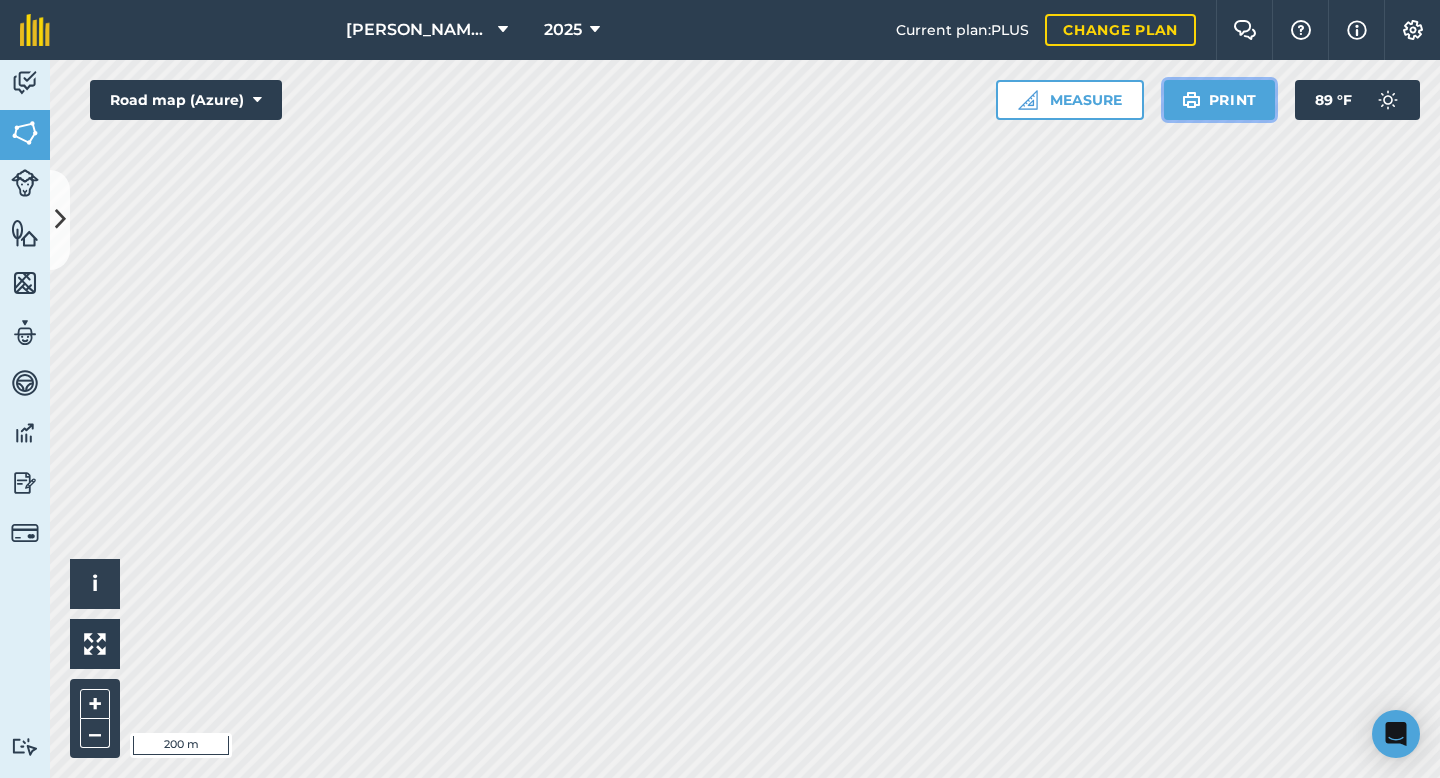 click on "Print" at bounding box center (1220, 100) 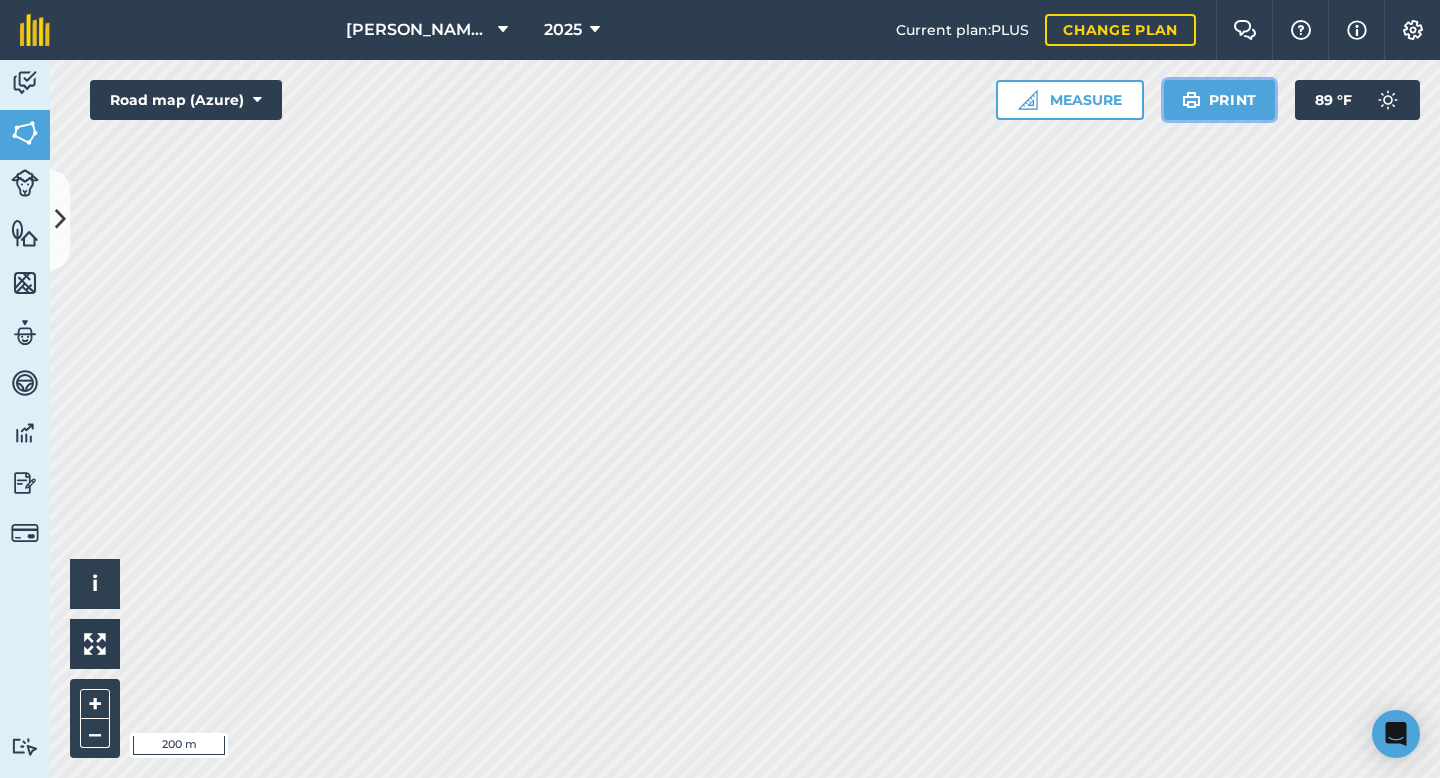 click at bounding box center (1191, 100) 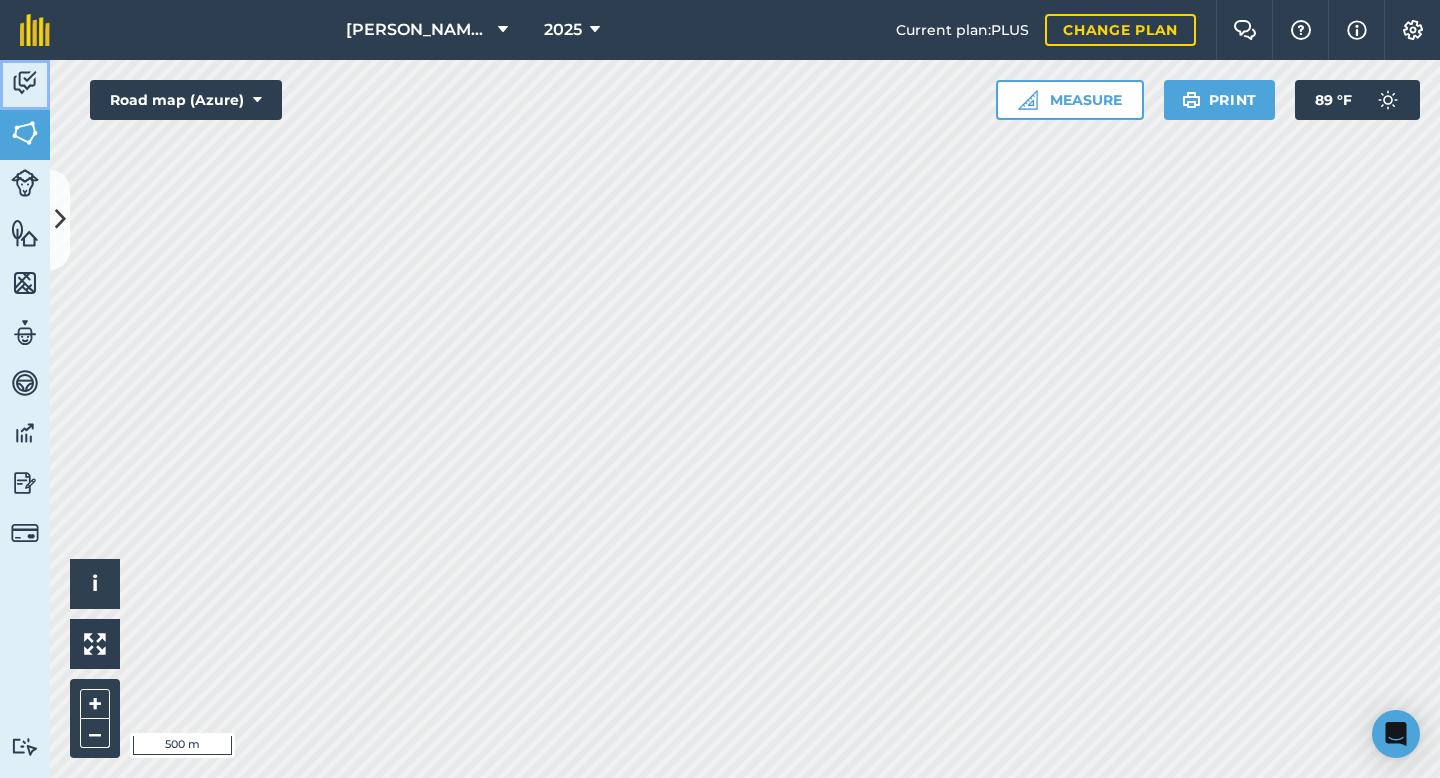 click at bounding box center [25, 83] 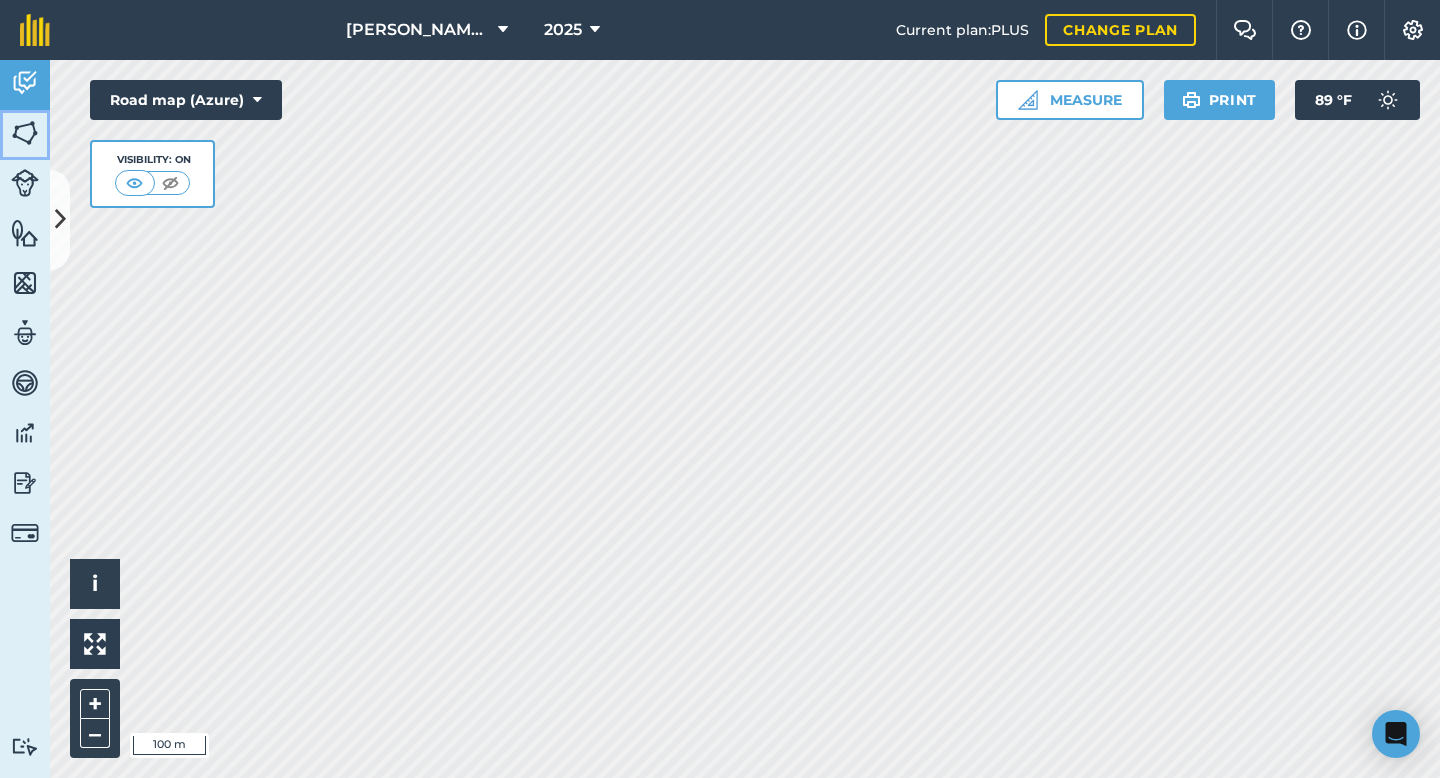 click at bounding box center [25, 133] 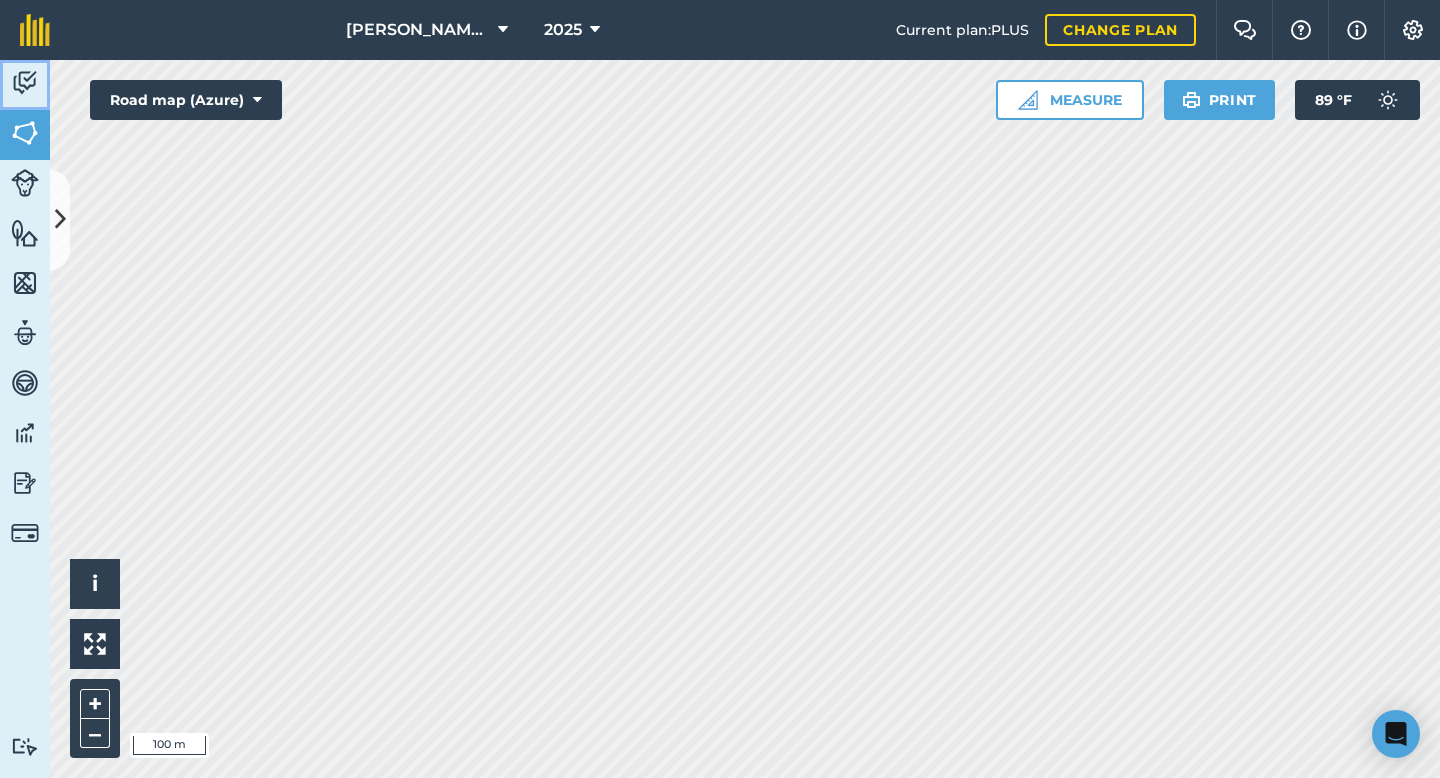 click at bounding box center (25, 83) 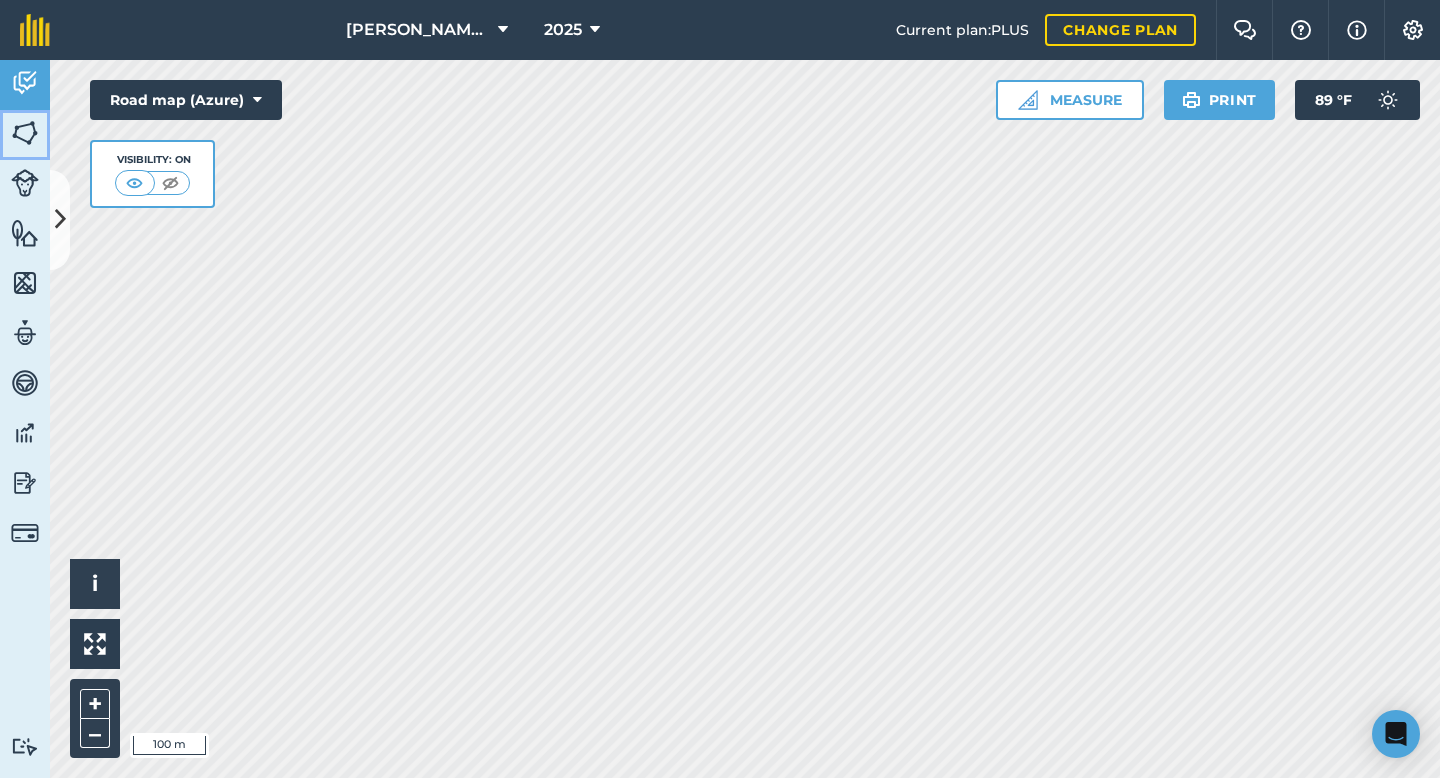 click at bounding box center [25, 133] 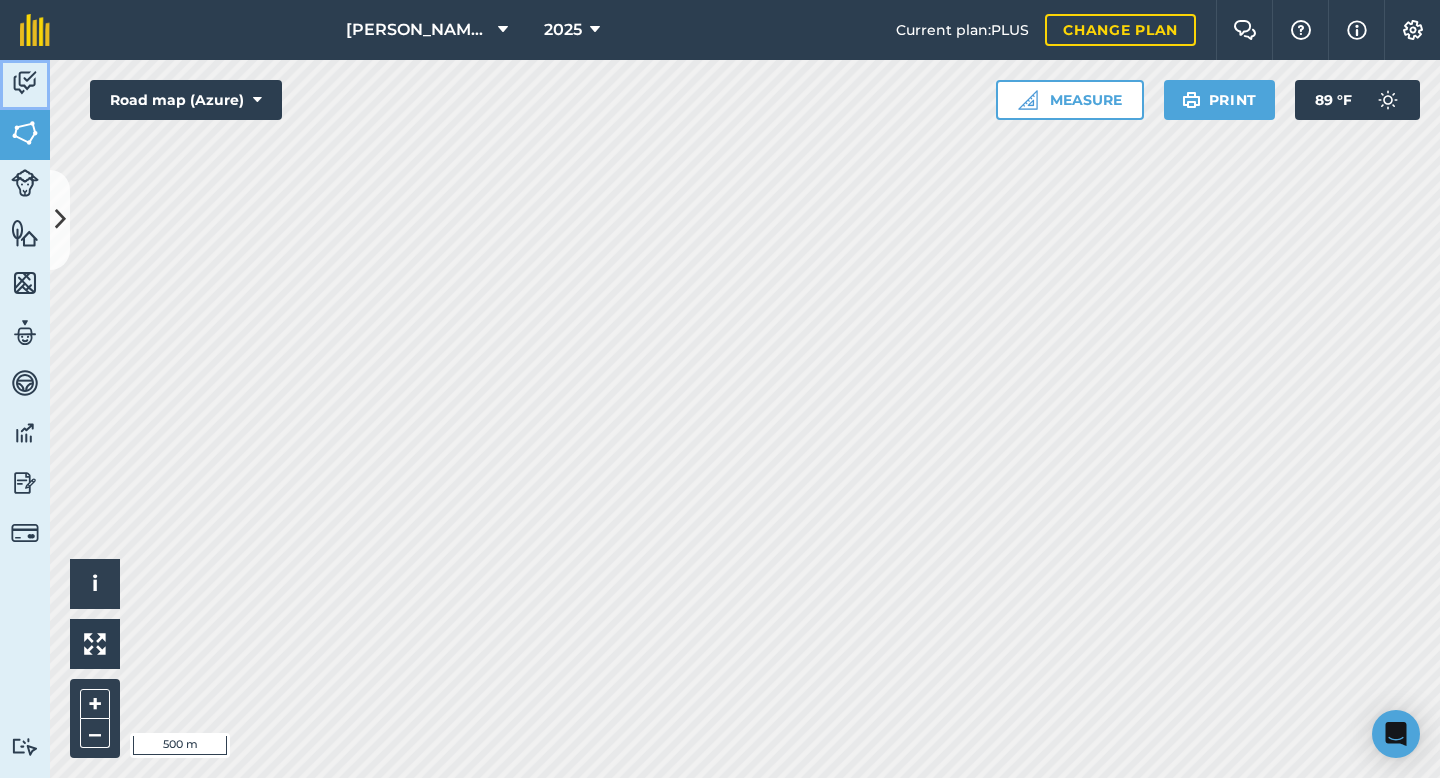click at bounding box center [25, 83] 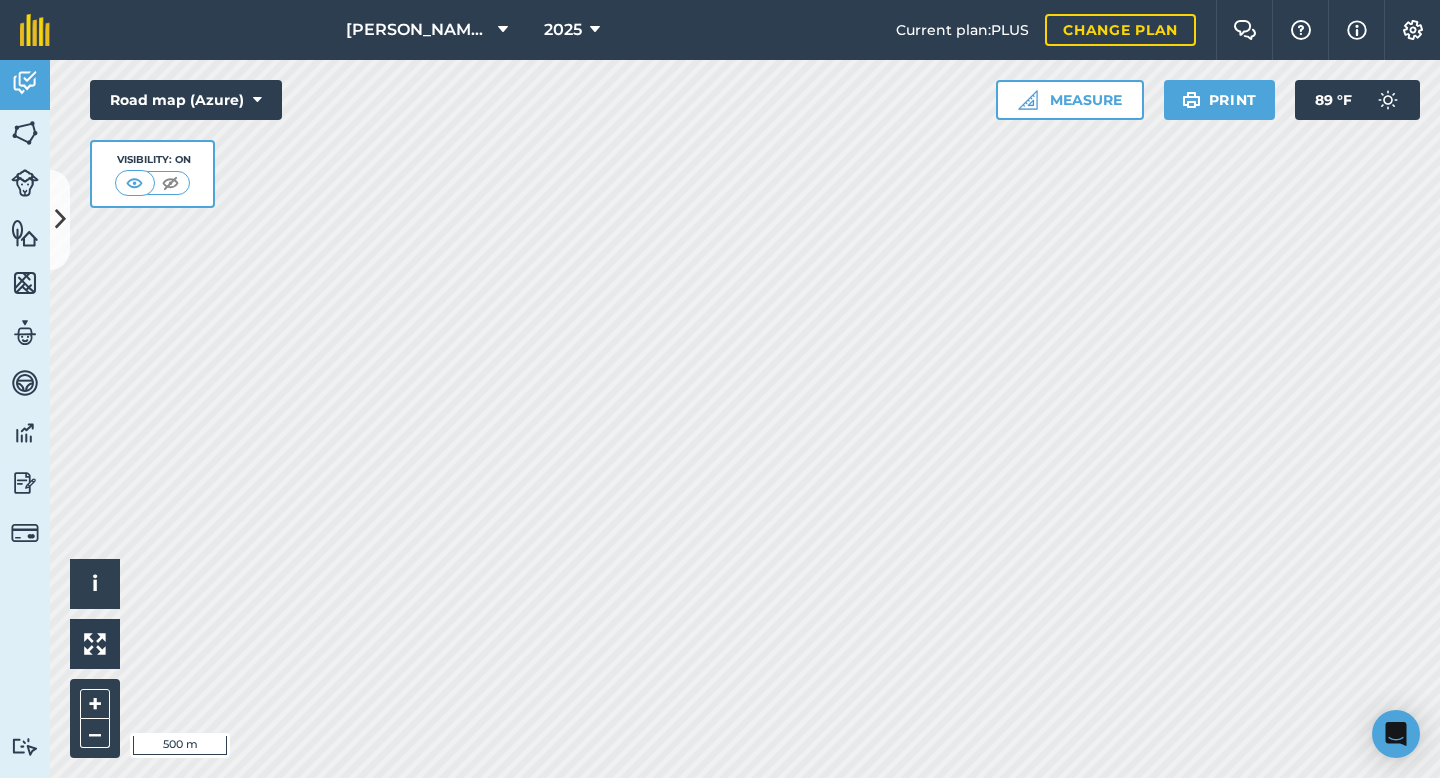 click on "Segura Farms 2025 Current plan :  PLUS   Change plan Farm Chat Help Info Settings Segura Farms  -  2025 Reproduced with the permission of  Microsoft Printed on  28/07/2025 Field usages No usage set 1st 2nd 3rd 4th 5th Fallow Plant Activity Fields Livestock Features Maps Team Vehicles Data Reporting Billing Tutorials Tutorials Activity   Note   Field Job Filters Sb You created this 3 days ago Sb You created this 3 days ago Sb You created this 3 days ago Sb You created this 3 days ago Mb You created this 3 days ago Sb You created this 3 days ago Sb You created this 3 days ago 6b You created this 4 days ago 6b You created this 18 days ago 4b You created this 18 days ago 4b You created this 19 days ago 5b You created this 19 days ago 6th You created this 19 days ago 6b 41 You created this 19 days ago 5b You created this 19 days ago 6b You created this 19 days ago 6b You created this 19 days ago 10b You created this 19 days ago 8b You created this 19 days ago 4th You created this 19 days ago 8b 6b" at bounding box center (720, 389) 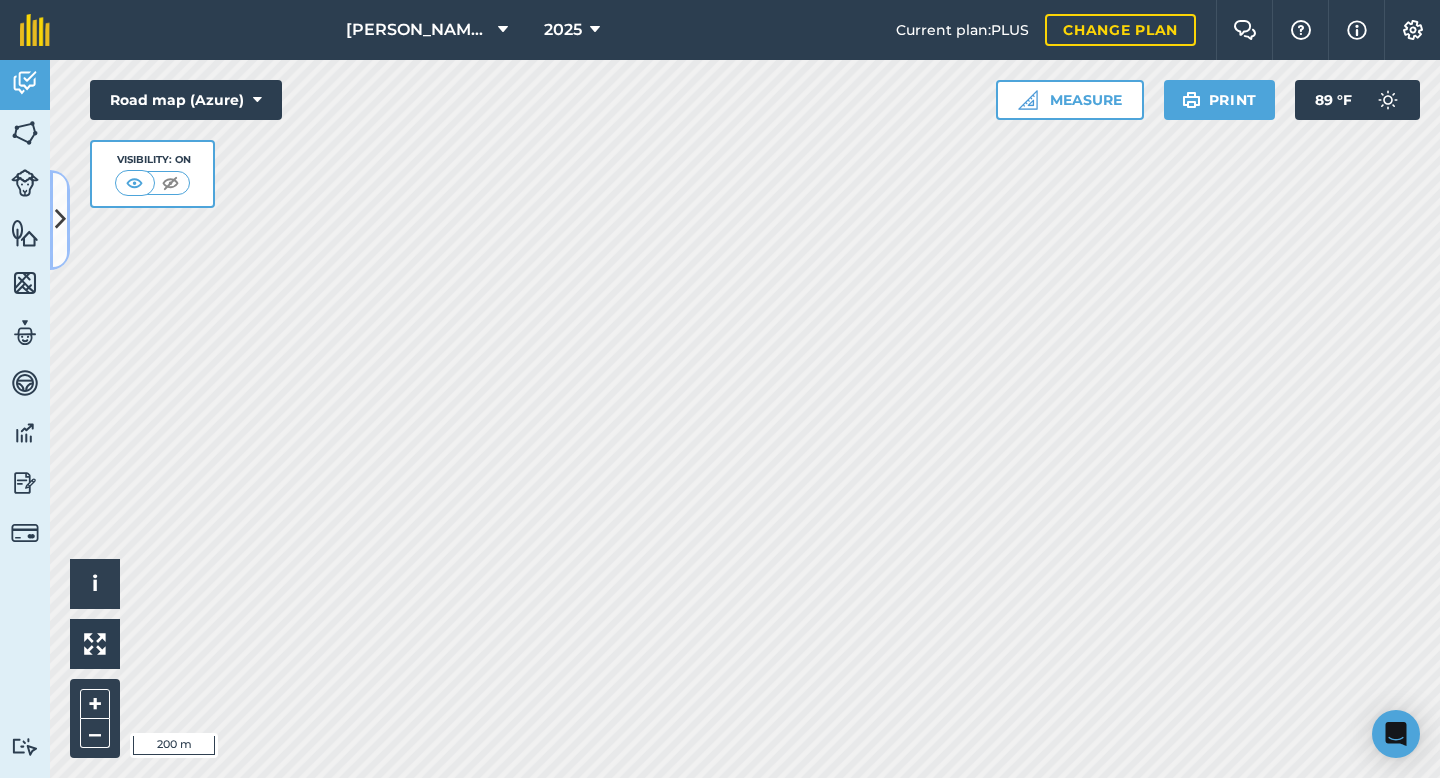 click at bounding box center (60, 219) 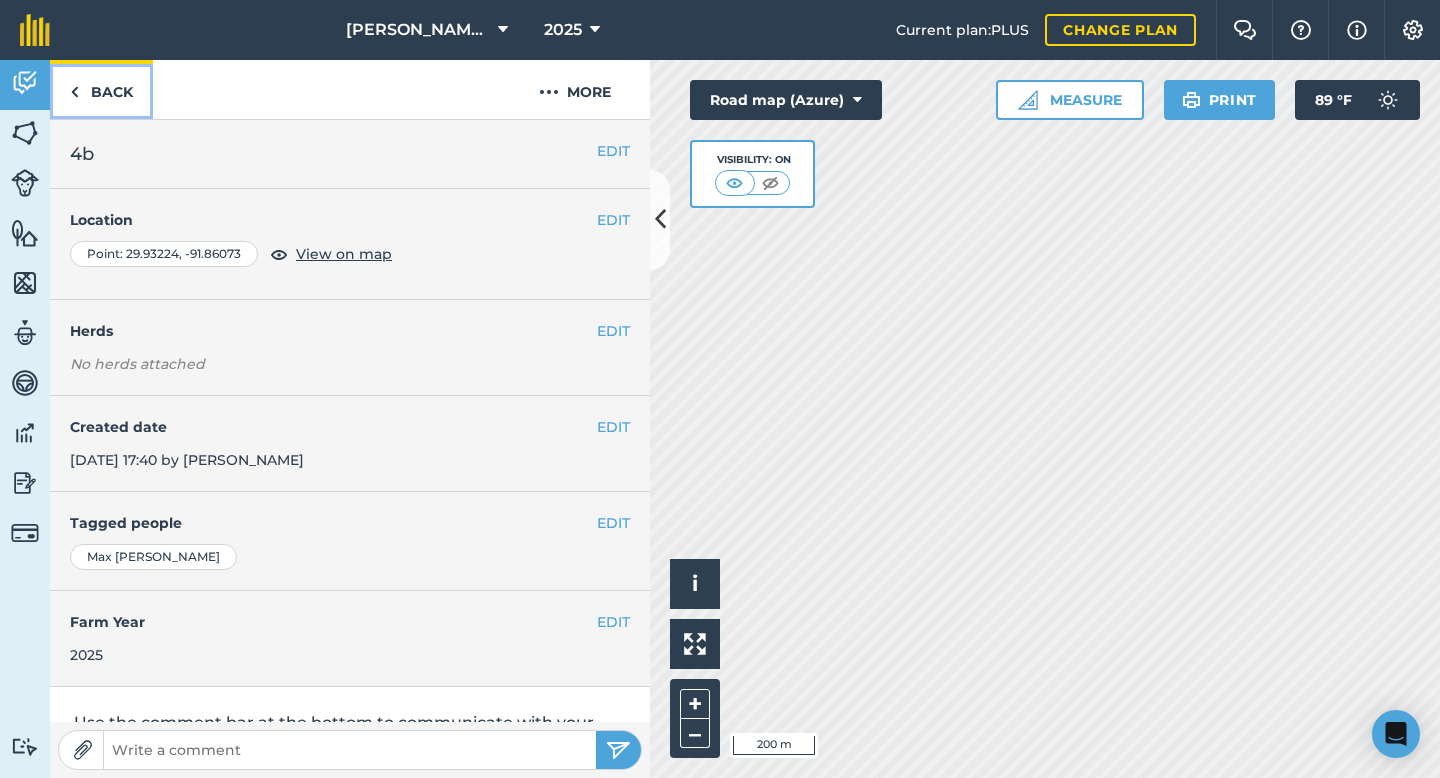 click on "Back" at bounding box center (101, 89) 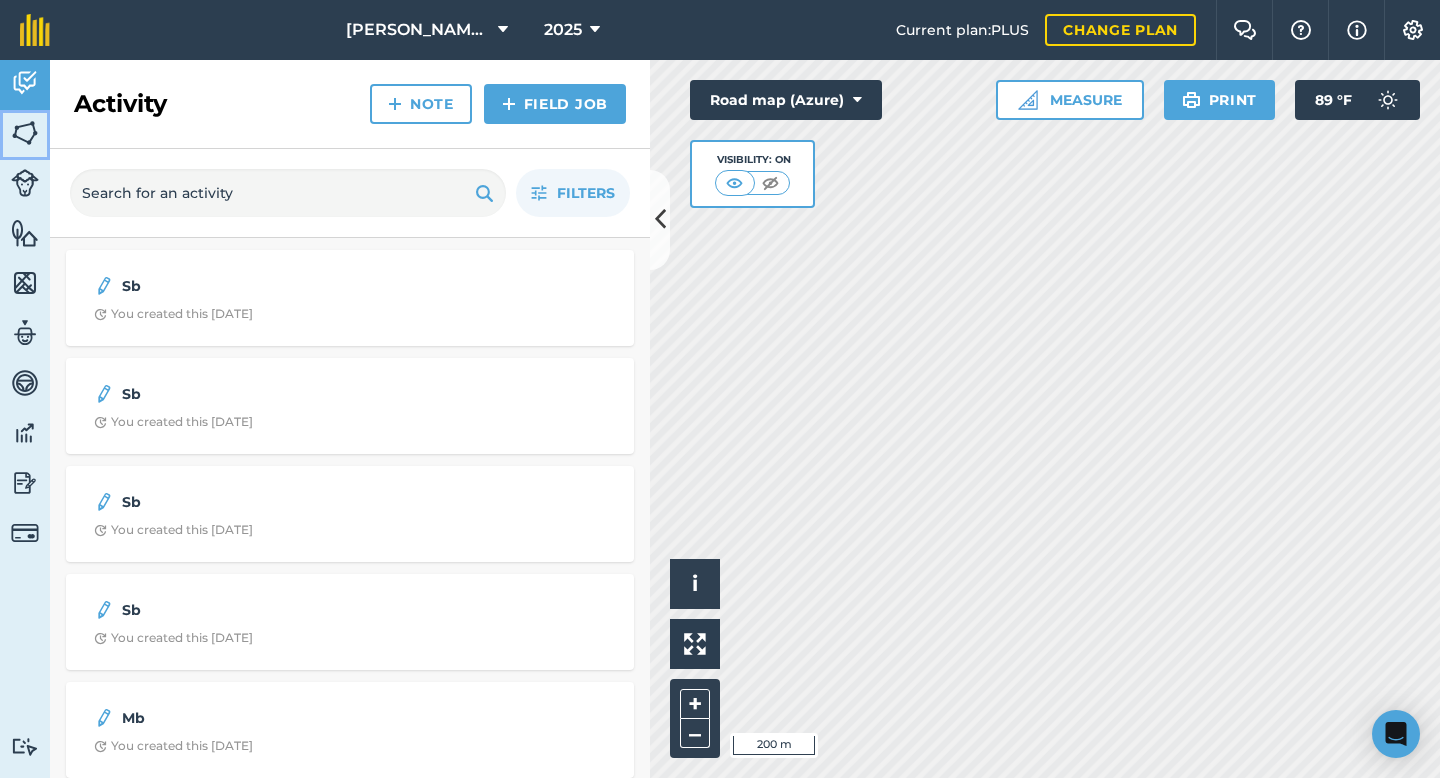click on "Fields" at bounding box center [25, 135] 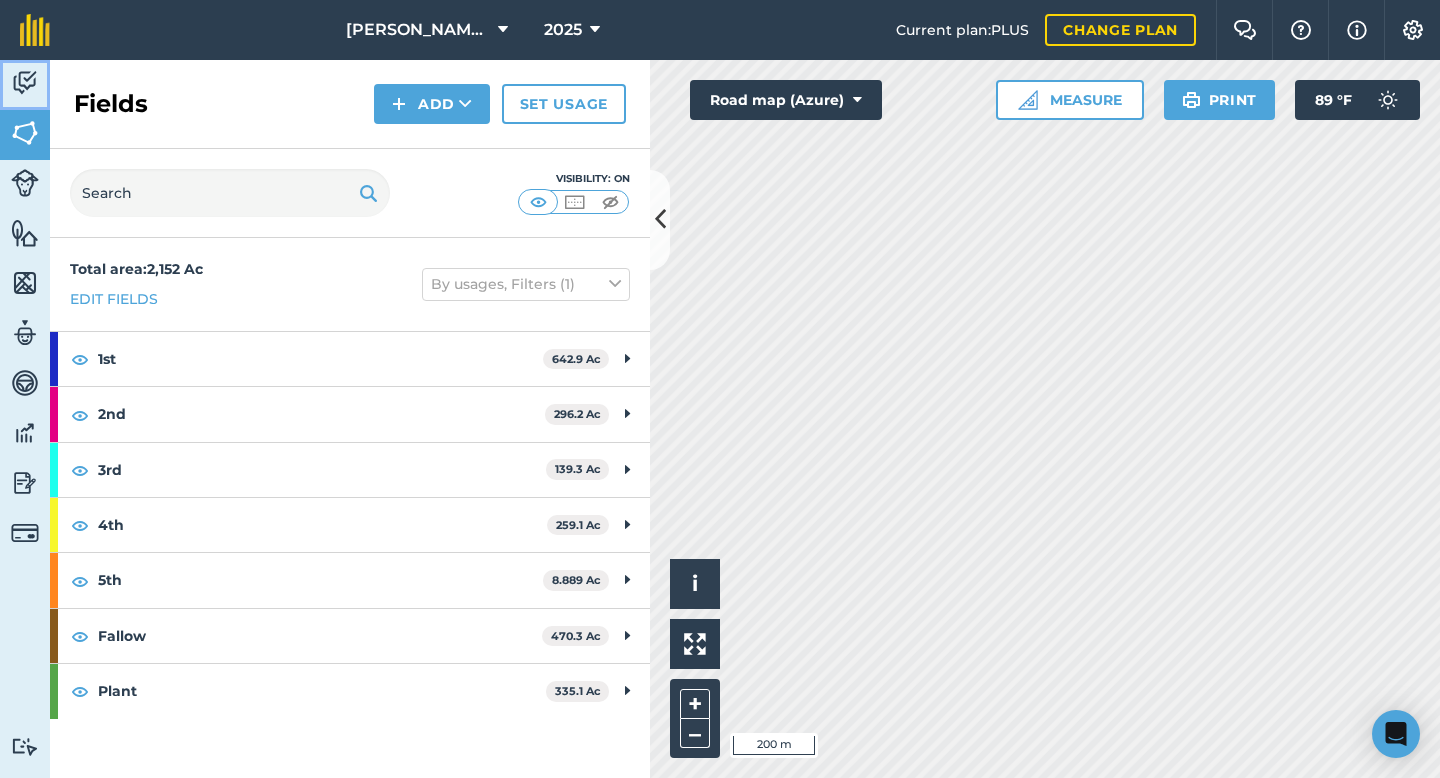 click on "Activity" at bounding box center (25, 85) 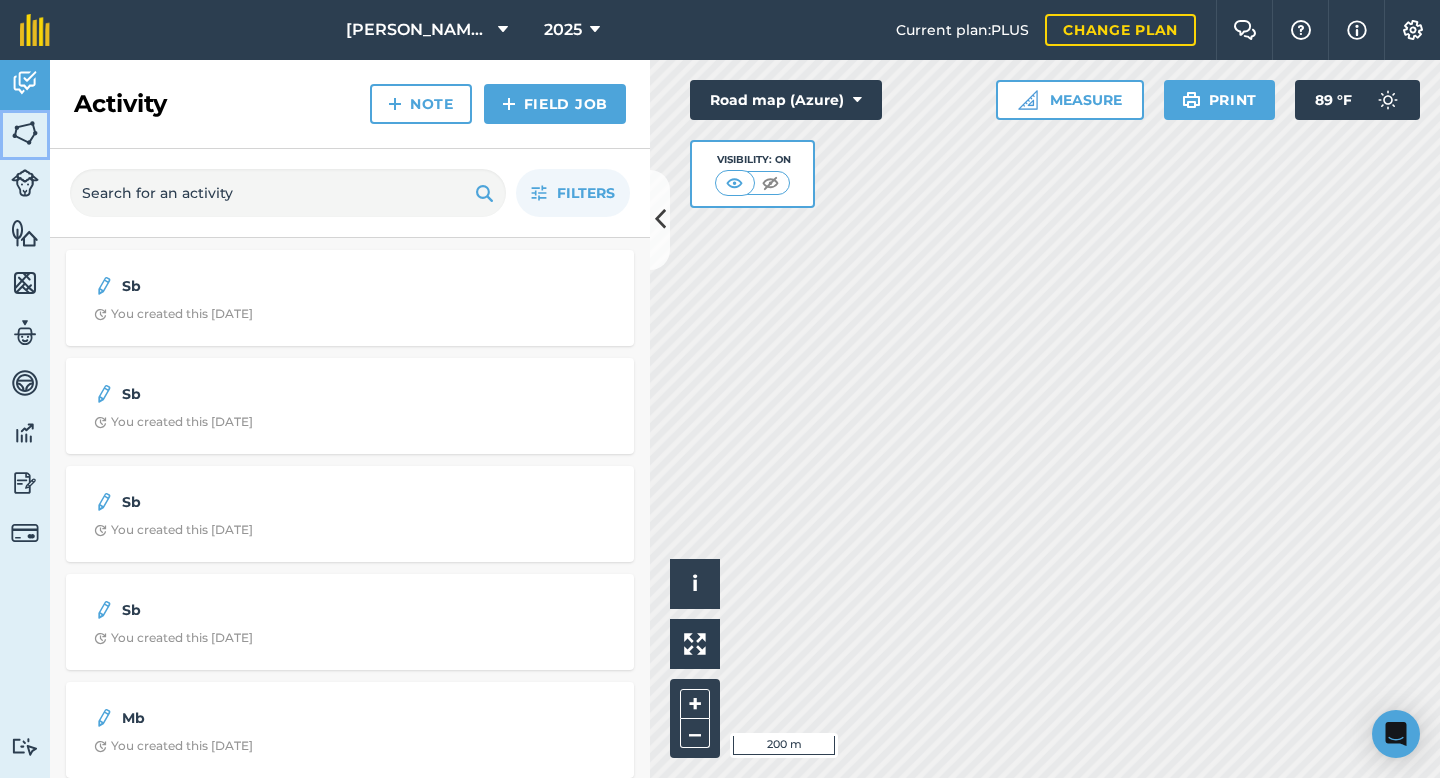 click at bounding box center [25, 133] 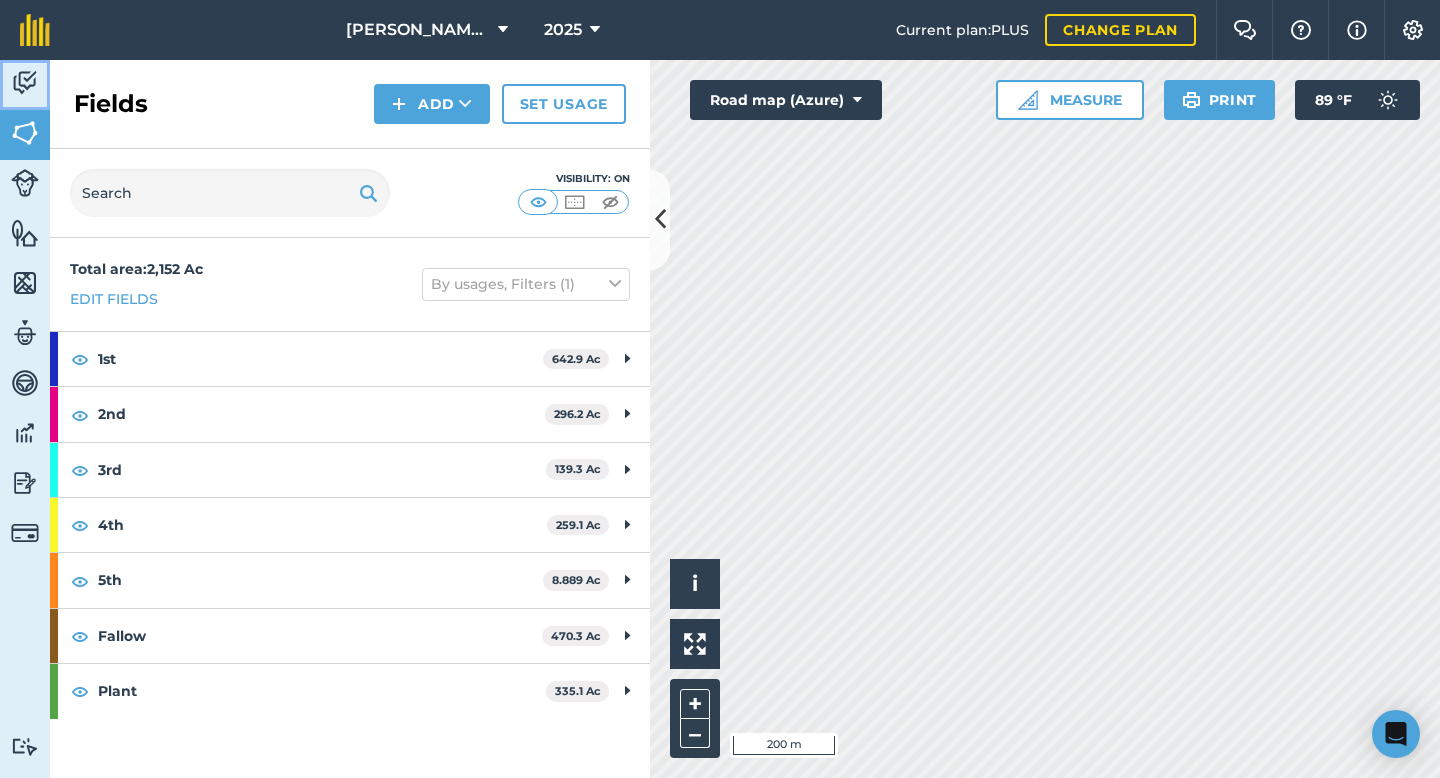 click at bounding box center (25, 83) 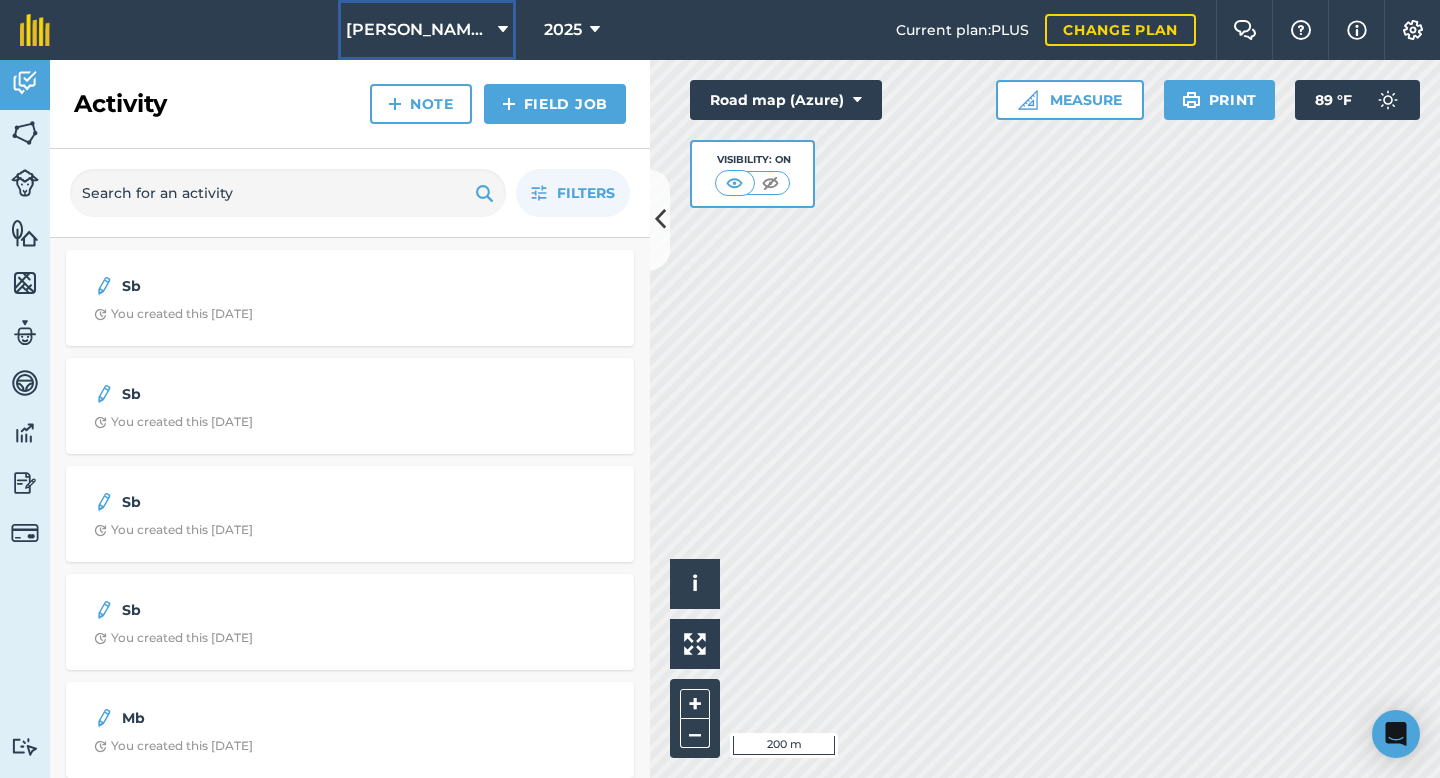 click on "[PERSON_NAME] Farms" at bounding box center [427, 30] 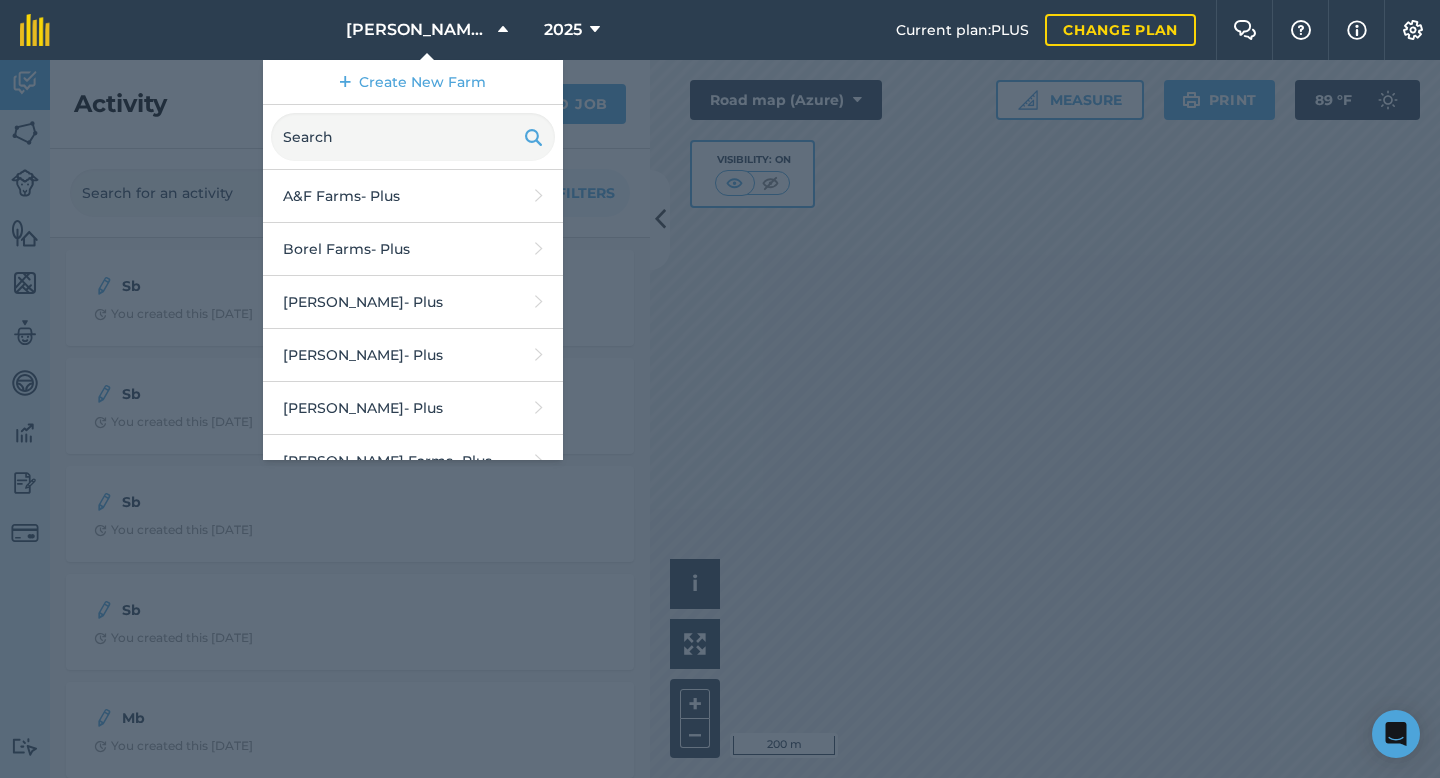 click on "Patrick Judice Farms  - Plus" at bounding box center (413, 673) 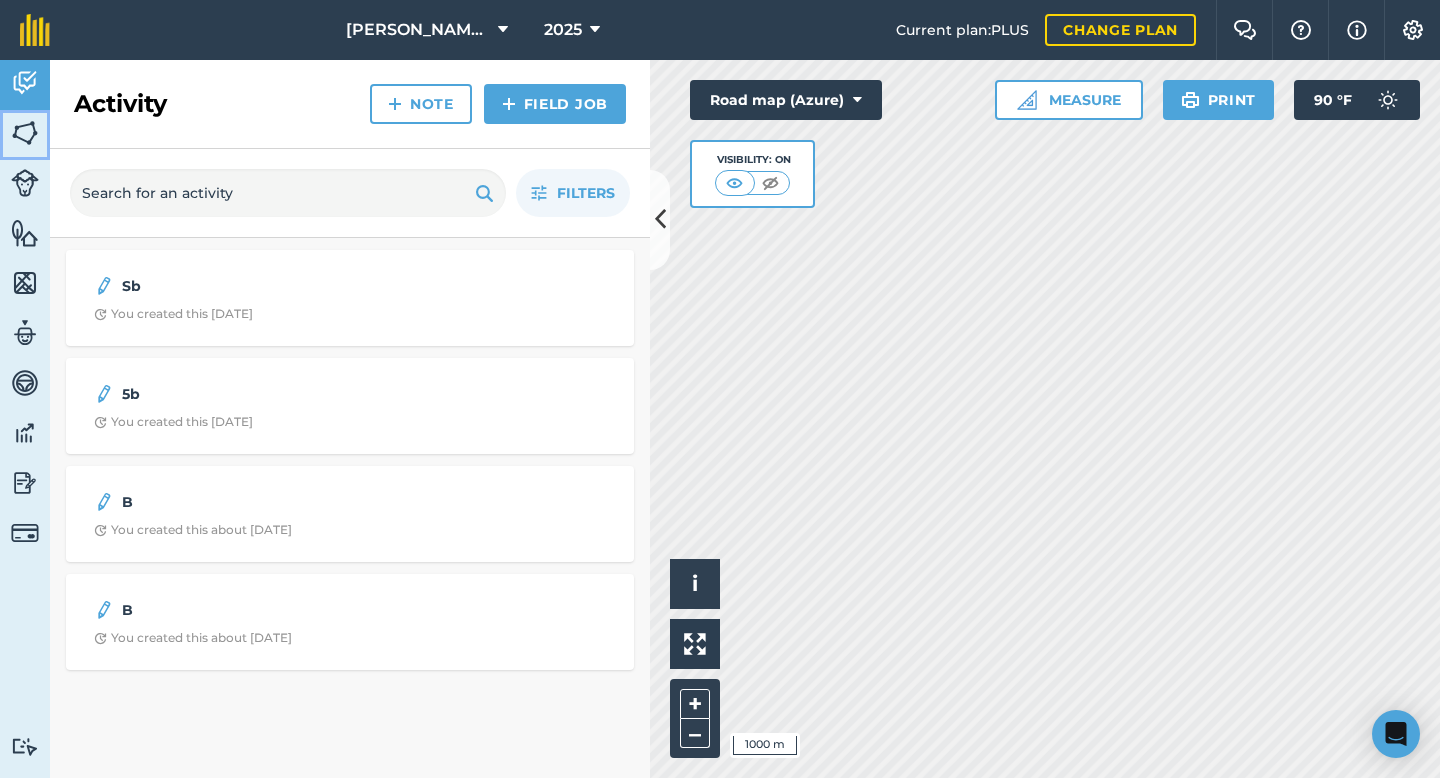 click at bounding box center (25, 133) 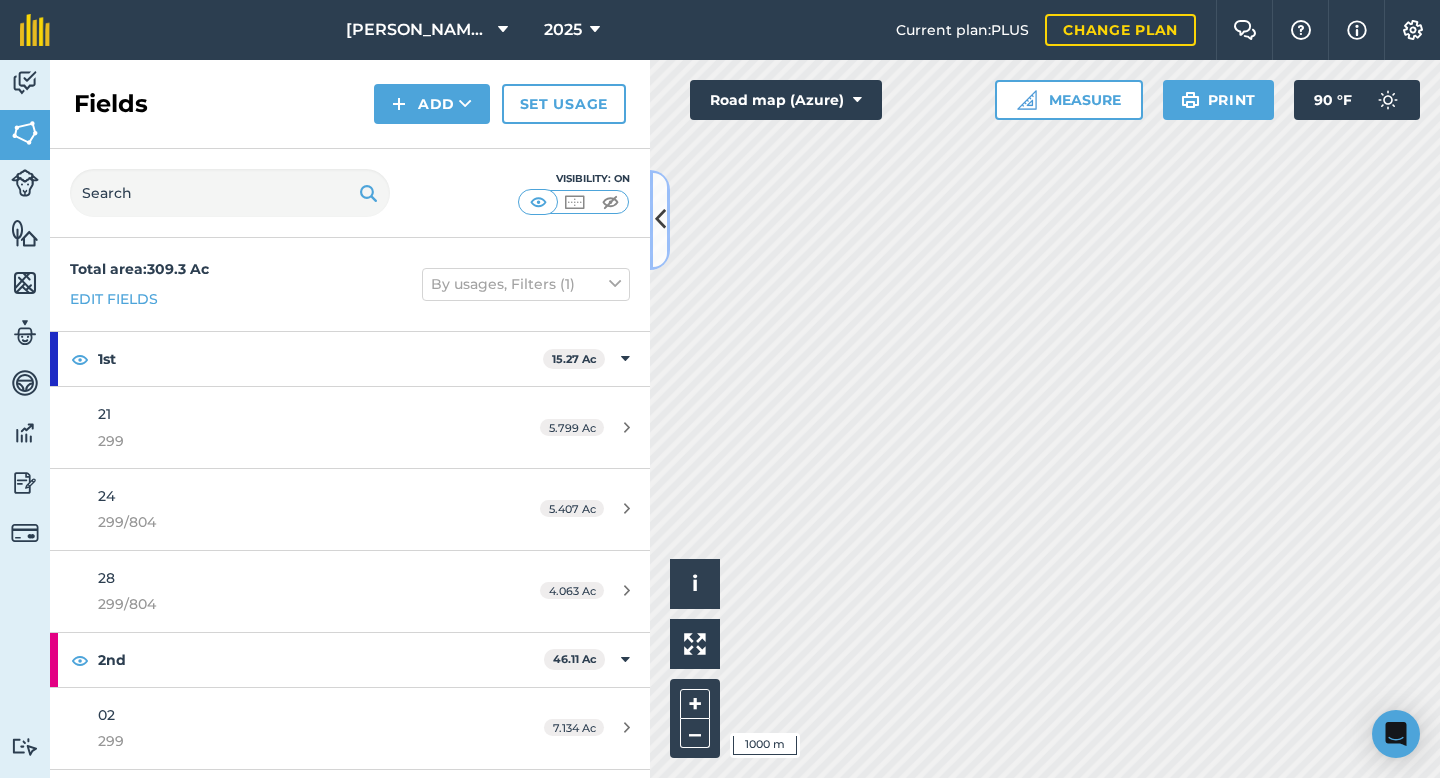 click at bounding box center [660, 219] 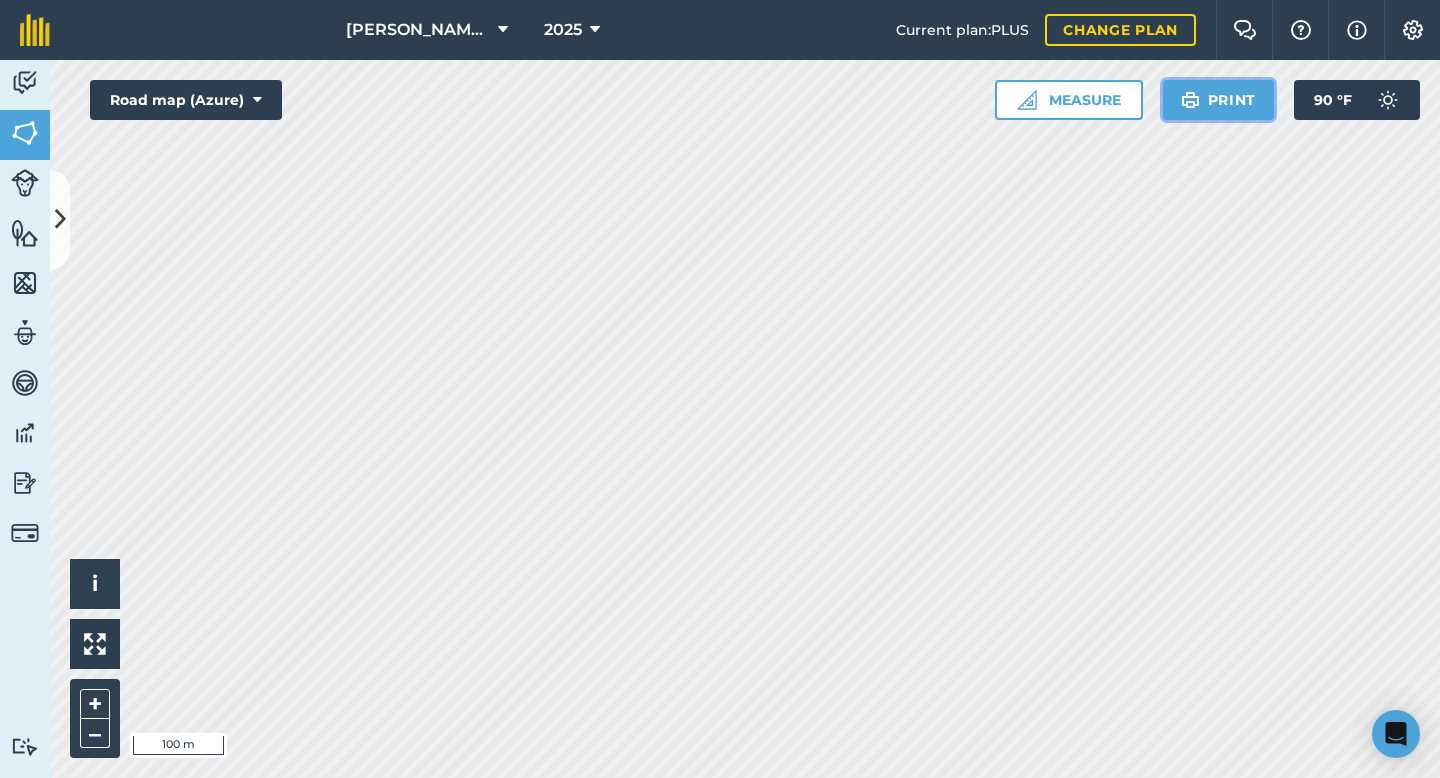 click on "Print" at bounding box center (1219, 100) 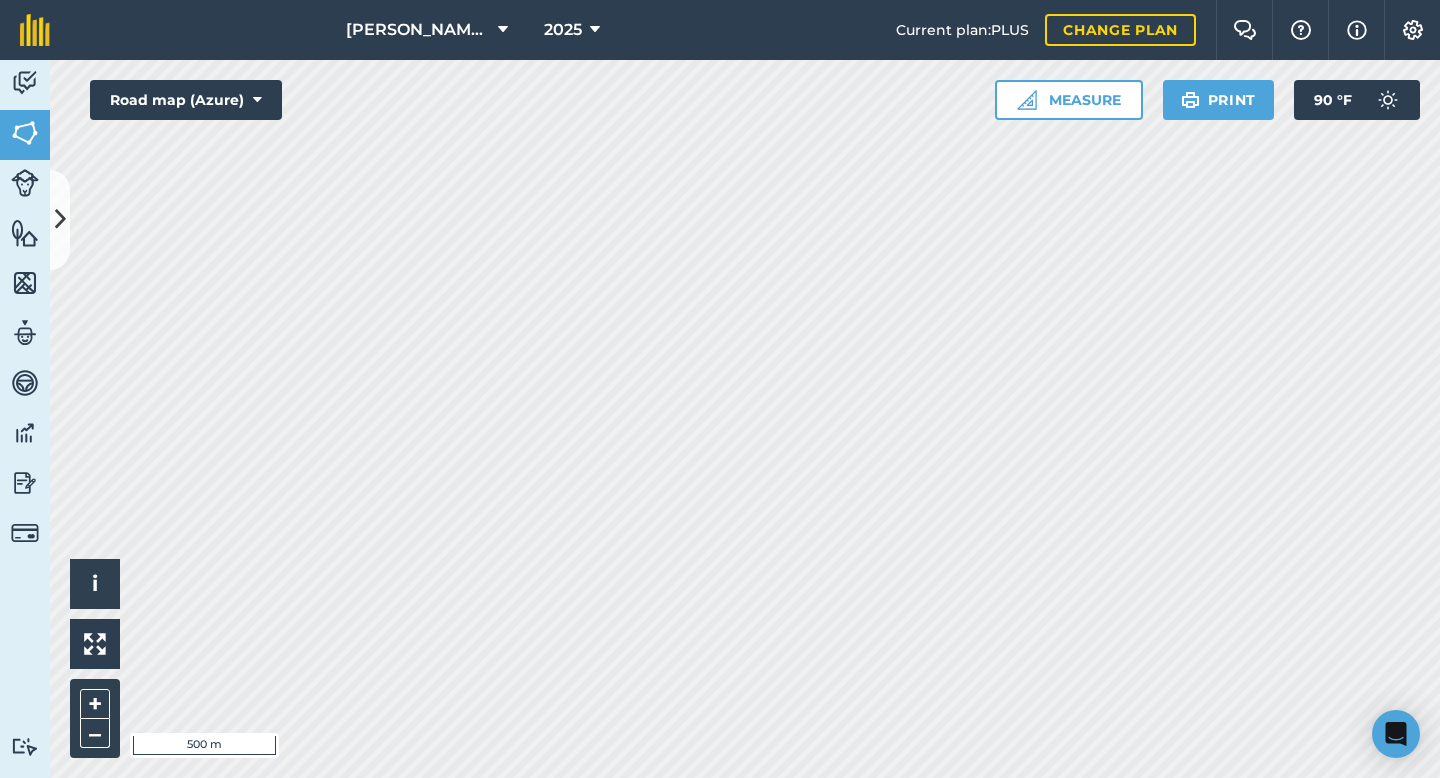 click on "Patrick Judice Farms 2025 Current plan :  PLUS   Change plan Farm Chat Help Info Settings Patrick Judice Farms  -  2025 Reproduced with the permission of  Microsoft Printed on  28/07/2025 Field usages No usage set 1st 2nd 3rd 4th 5th Fallow Plant Activity Fields Livestock Features Maps Team Vehicles Data Reporting Billing Tutorials Tutorials Fields   Add   Set usage Visibility: On Total area :  309.3   Ac Edit fields By usages, Filters (1) 1st 15.27   Ac 21 299 5.799   Ac 24 299/804 5.407   Ac 28 299/804 4.063   Ac 2nd 46.11   Ac 02 299 7.134   Ac 12 299/614/804 14.25   Ac 26 299/615/804/299 7.882   Ac 31 838/299 16.85   Ac 3rd 61.16   Ac 05 299 2.363   Ac 08 299 3.943   Ac 10 299 8.535   Ac 15 299 17.5   Ac 16 299 3.988   Ac 23 615/299 8.583   Ac 30 299 5.321   Ac 33 10.93   Ac 4th 17.78   Ac 38 299 17.78   Ac 5th 6.853   Ac 06 299 4.213   Ac 17 299 2.64   Ac Fallow 72.2   Ac 04 7.182   Ac 07 299 9.962   Ac 13 13.96   Ac 22 3.637   Ac 25 6.75   Ac 27 6.629   Ac 34 5.203   Ac 35 6.011   Ac 37 12.87   Ac Plant" at bounding box center (720, 389) 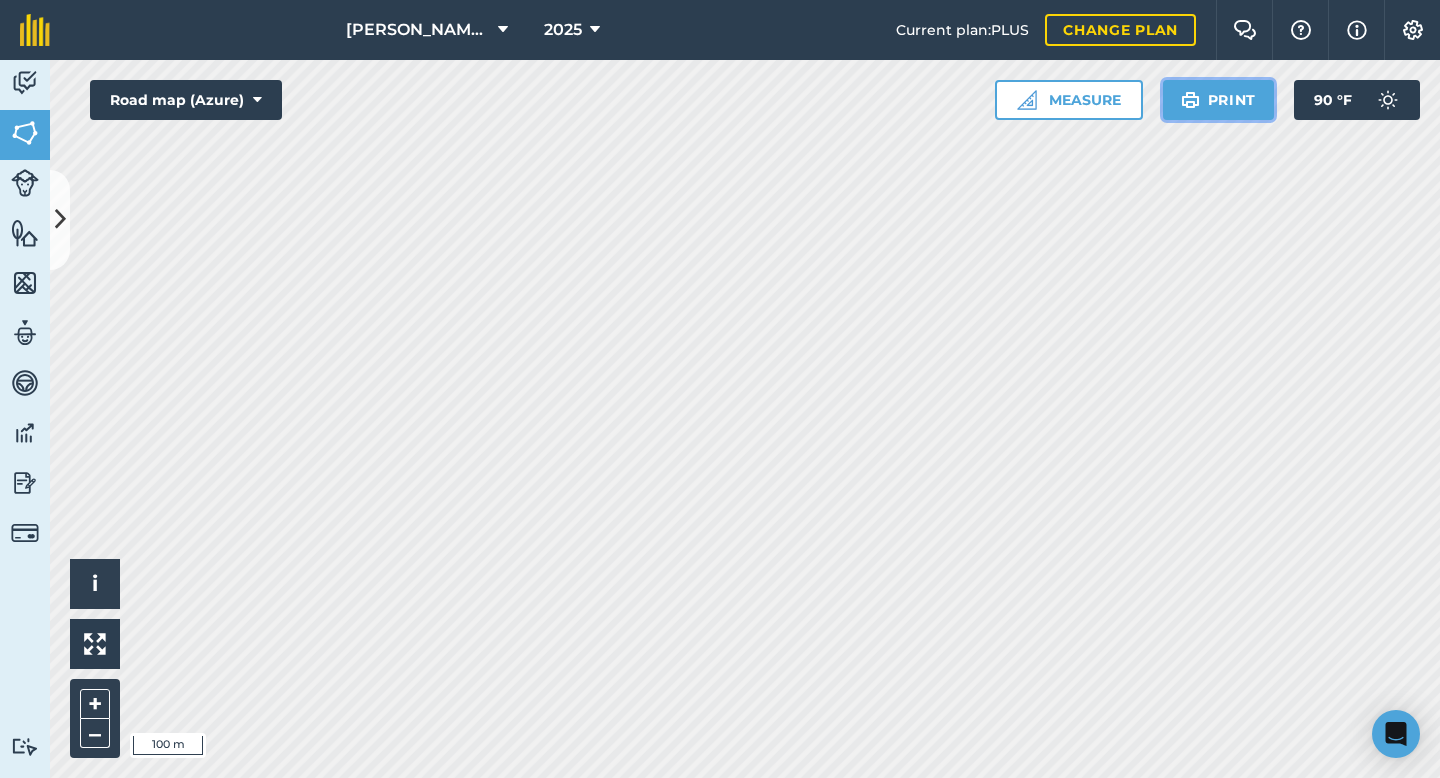 click on "Print" at bounding box center (1219, 100) 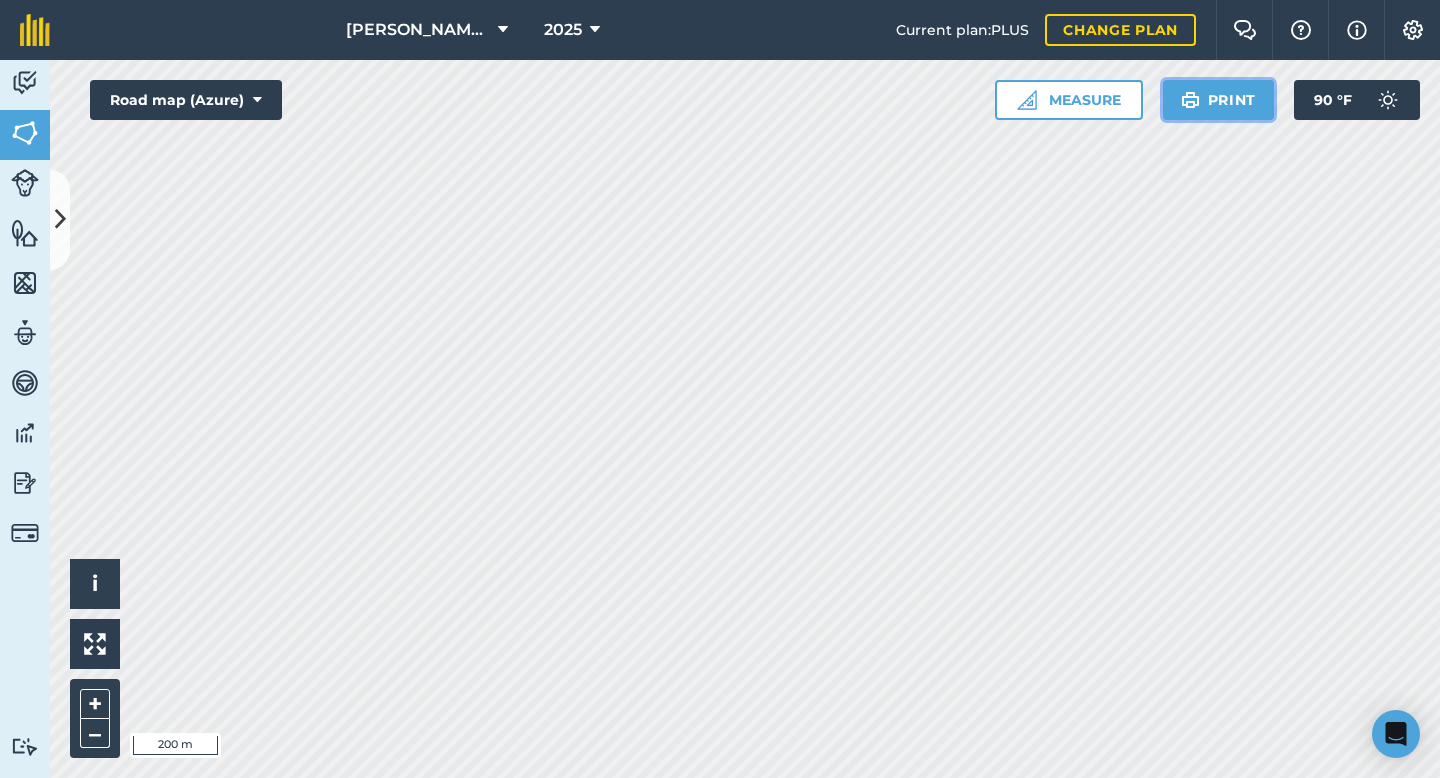 click on "Print" at bounding box center [1219, 100] 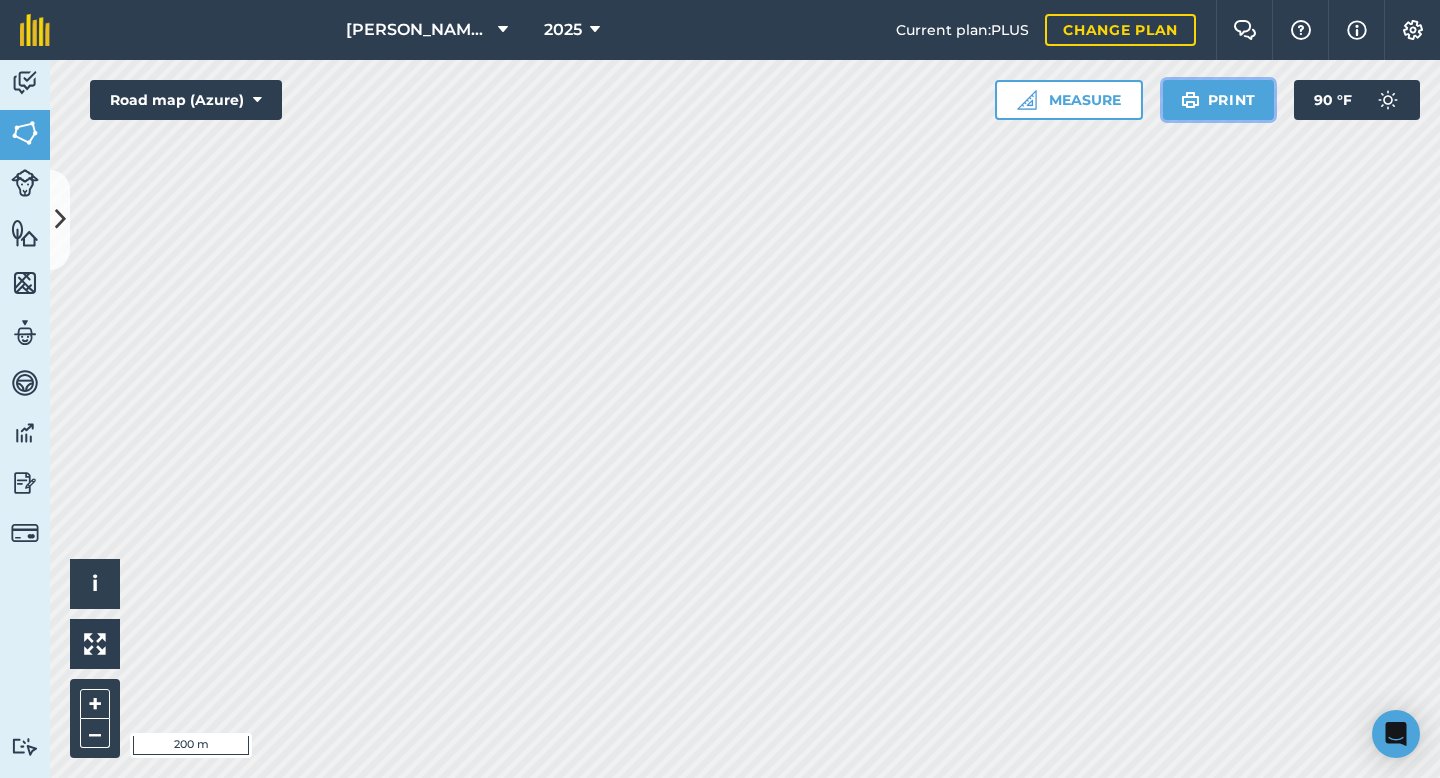 click at bounding box center [1190, 100] 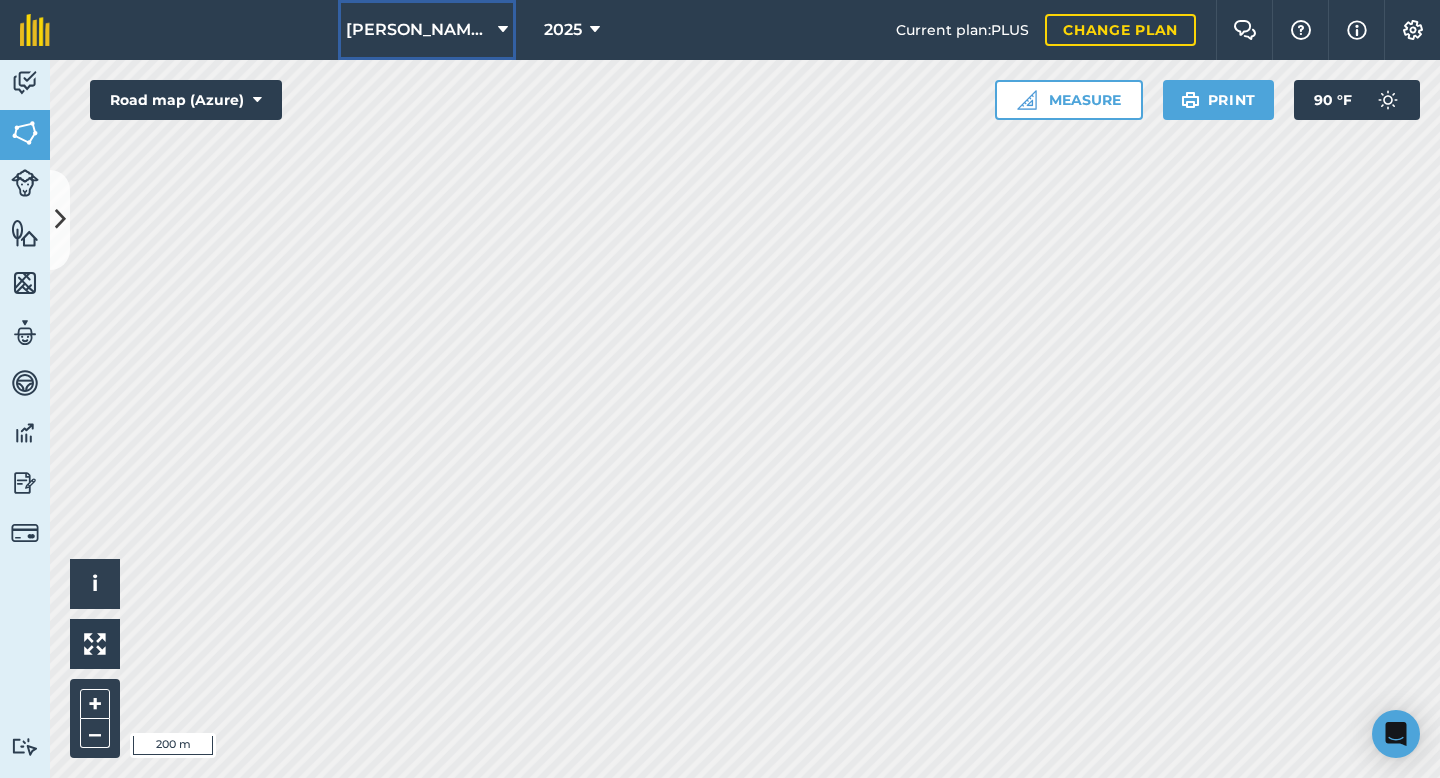 click on "[PERSON_NAME] Farms" at bounding box center (418, 30) 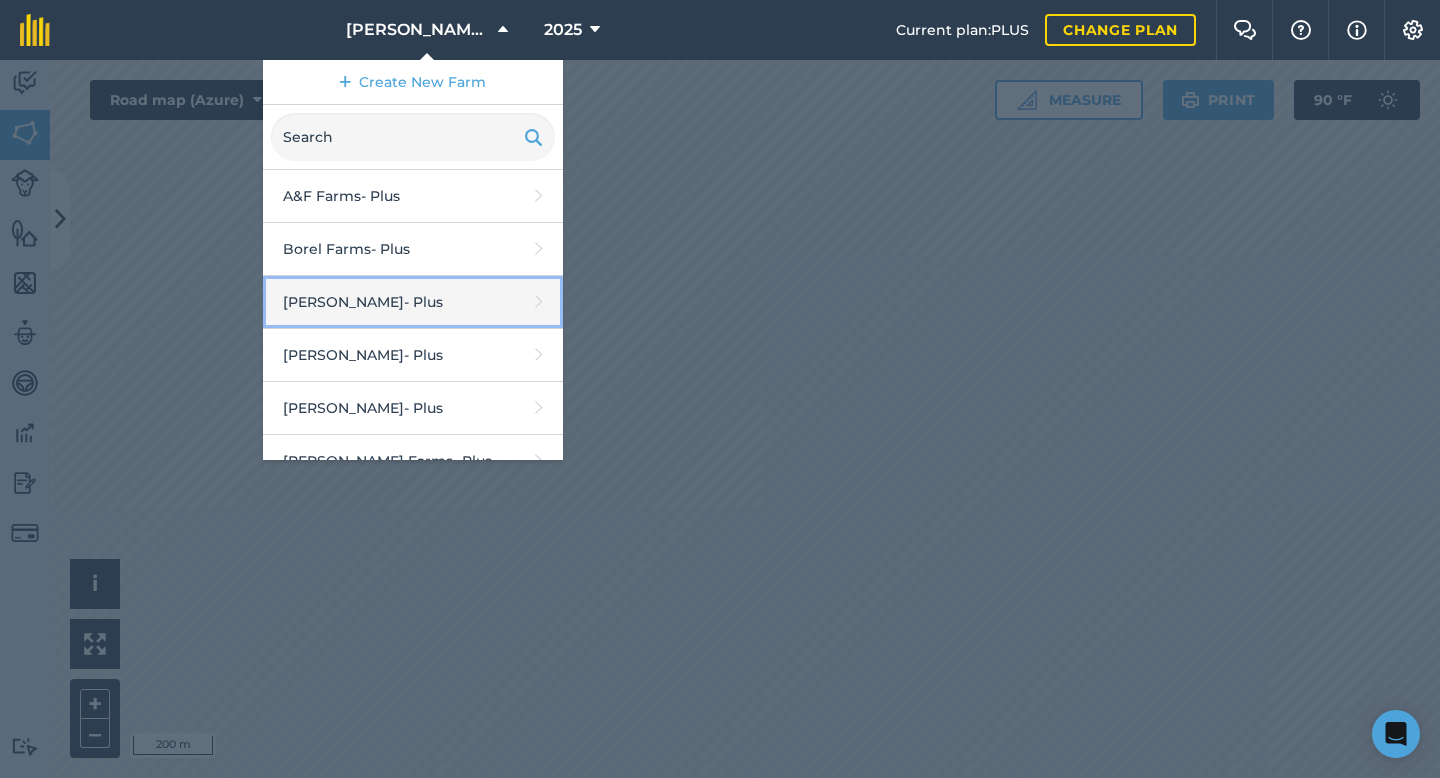 click on "Clarence Broussard   - Plus" at bounding box center (413, 302) 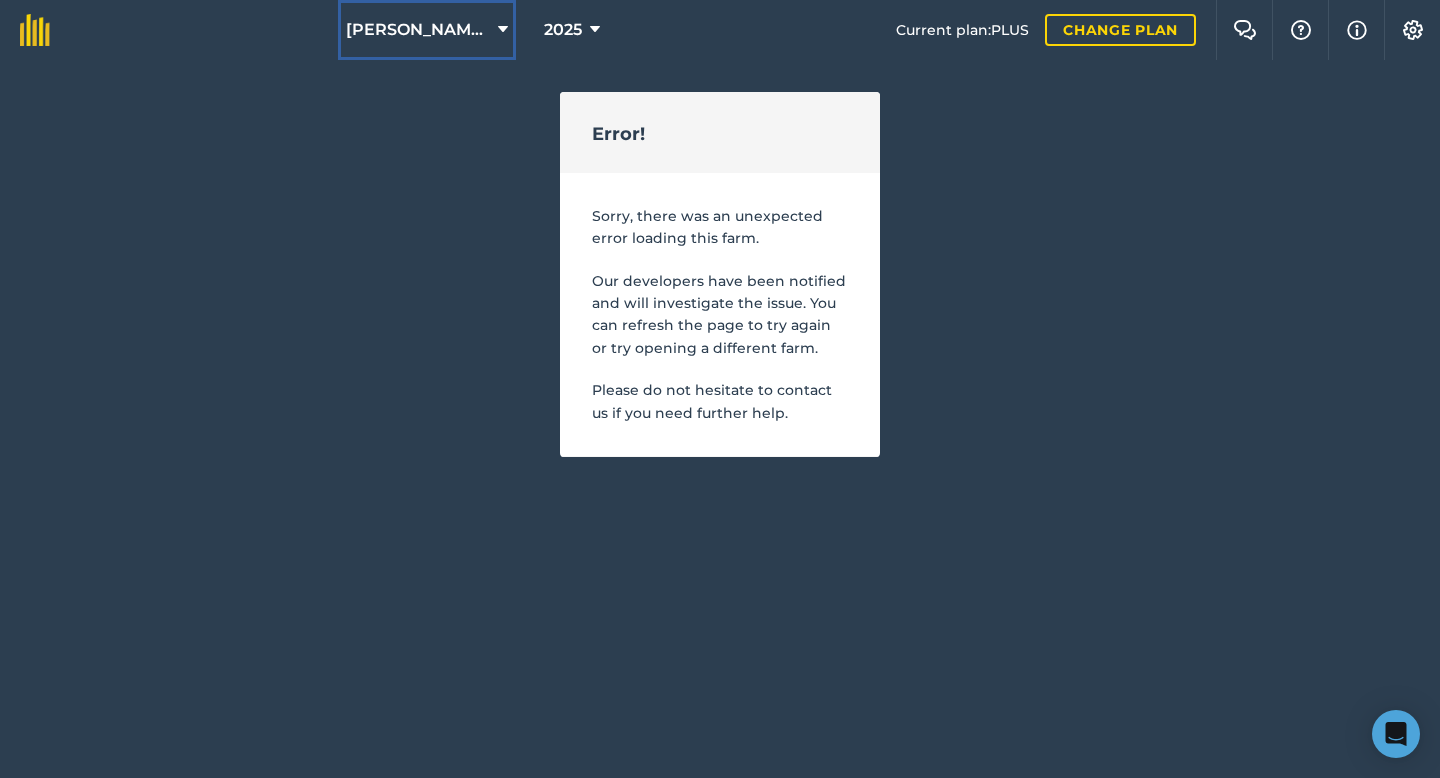 click on "[PERSON_NAME] Farms" at bounding box center [418, 30] 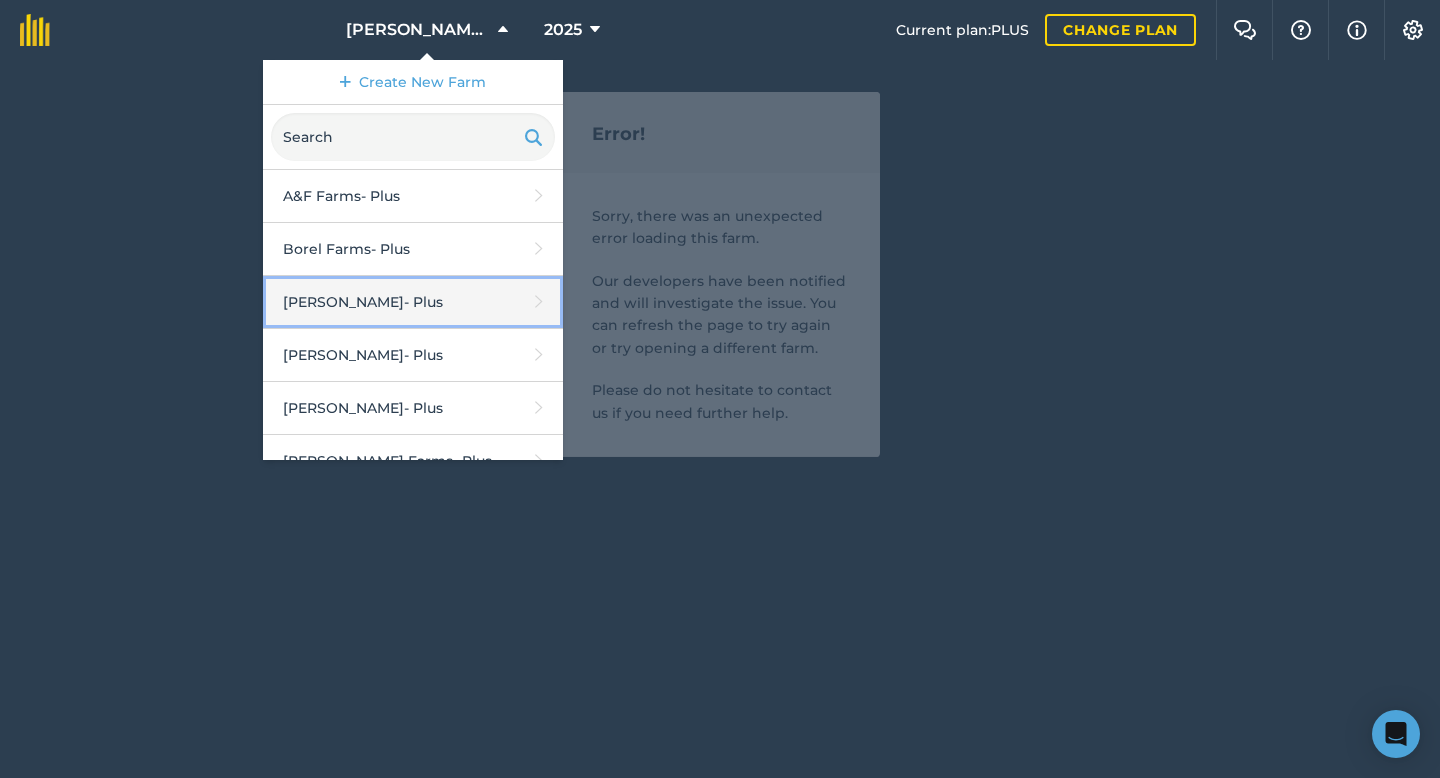 click on "Clarence Broussard   - Plus" at bounding box center [413, 302] 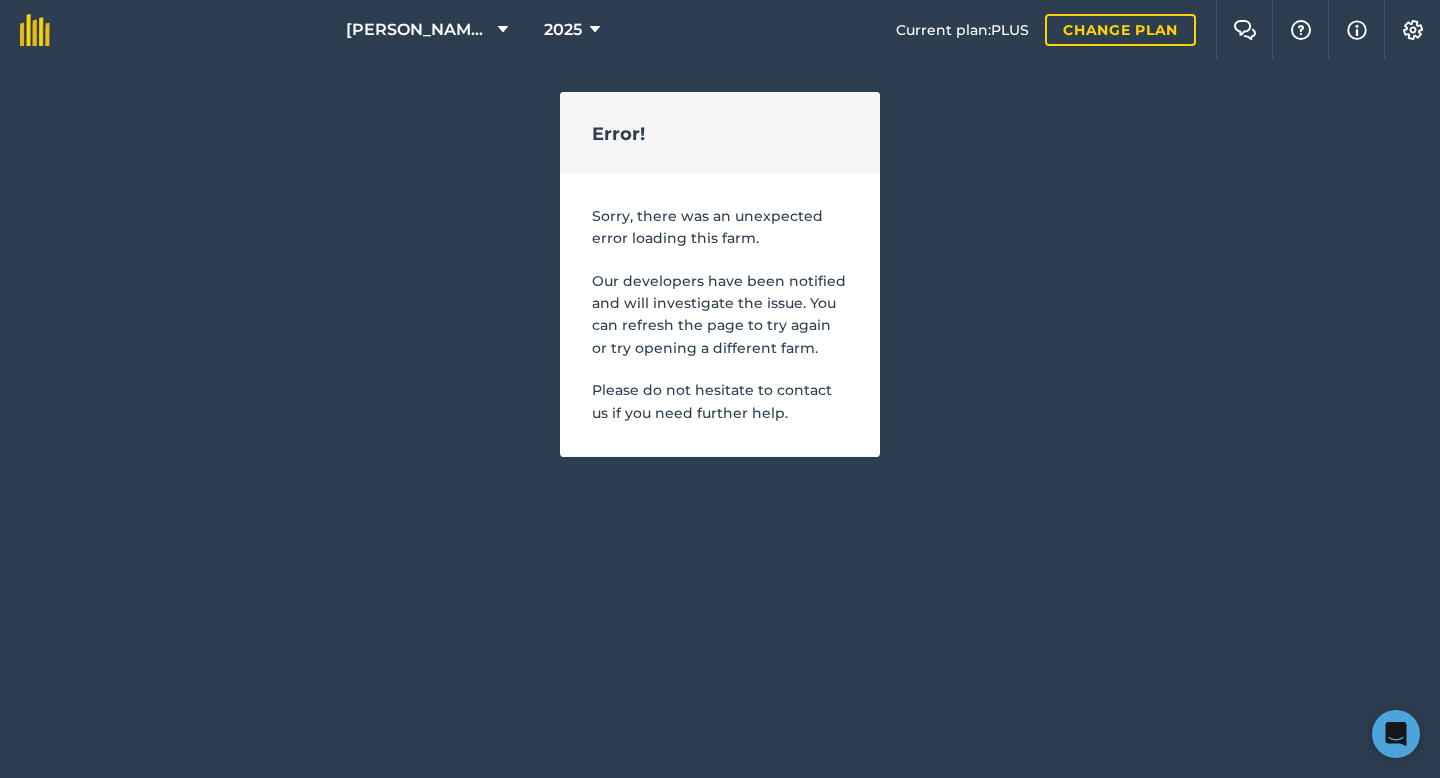 click on "Patrick Judice Farms 2025 Current plan :  PLUS   Change plan Farm Chat Help Info Settings Error! Sorry, there was an unexpected error loading this farm. Our developers have been notified and will investigate the issue. You can refresh the page to try again or try opening a different farm. Please do not hesitate to contact us if you need further help." at bounding box center [720, 228] 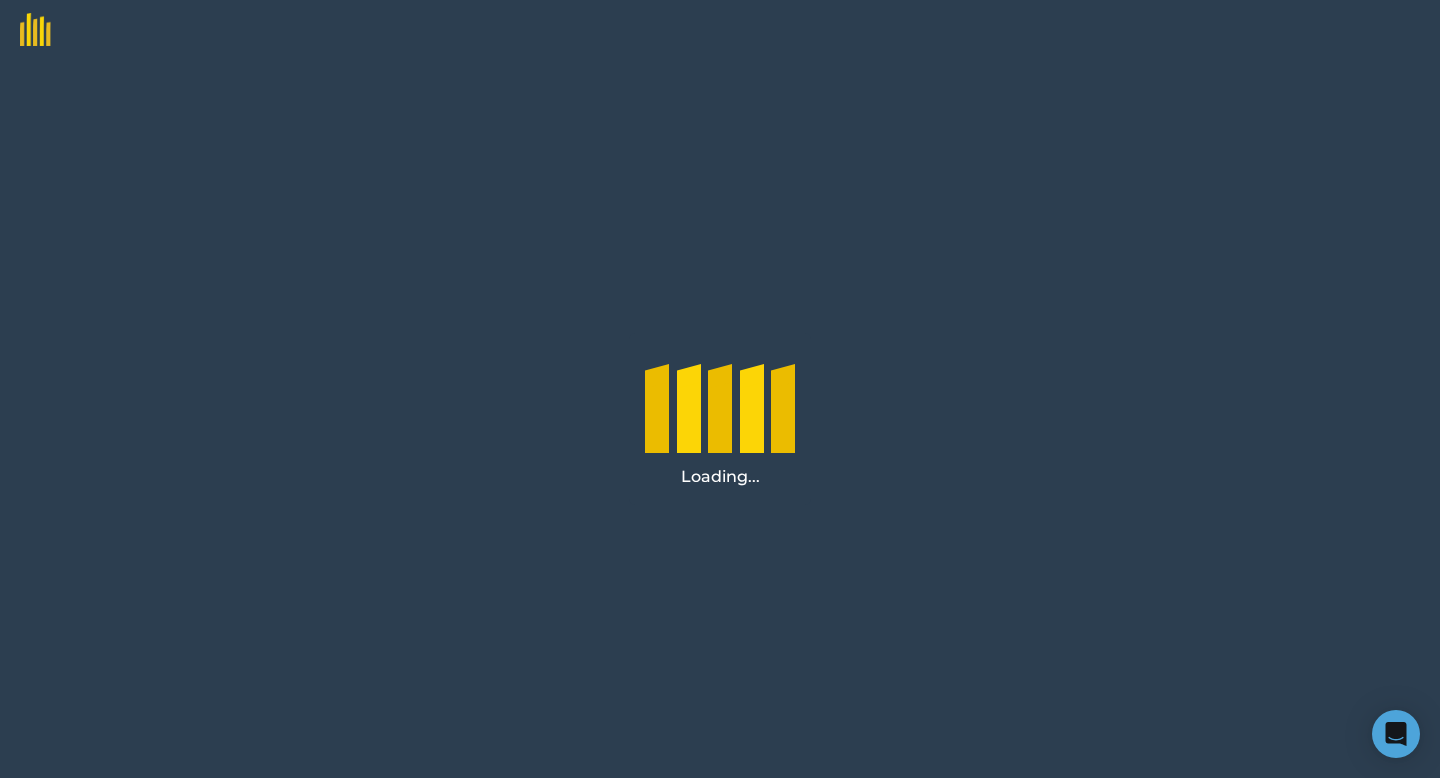 scroll, scrollTop: 0, scrollLeft: 0, axis: both 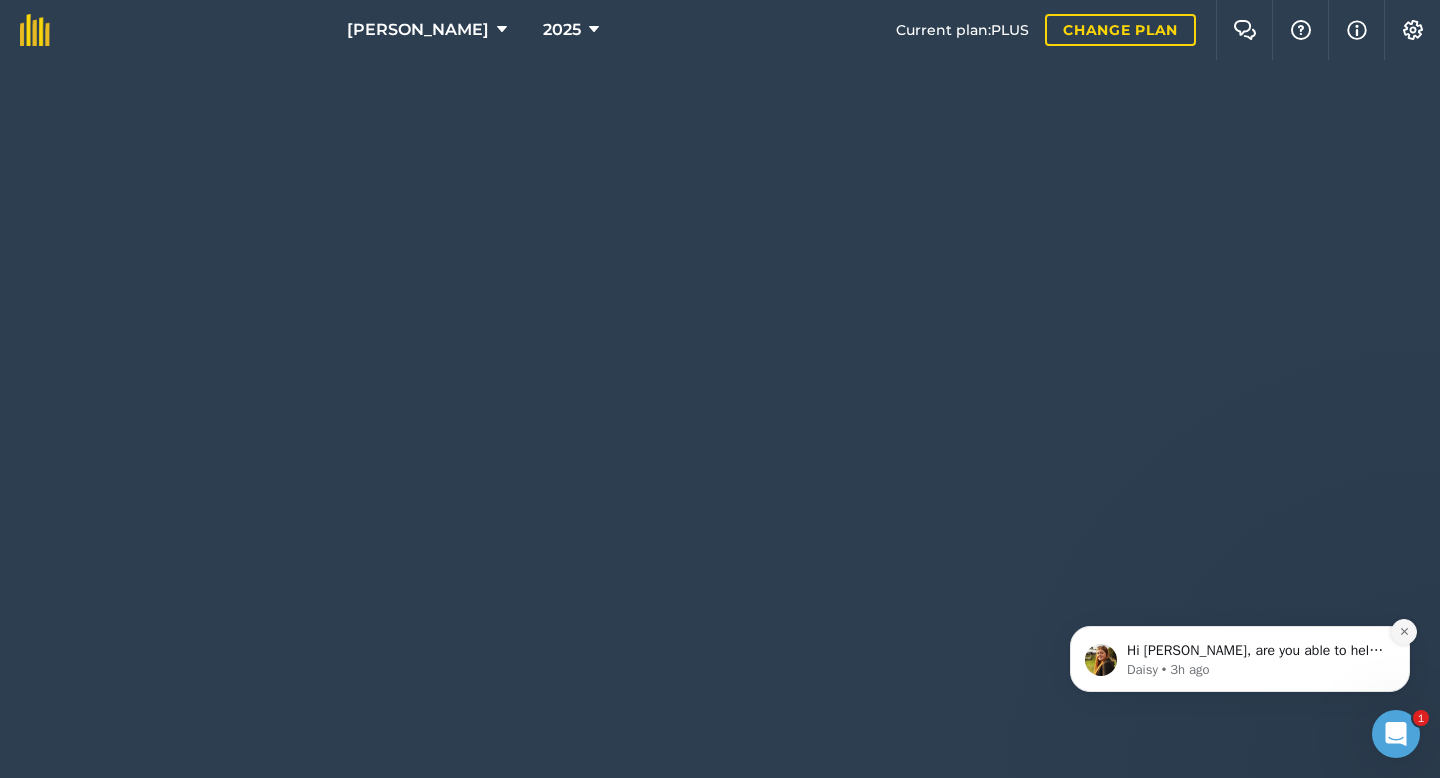 click 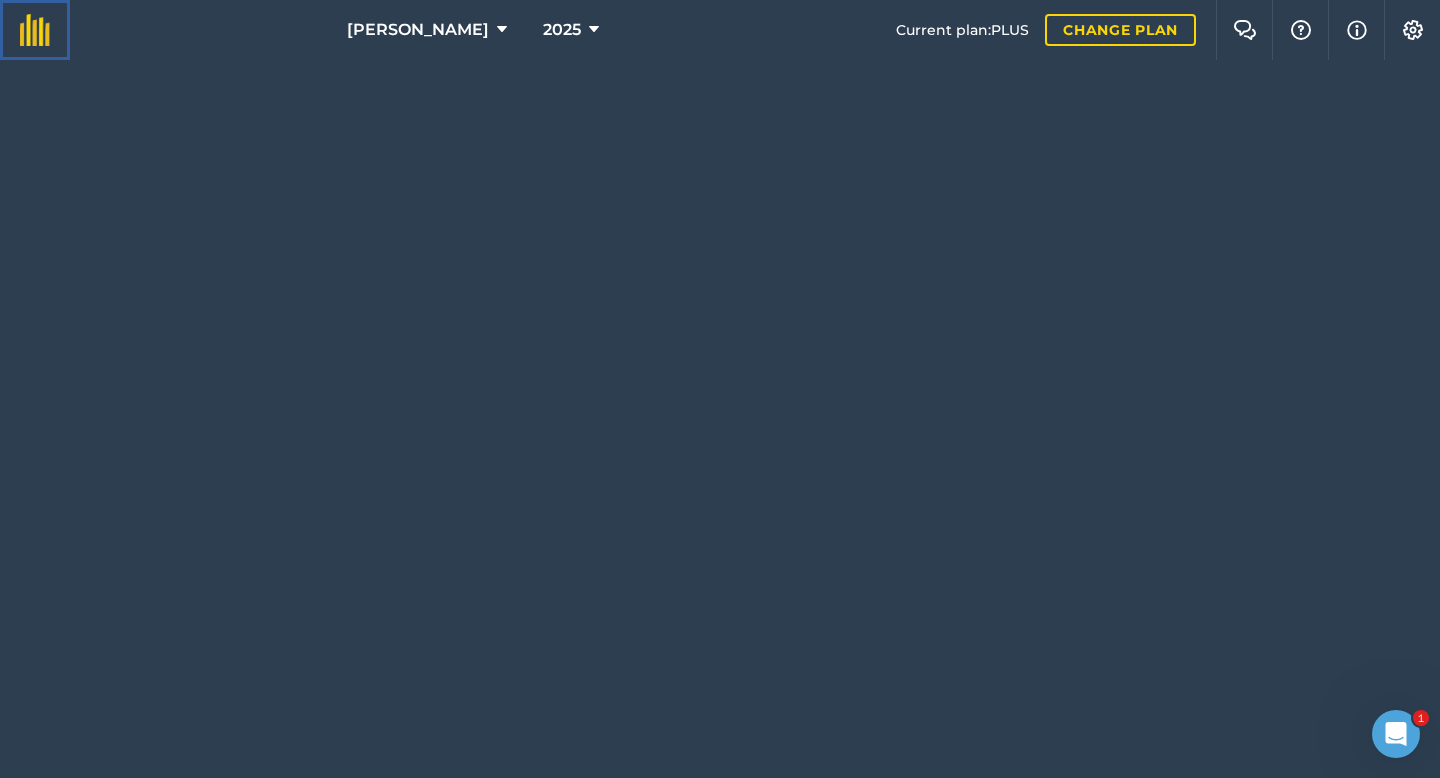 click at bounding box center [35, 30] 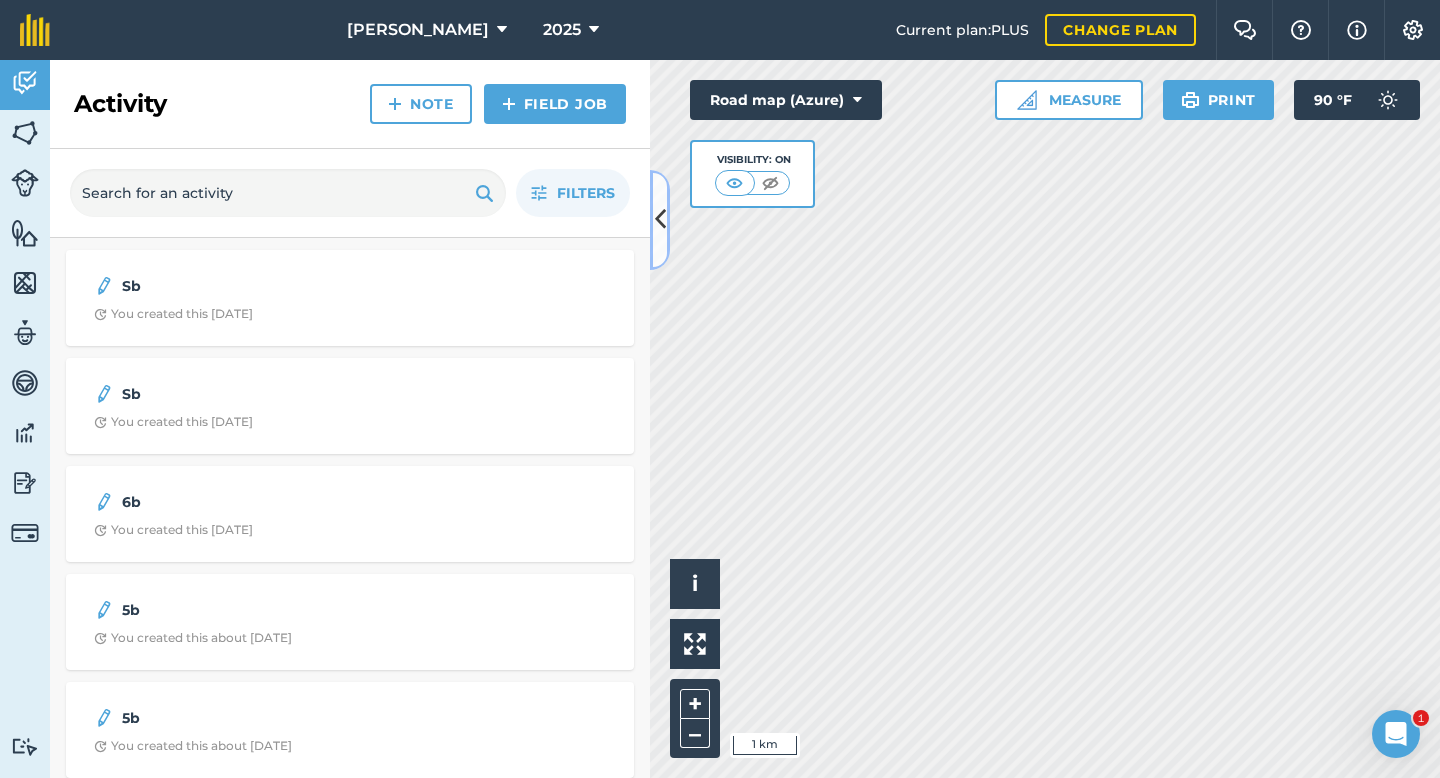 click at bounding box center [660, 219] 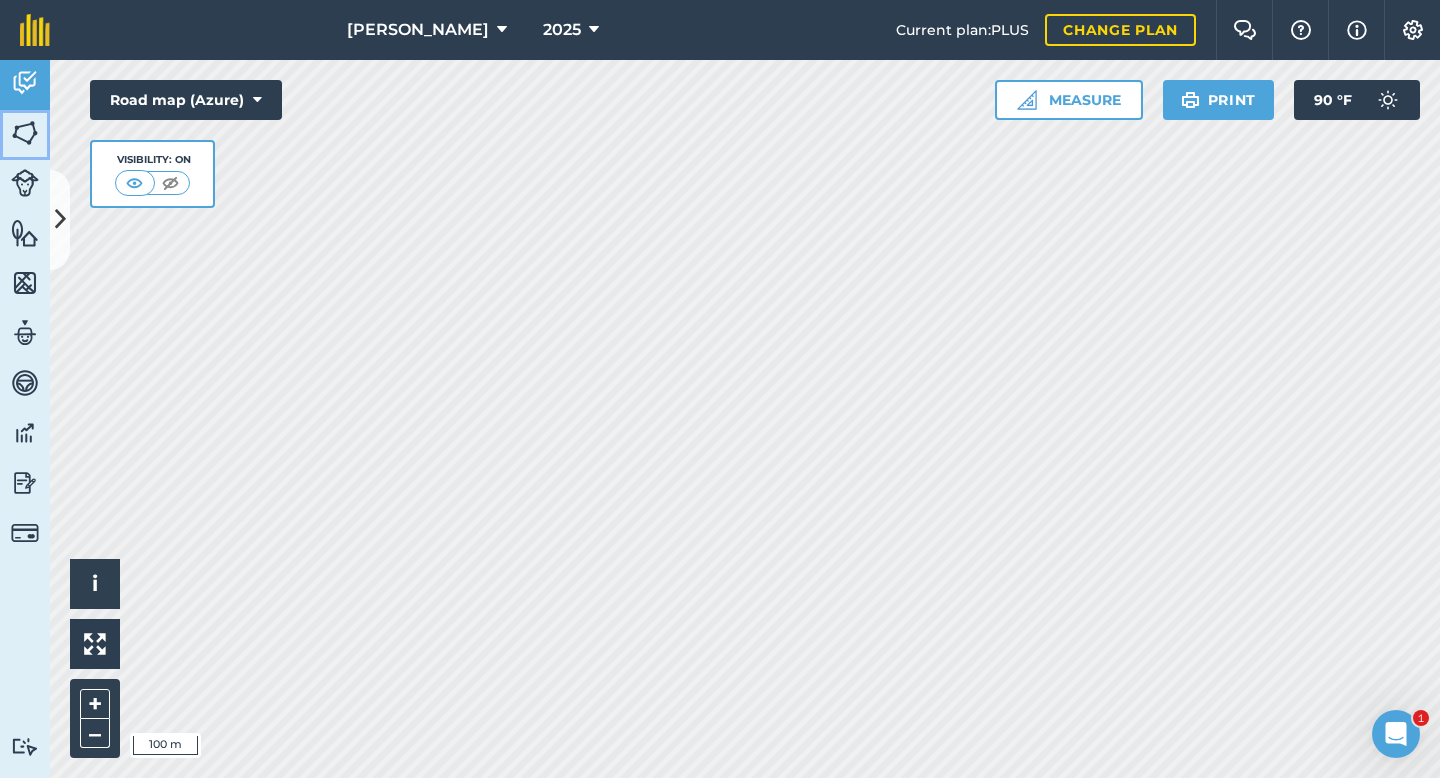 click at bounding box center (25, 133) 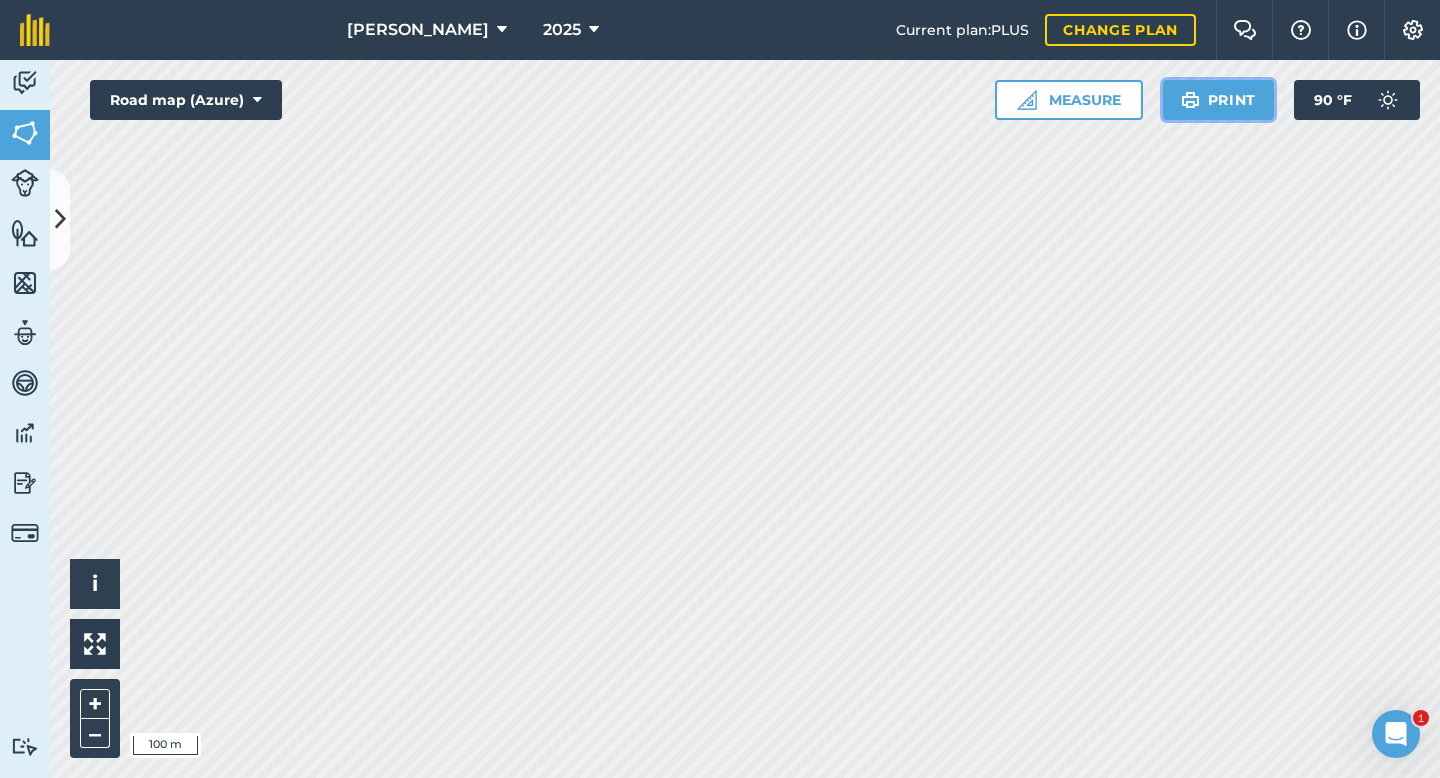 click on "Print" at bounding box center [1219, 100] 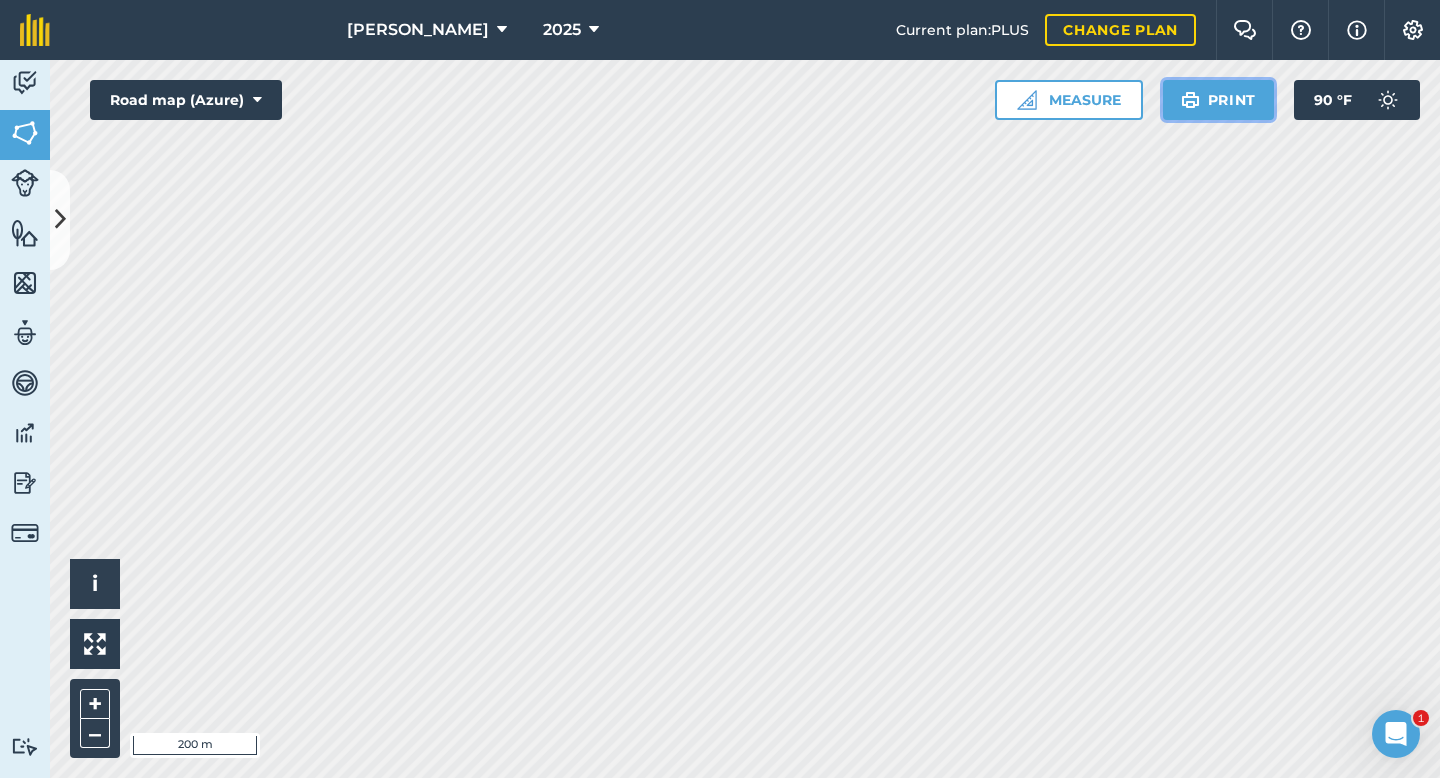 click on "Print" at bounding box center (1219, 100) 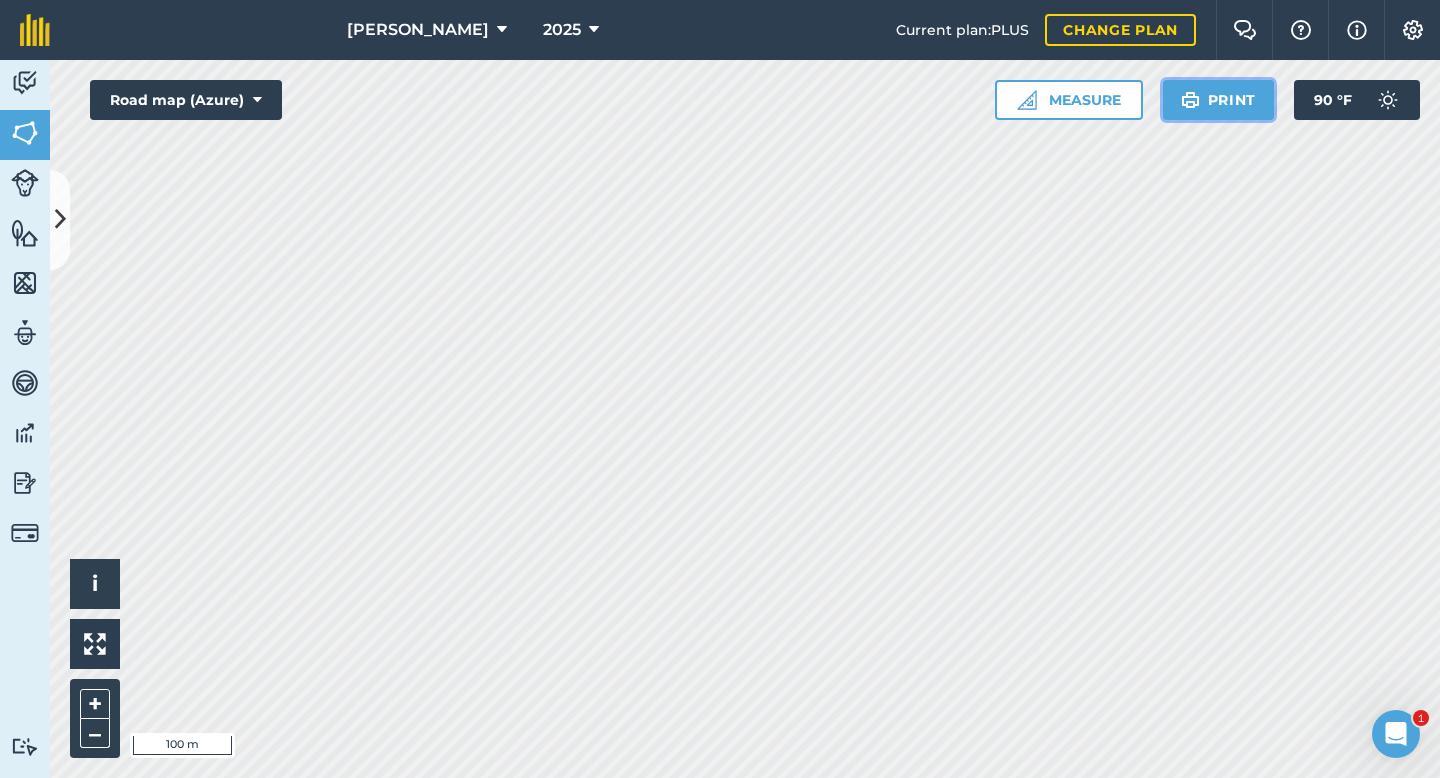 click on "Print" at bounding box center [1219, 100] 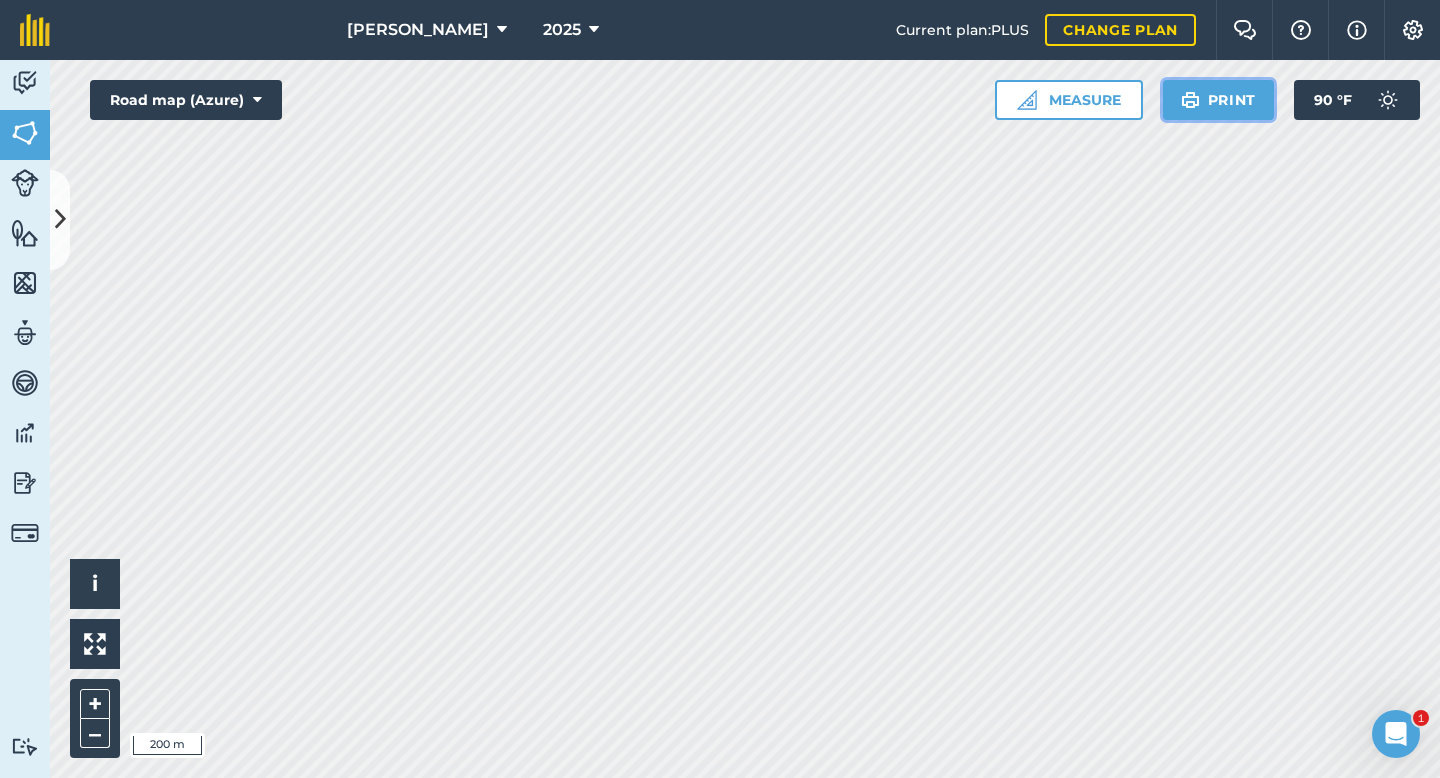 click on "Print" at bounding box center (1219, 100) 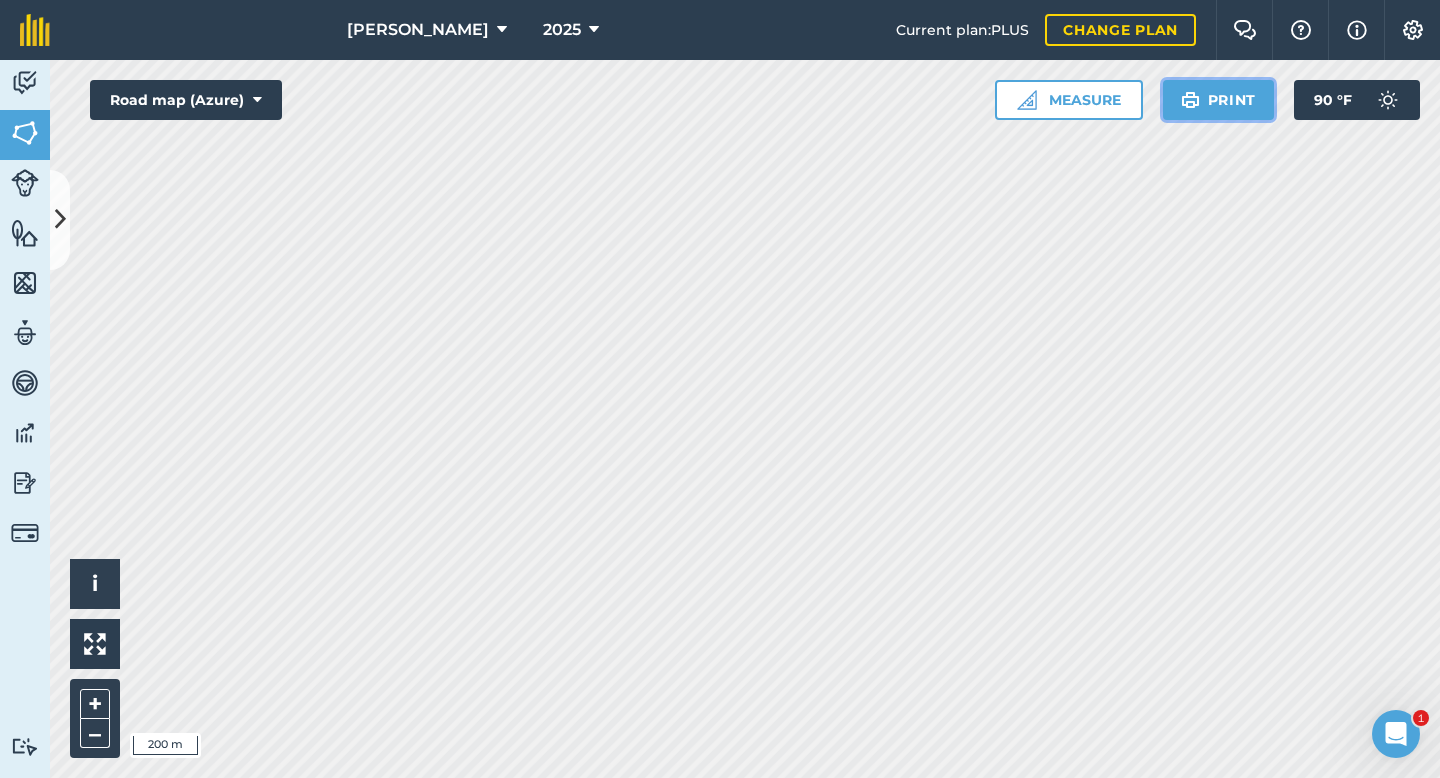 click on "Print" at bounding box center (1219, 100) 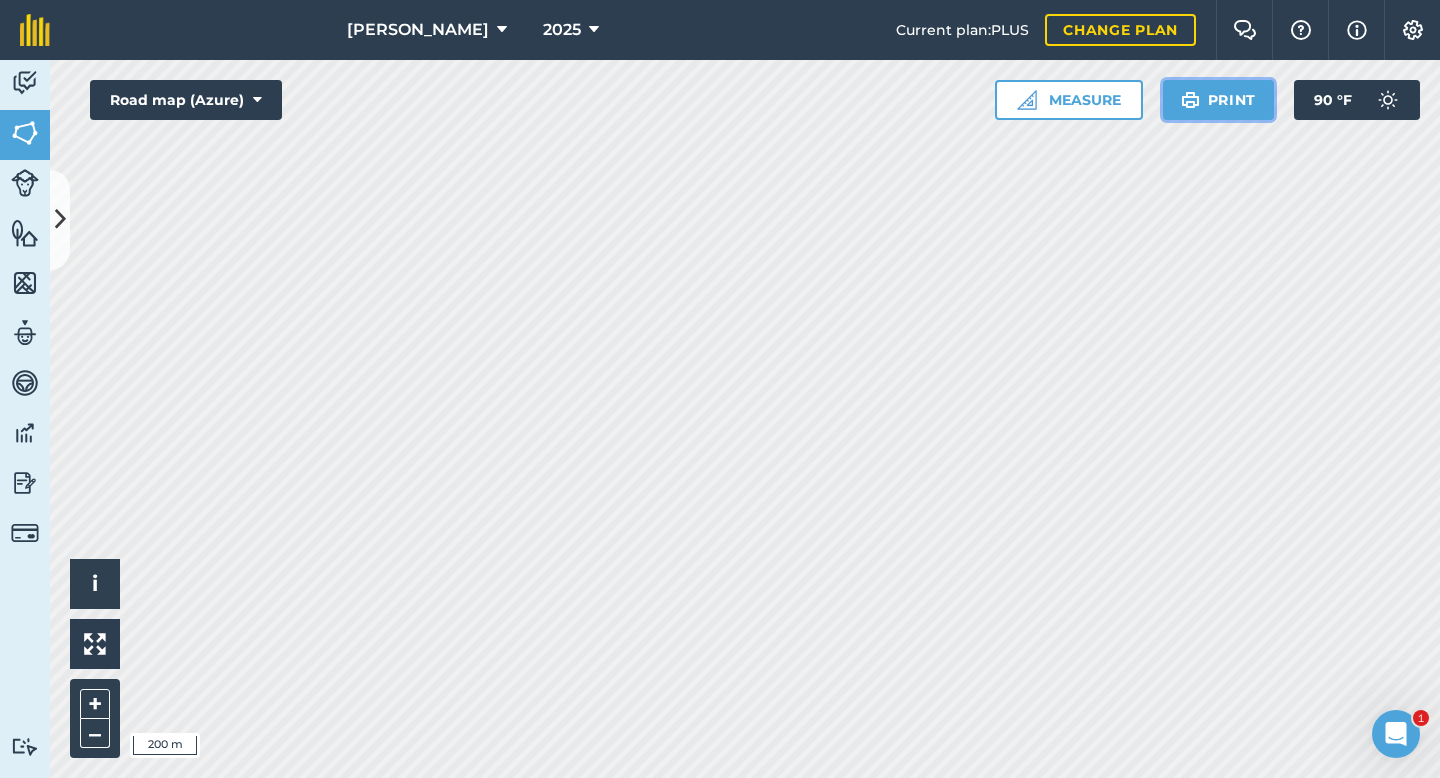 click on "Print" at bounding box center [1219, 100] 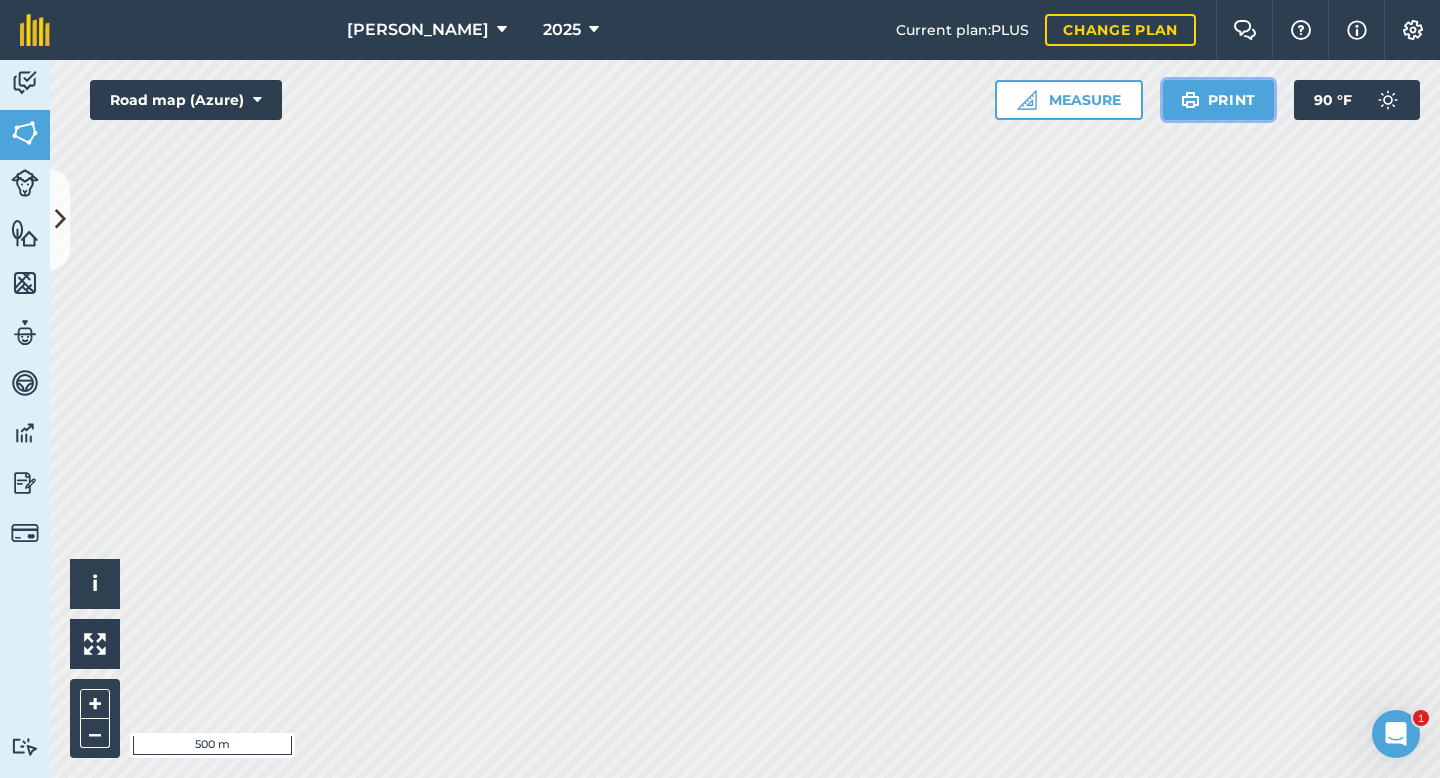 click on "Print" at bounding box center [1219, 100] 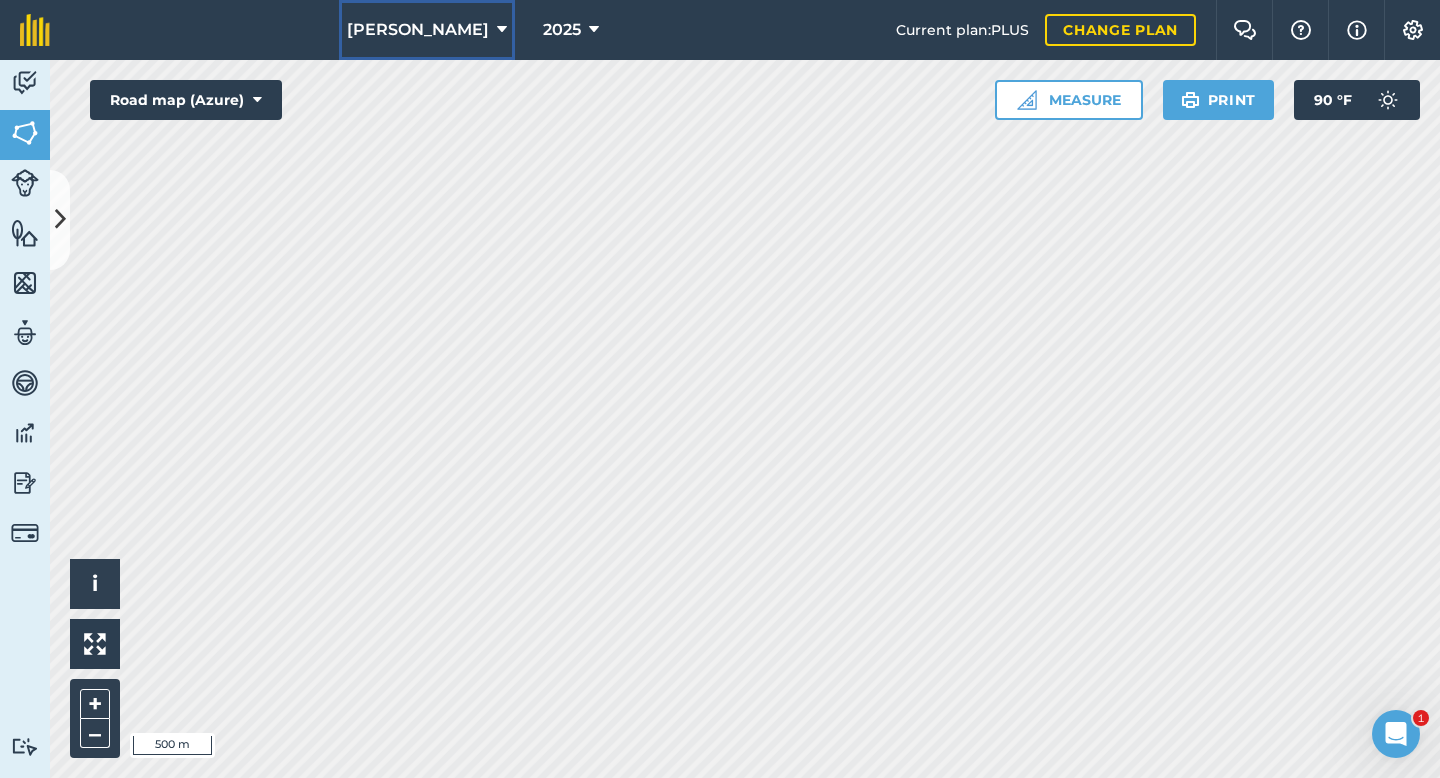 click on "[PERSON_NAME]" at bounding box center [418, 30] 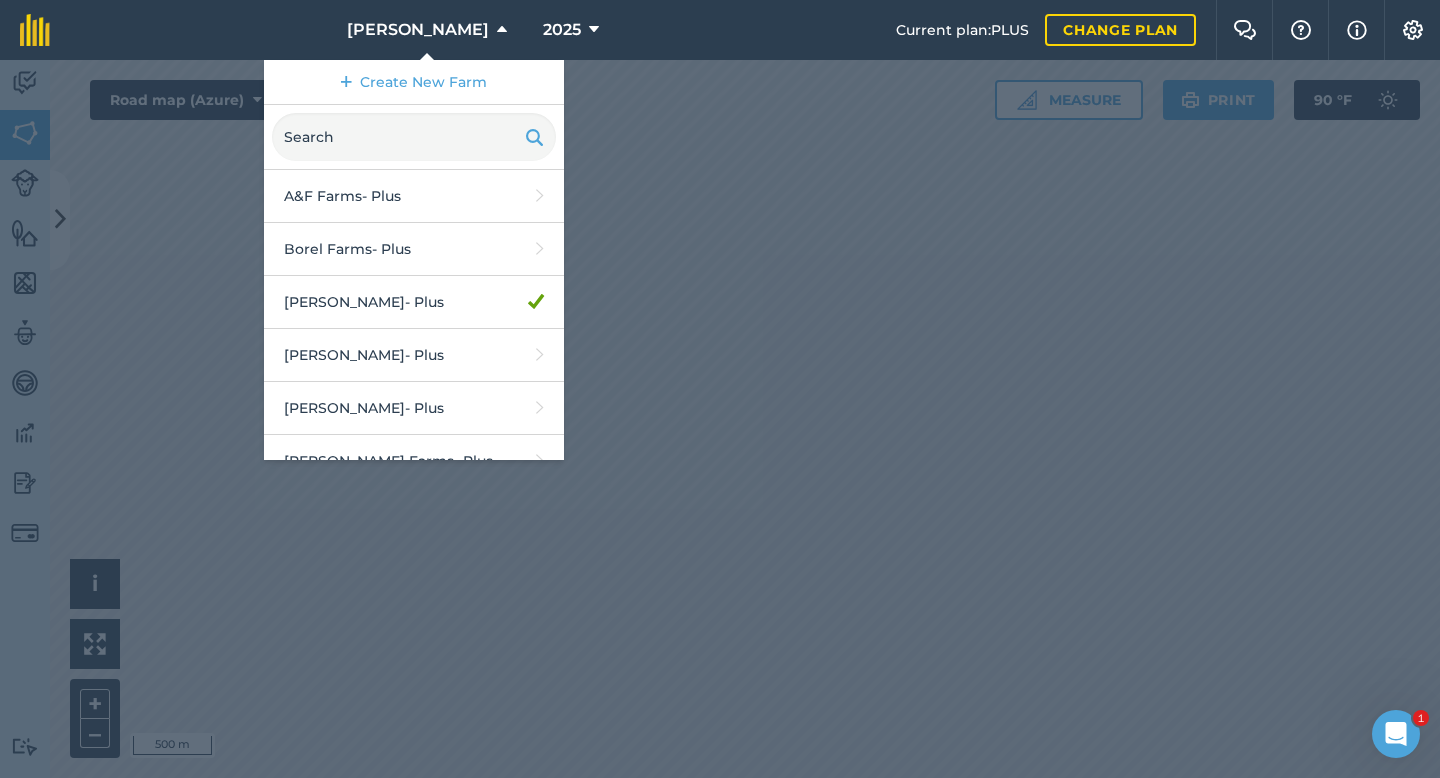 click on "Laviolette Farms  - Plus" at bounding box center [414, 514] 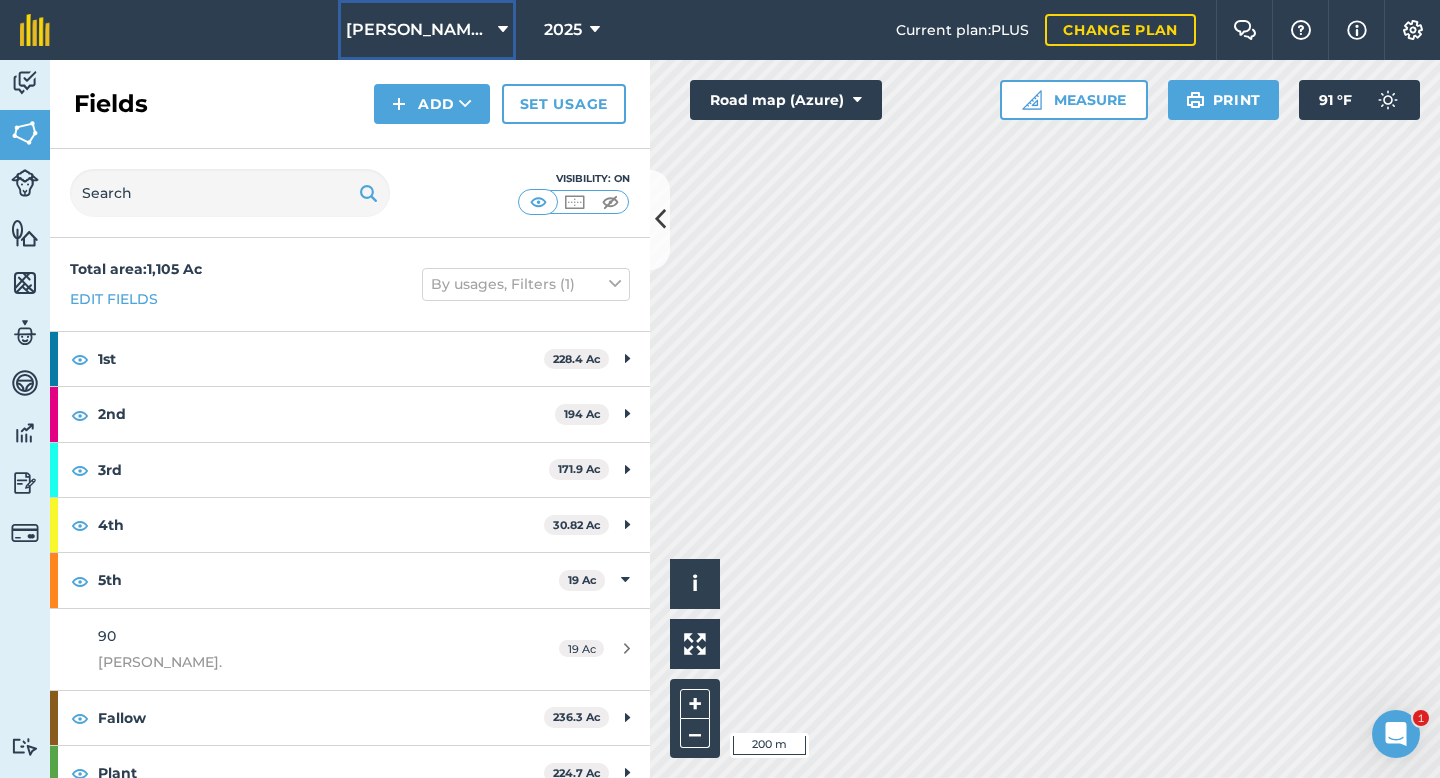 click on "[PERSON_NAME] Farms" at bounding box center [418, 30] 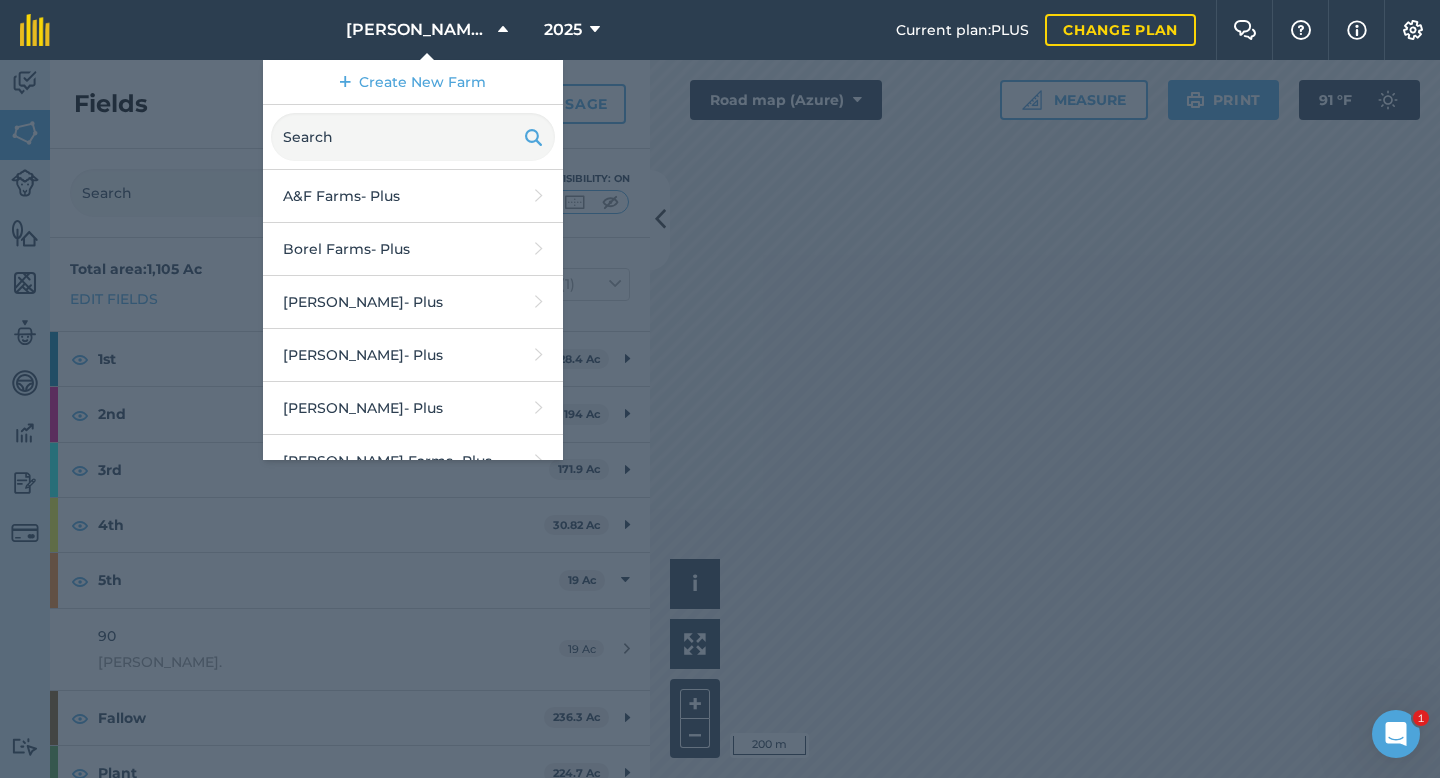 click on "Patrick Judice Farms  - Plus" at bounding box center (413, 673) 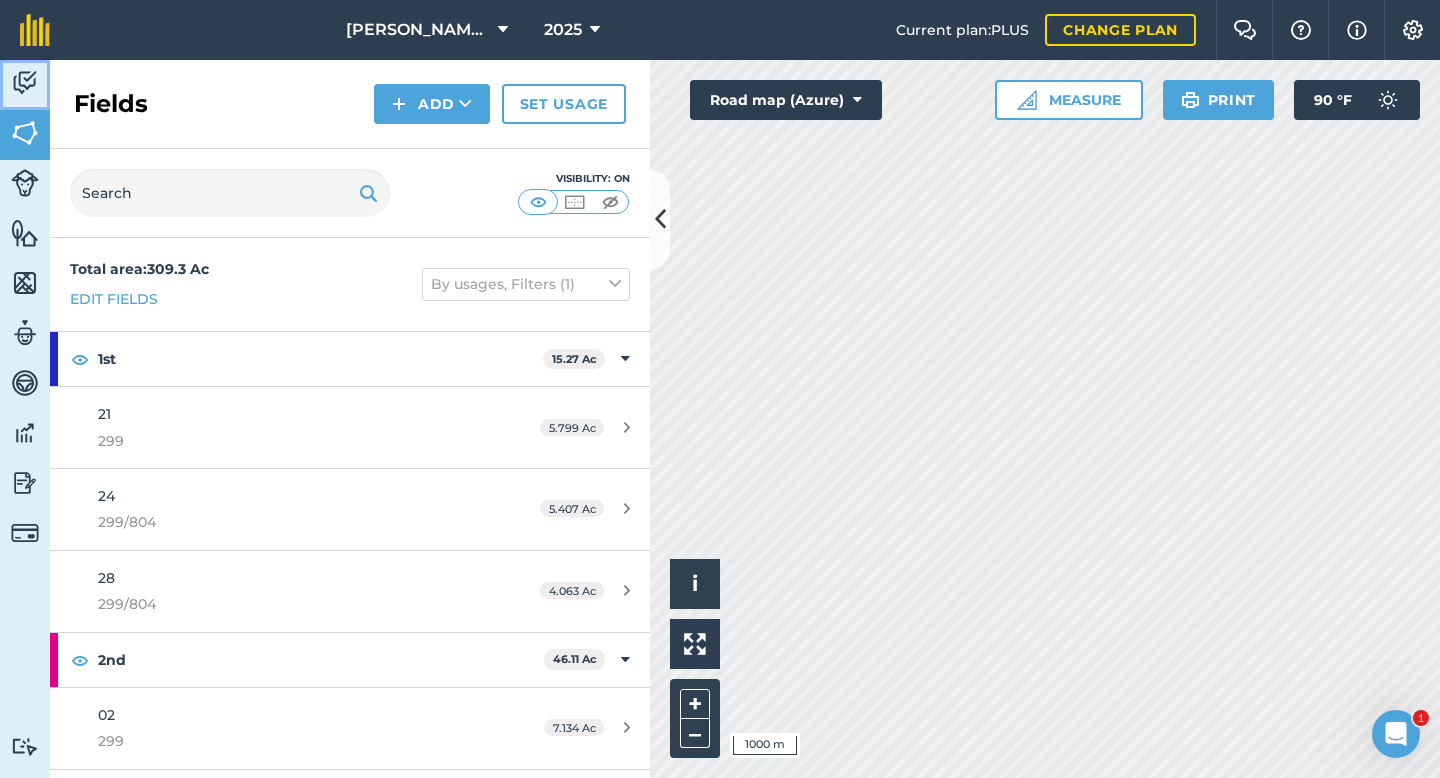 click at bounding box center (25, 83) 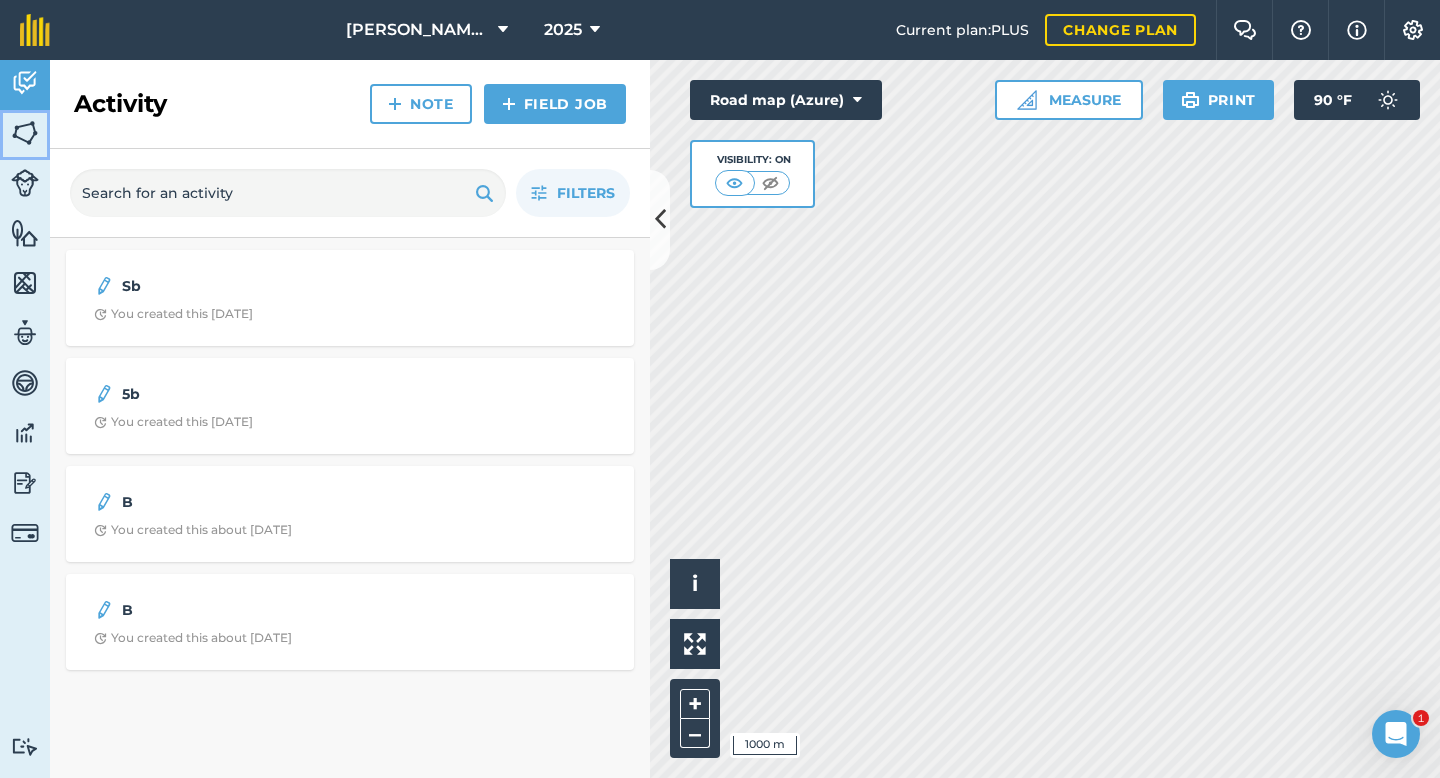 click at bounding box center [25, 133] 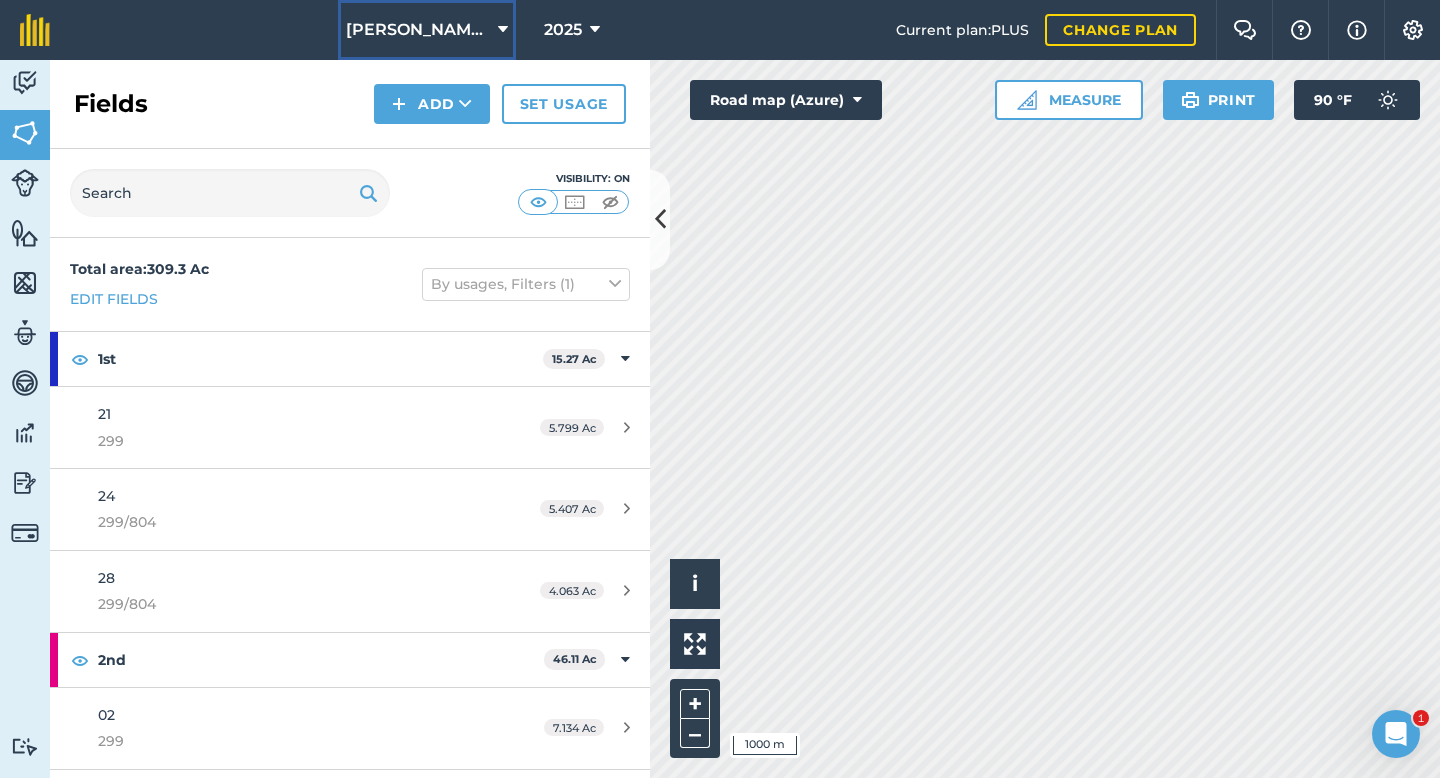 click on "[PERSON_NAME] Farms" at bounding box center [418, 30] 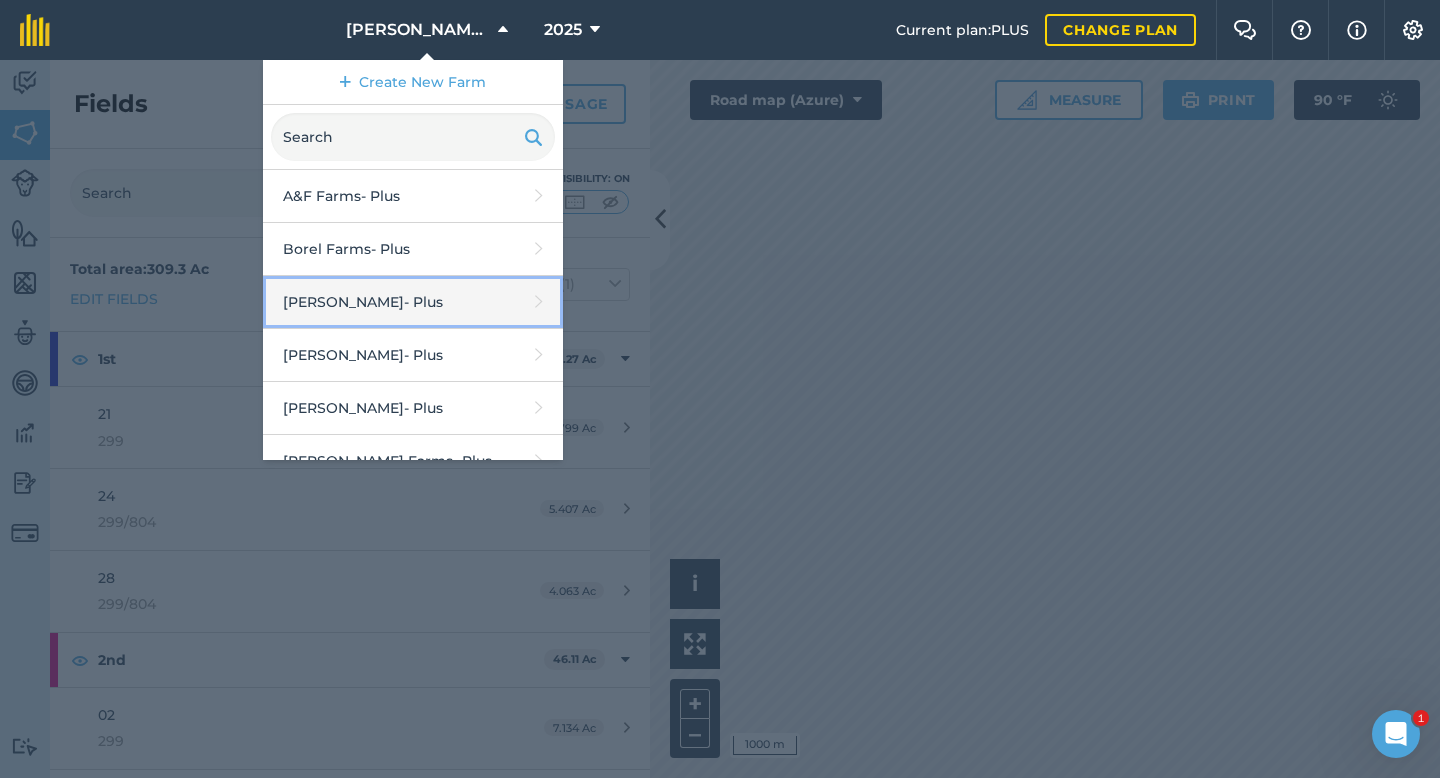 click on "Clarence Broussard   - Plus" at bounding box center (413, 302) 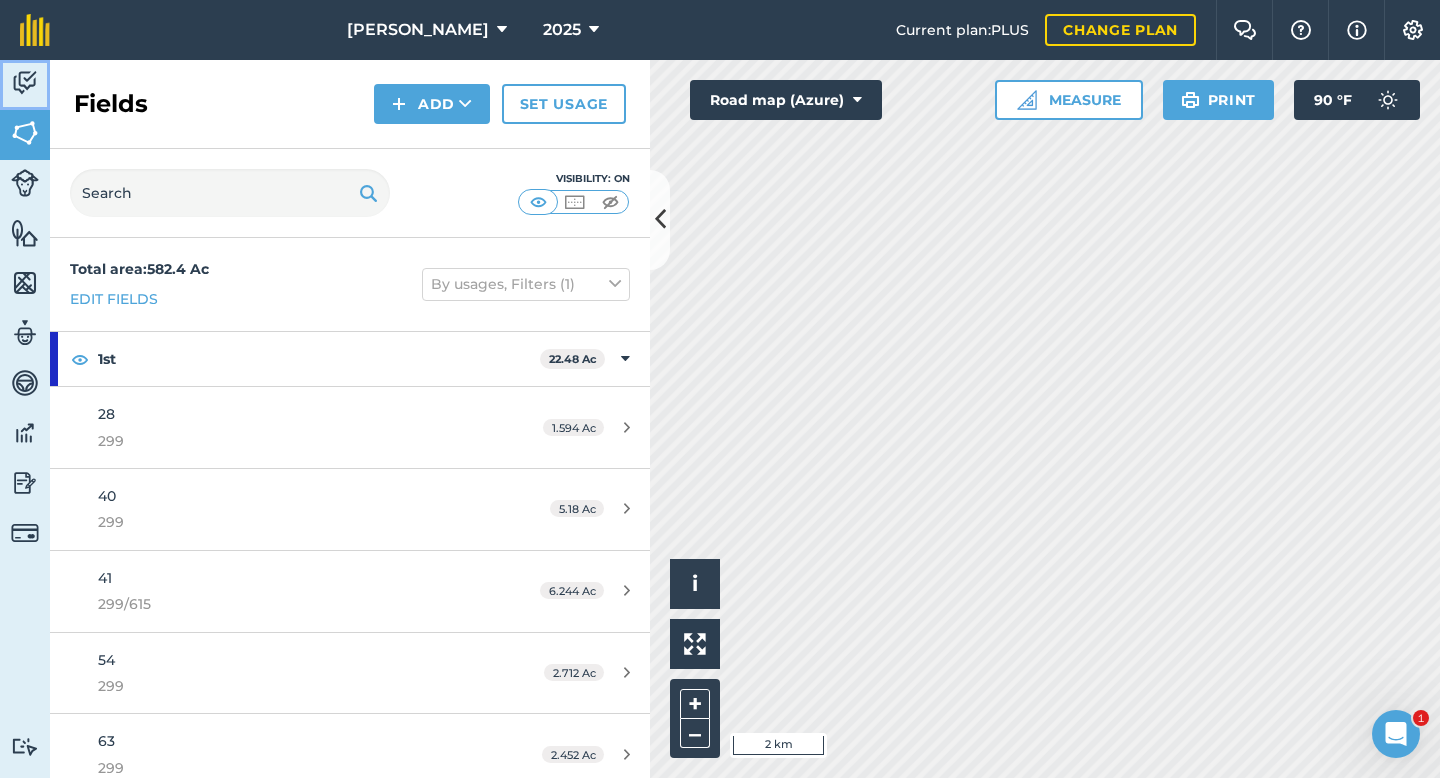 click at bounding box center (25, 83) 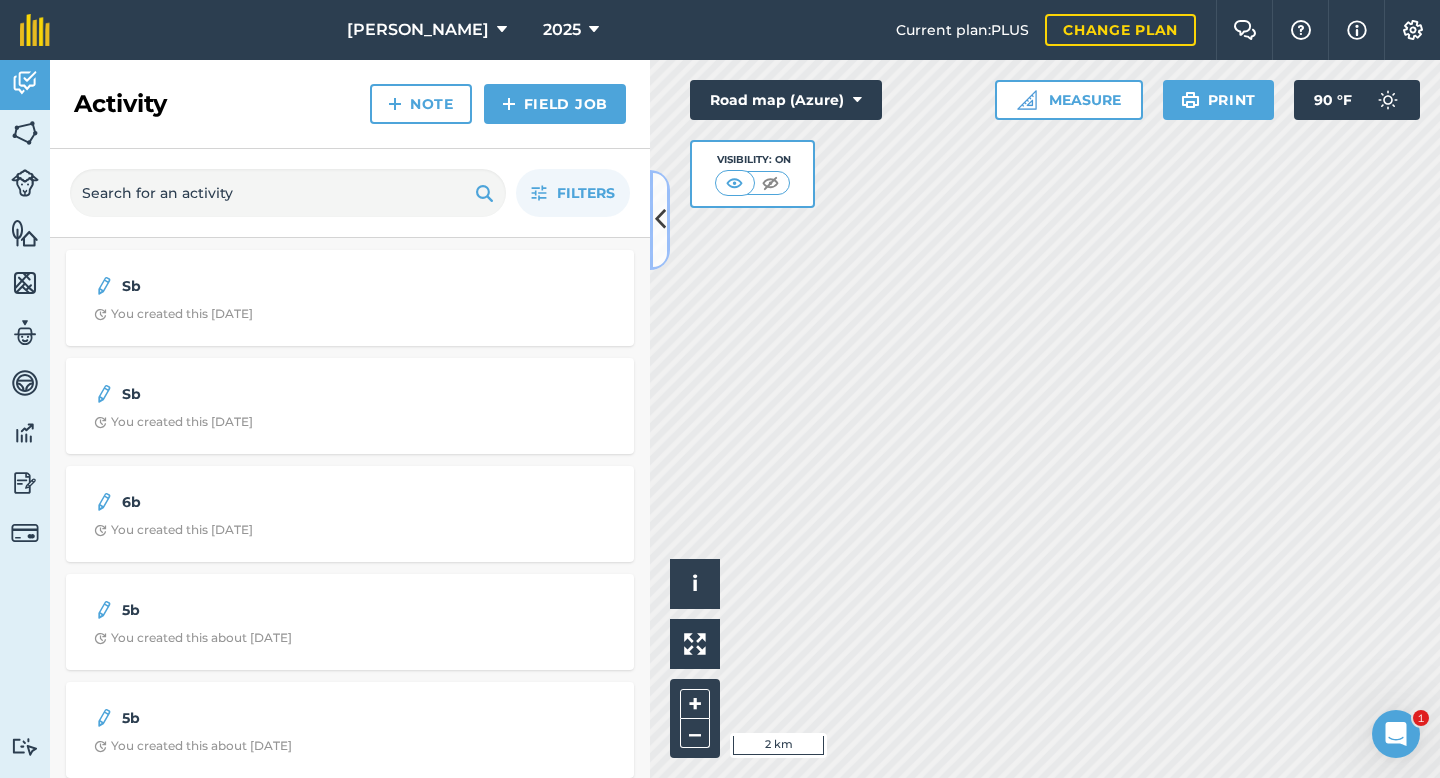 click at bounding box center [660, 220] 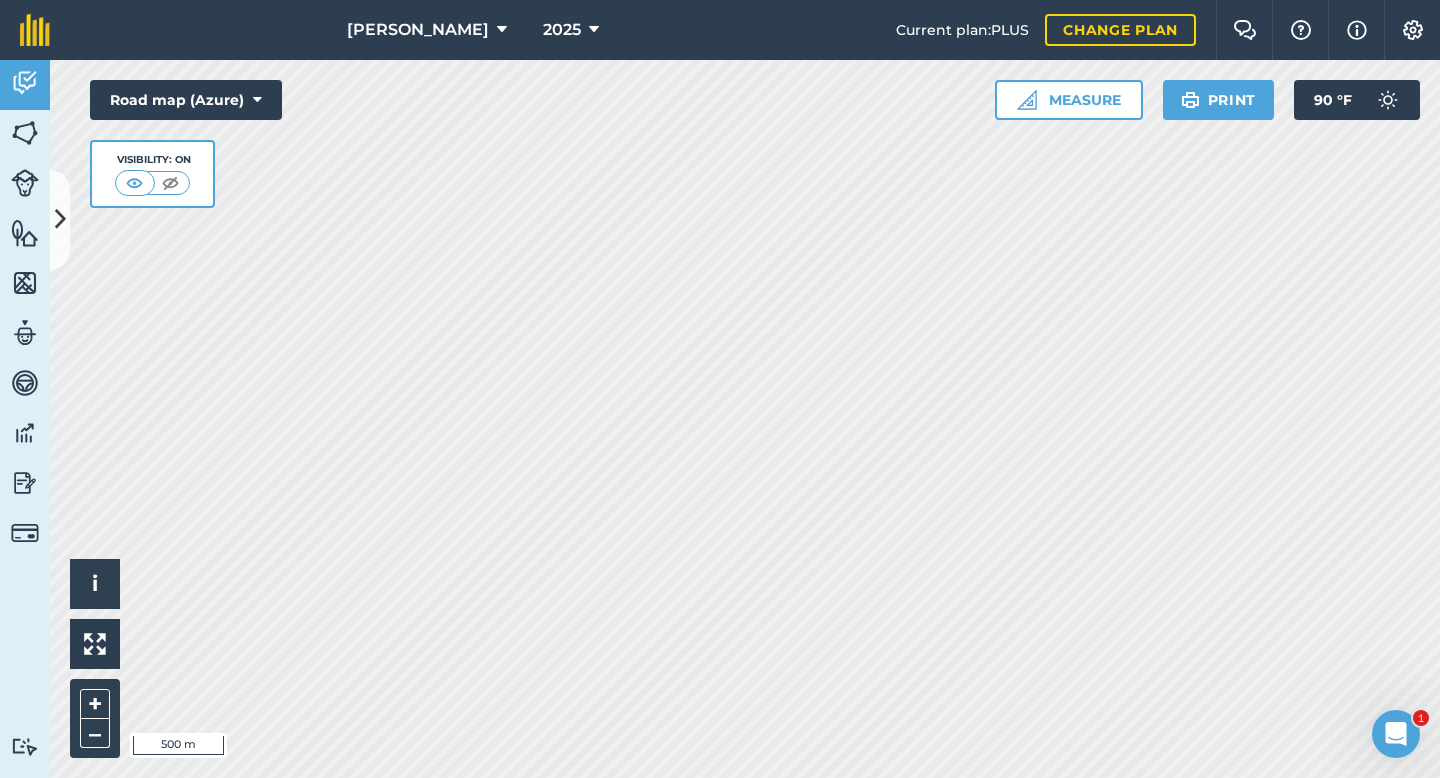 click on "Clarence Broussard  2025 Current plan :  PLUS   Change plan Farm Chat Help Info Settings Clarence Broussard   -  2025 Reproduced with the permission of  Microsoft Printed on  28/07/2025 Field usages No usage set 1st 2nd 3rd 4th 5th 6th Fallow Plant Activity Fields Livestock Features Maps Team Vehicles Data Reporting Billing Tutorials Tutorials Activity   Note   Field Job Filters Sb You created this 3 days ago Sb You created this 3 days ago 6b You created this 18 days ago 5b You created this about 1 month ago 5b You created this about 1 month ago 5b You created this about 1 month ago 4b You created this about 1 month ago Hello i © 2025 TomTom, Microsoft 500 m + – Road map (Azure) Visibility: On Measure Print 90   ° F
1" at bounding box center [720, 389] 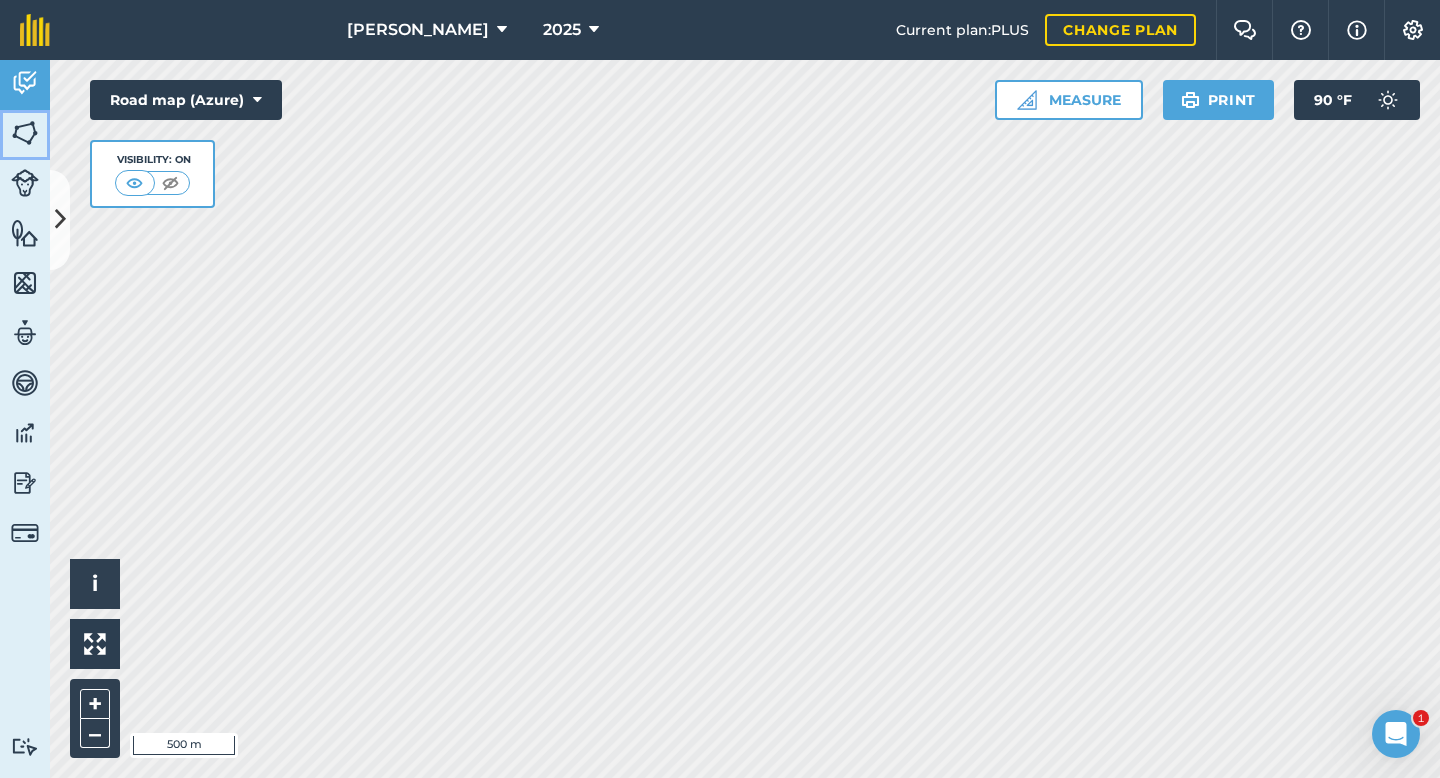 click at bounding box center (25, 133) 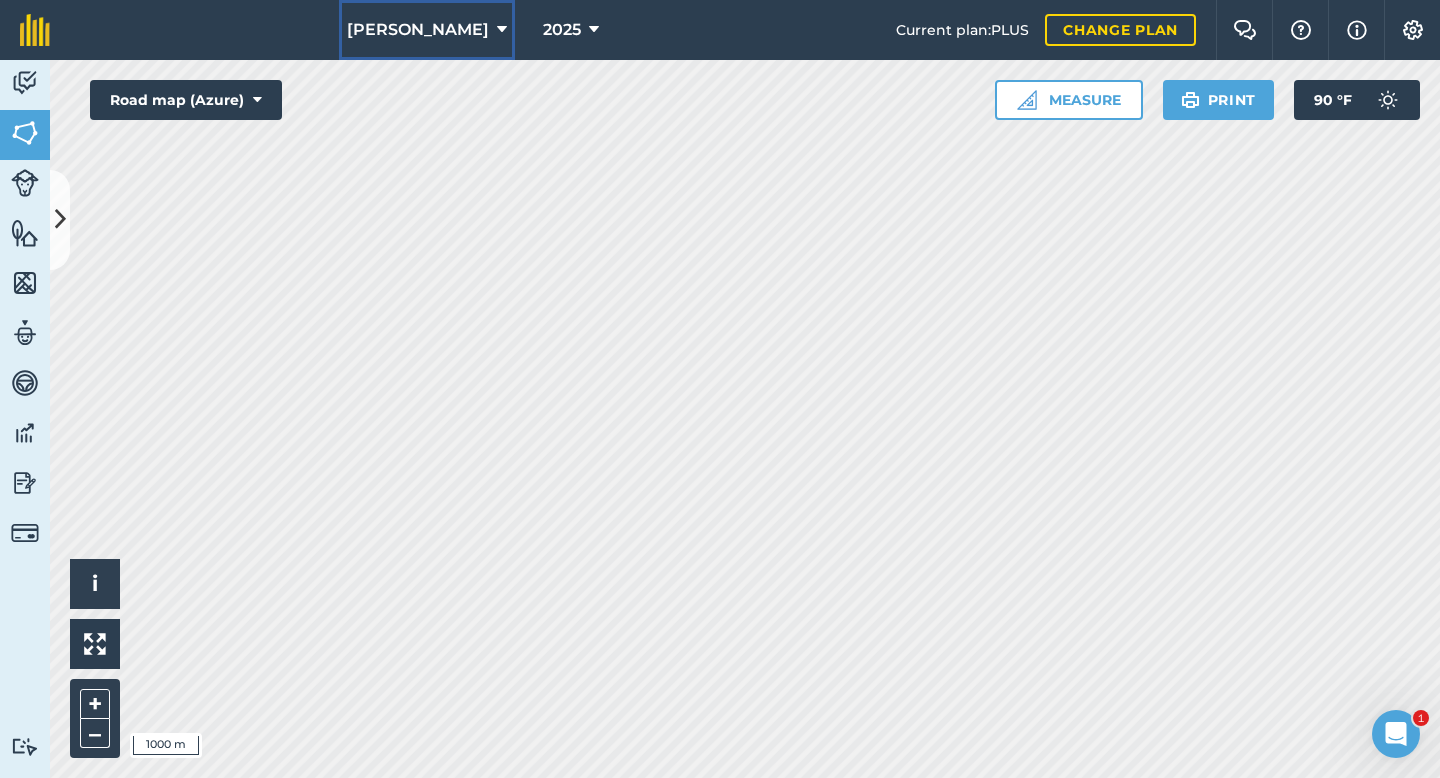 click on "[PERSON_NAME]" at bounding box center [418, 30] 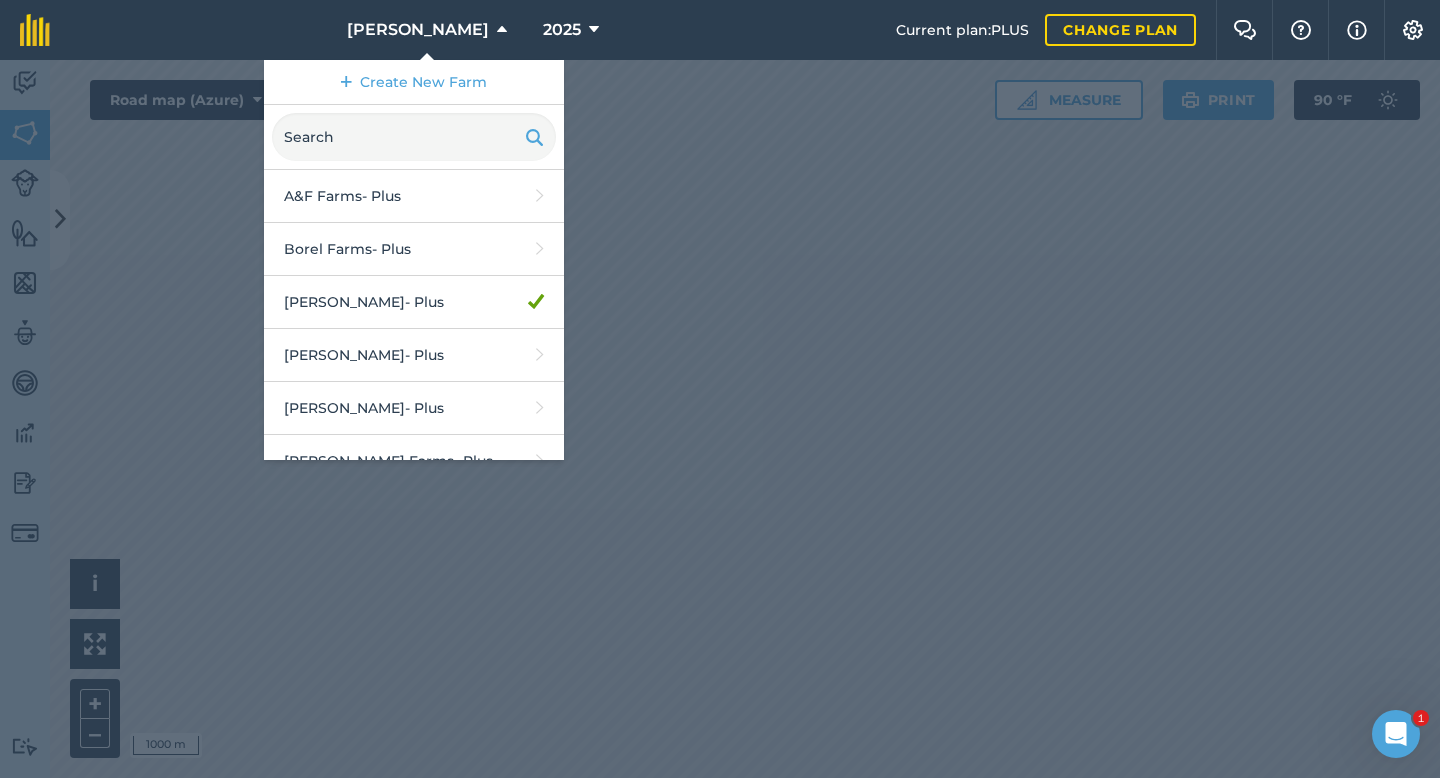 click at bounding box center [720, 419] 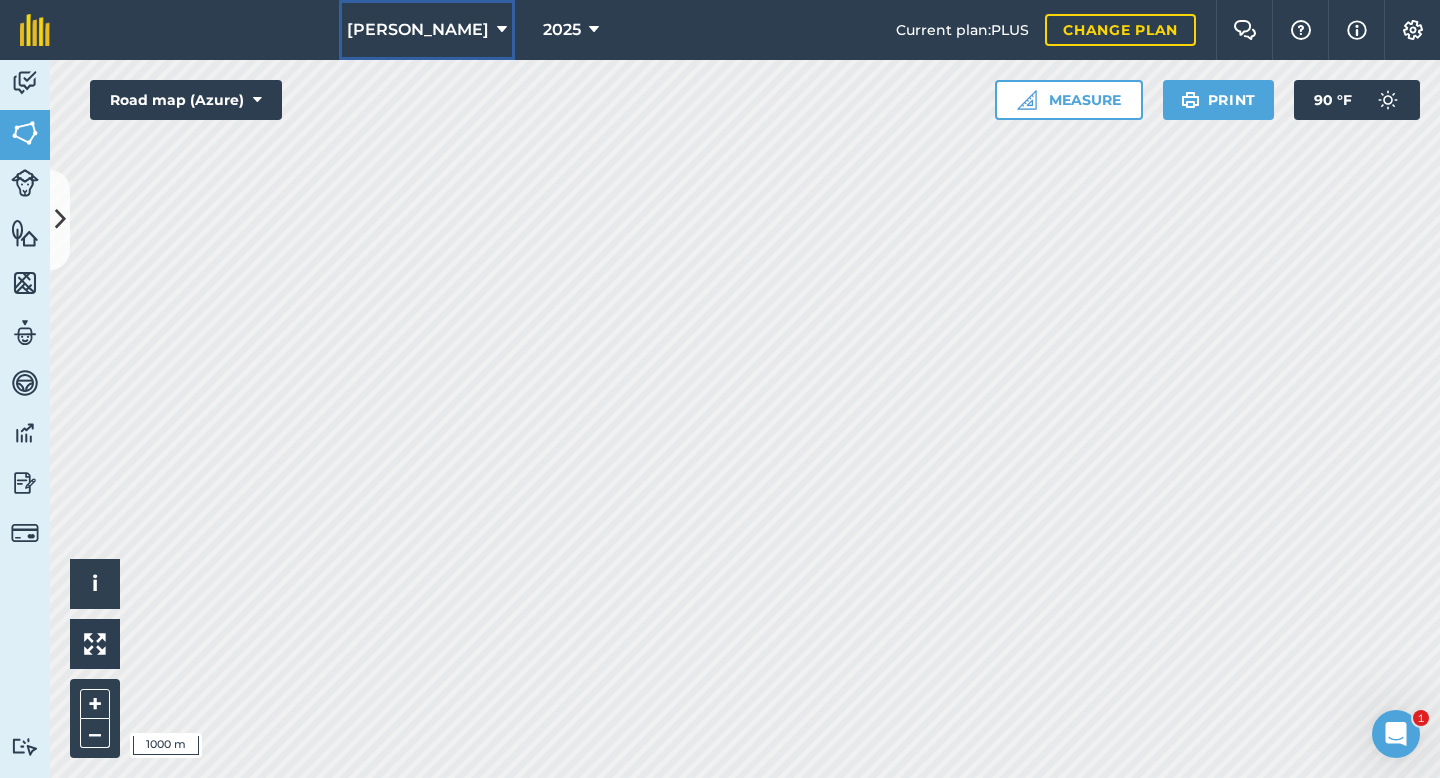 click on "[PERSON_NAME]" at bounding box center (427, 30) 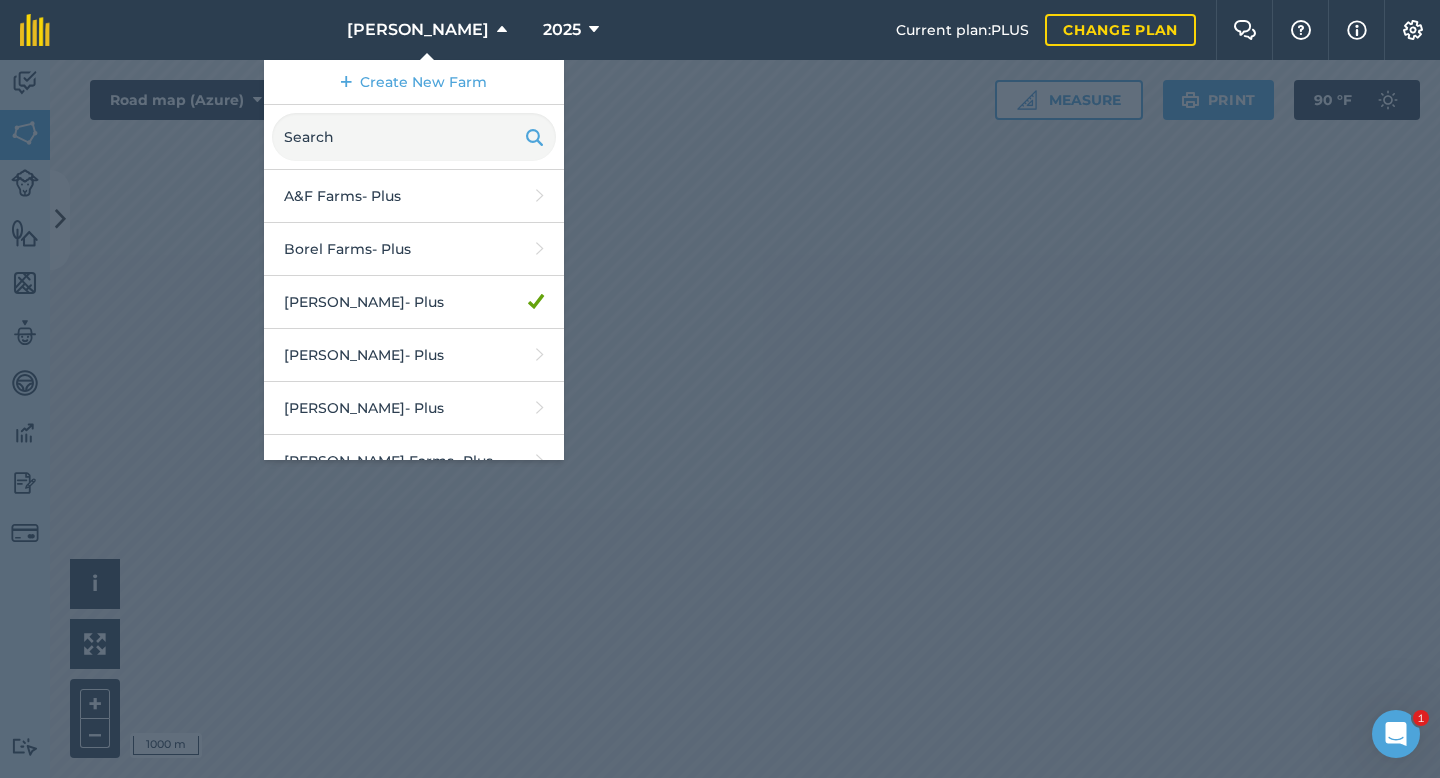 click on "Laviolette Farms  - Plus" at bounding box center [414, 514] 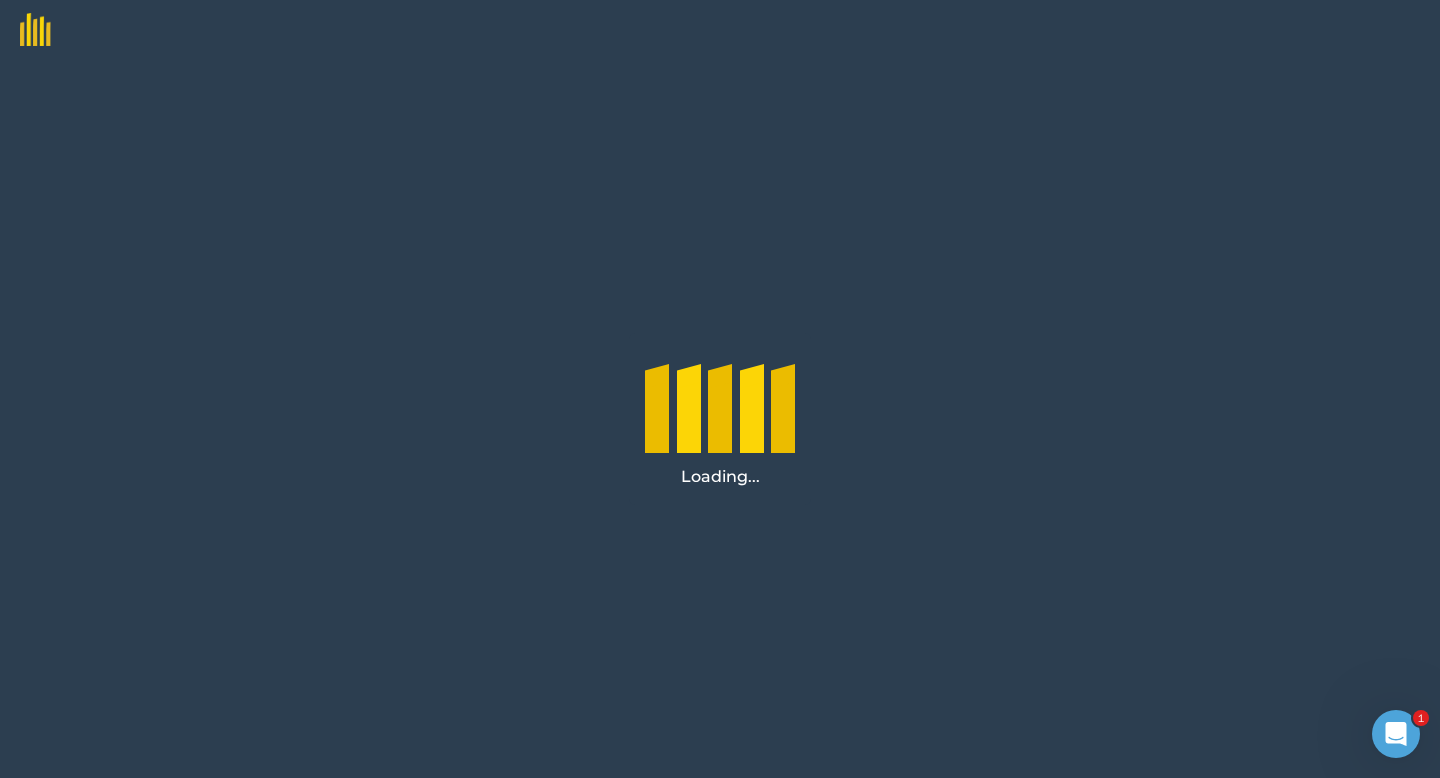 click on "Loading..." at bounding box center (720, 419) 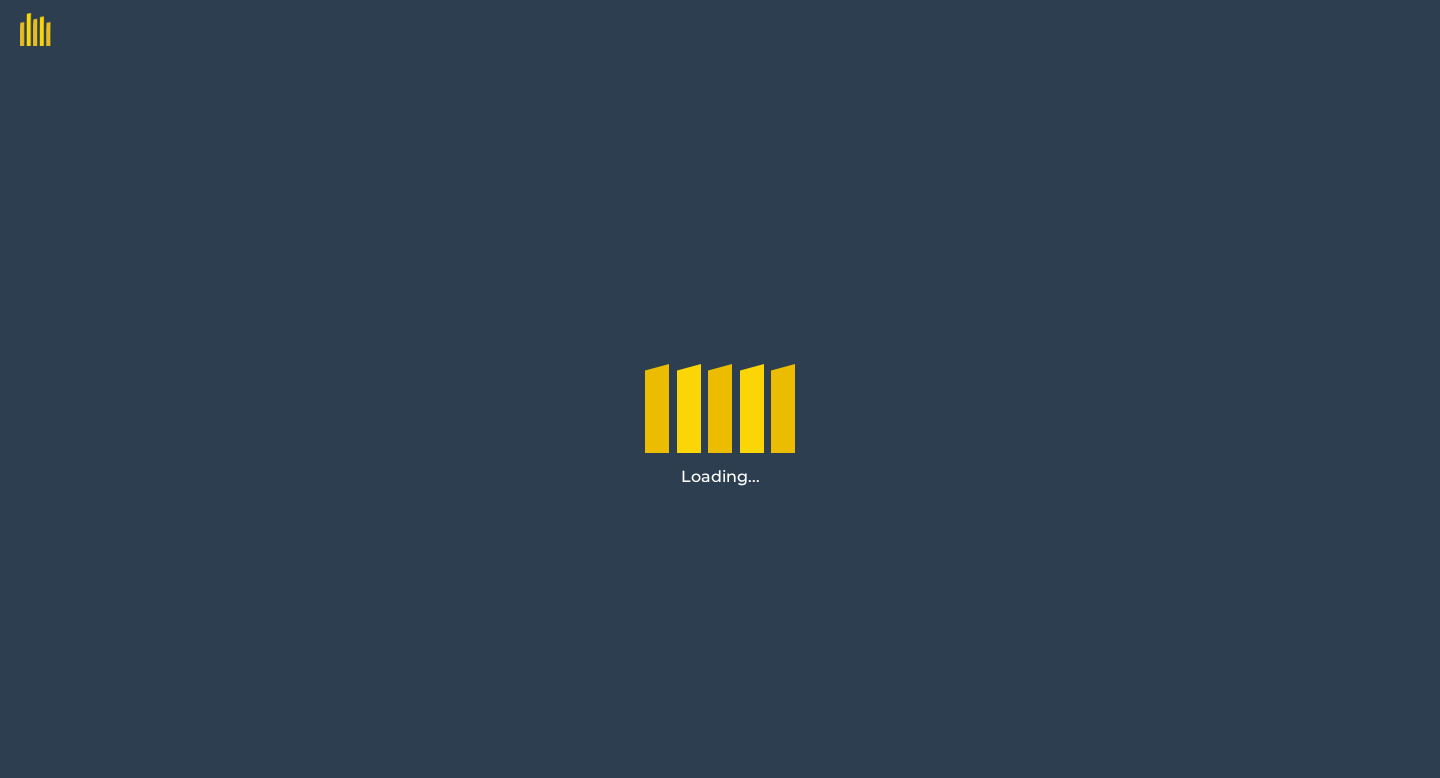 scroll, scrollTop: 0, scrollLeft: 0, axis: both 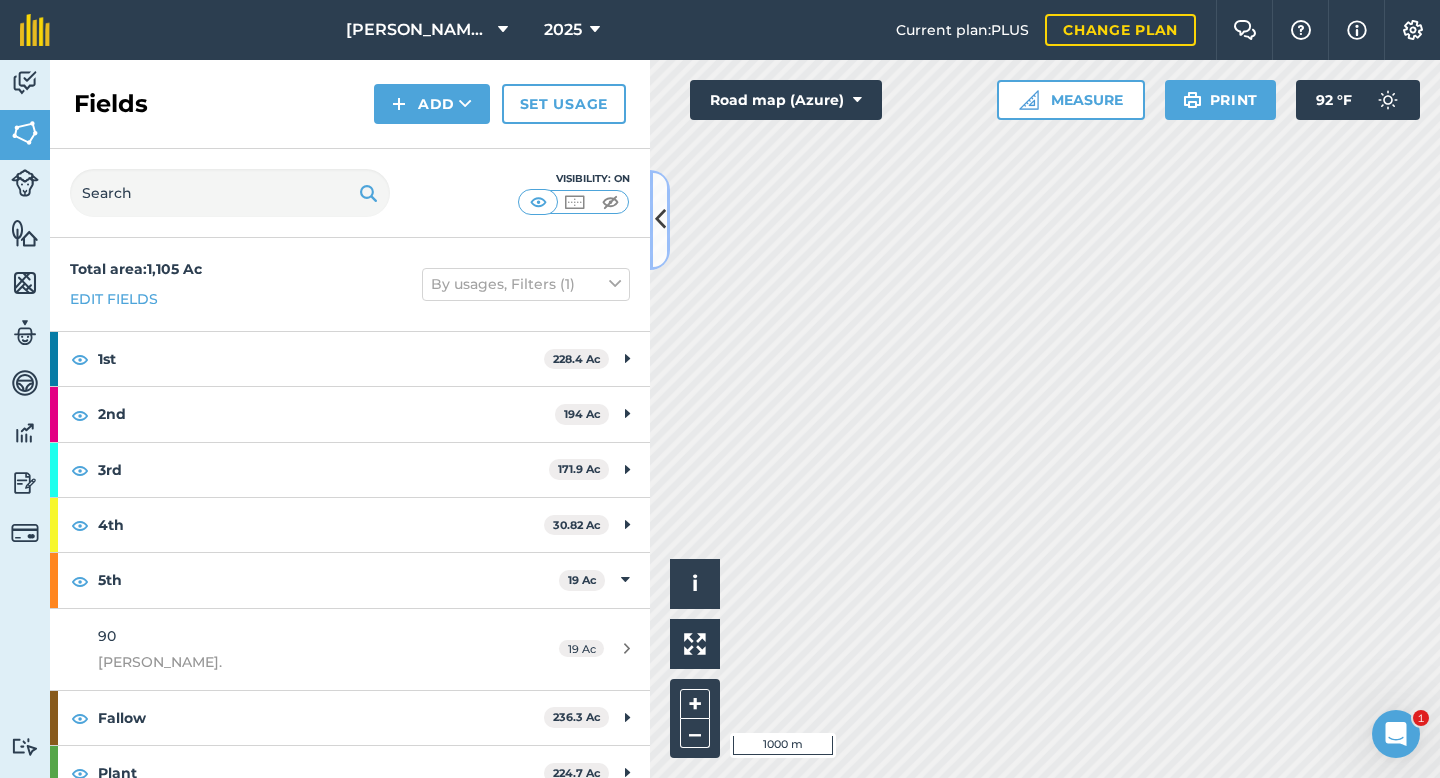 click at bounding box center [660, 219] 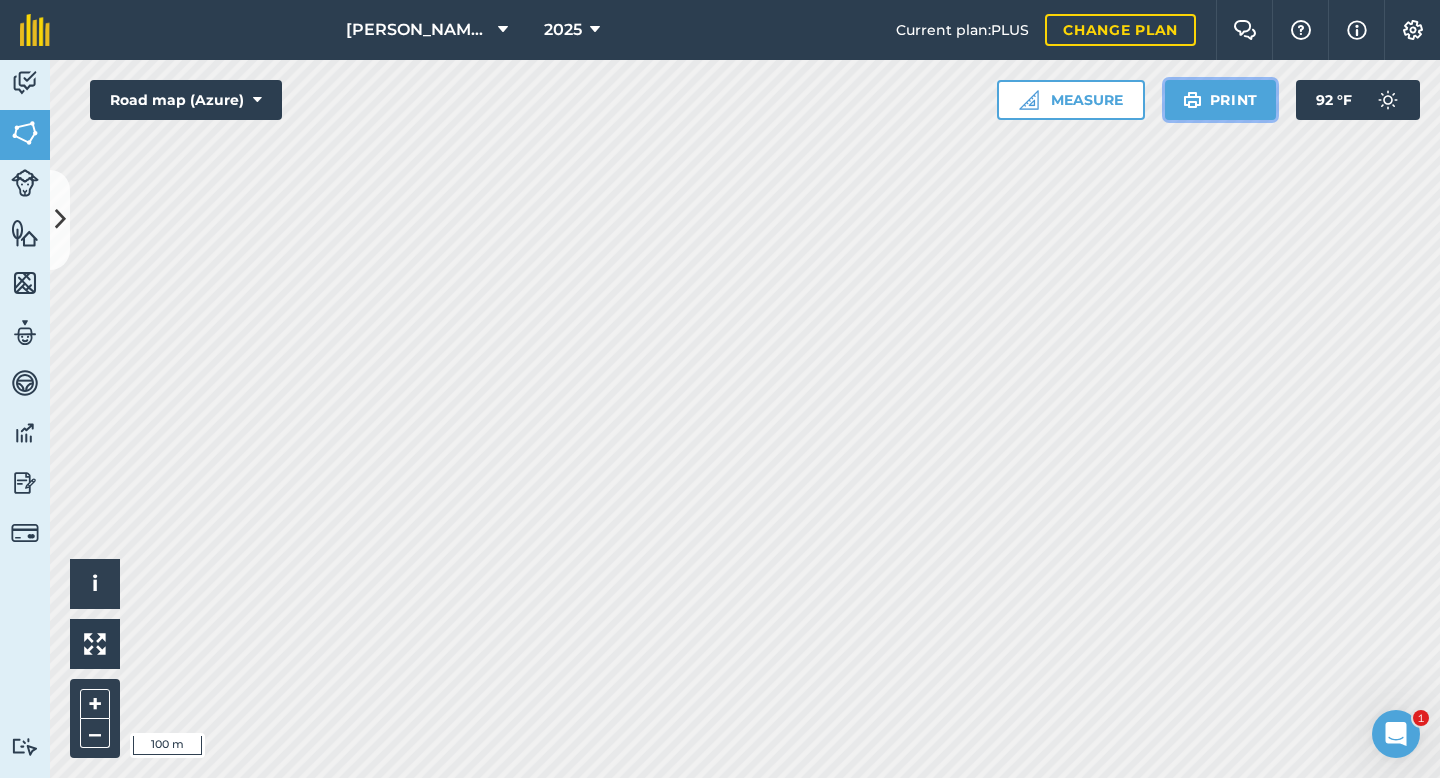 click on "Print" at bounding box center (1221, 100) 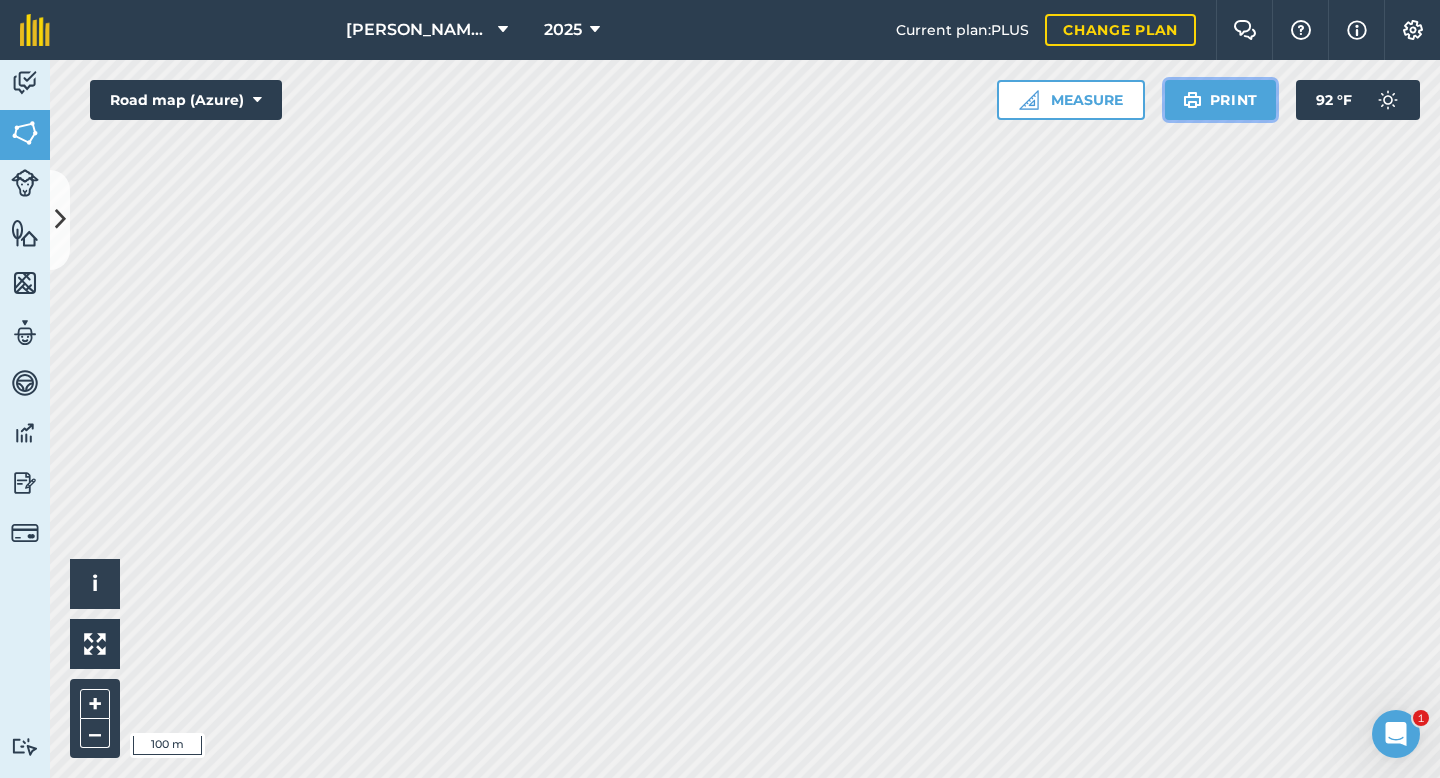 click on "Print" at bounding box center [1221, 100] 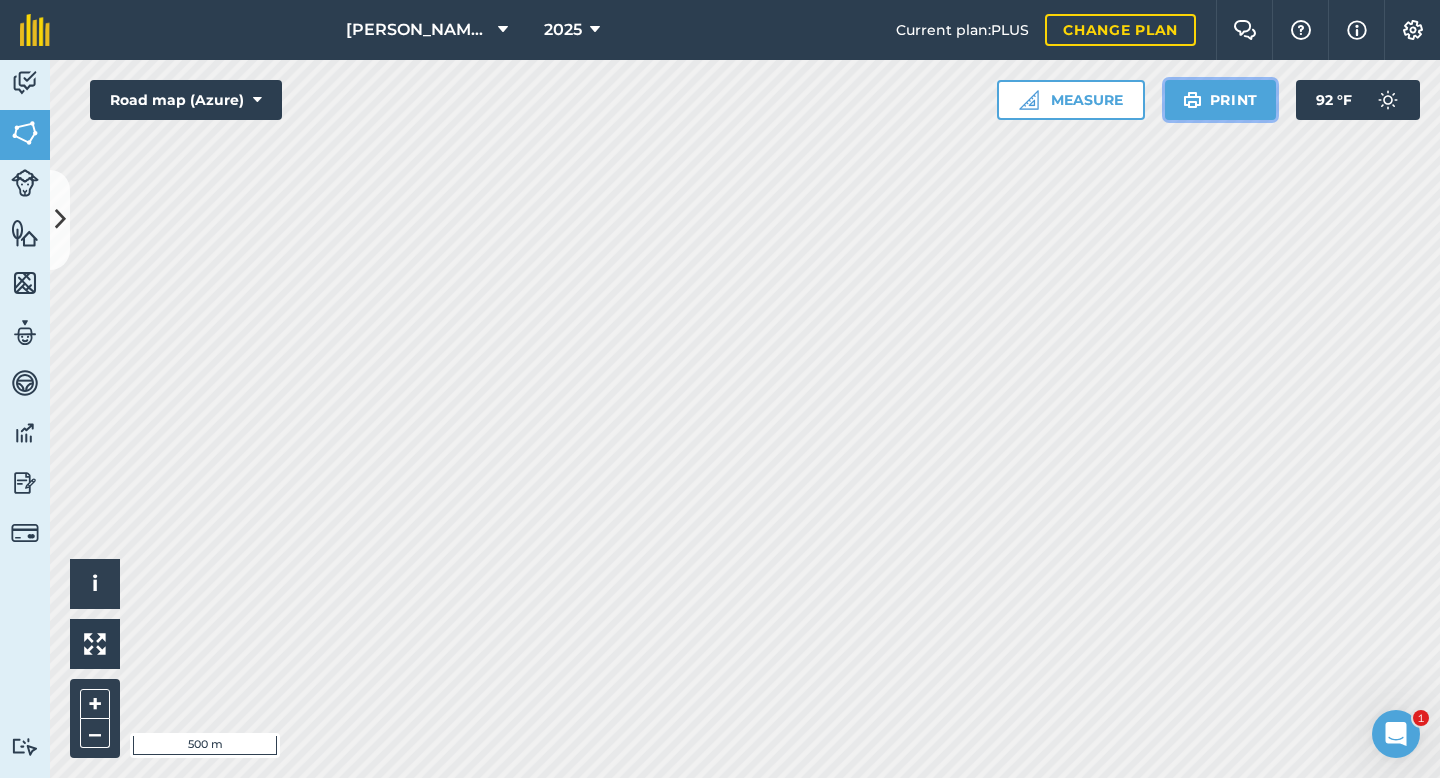 click on "Print" at bounding box center (1221, 100) 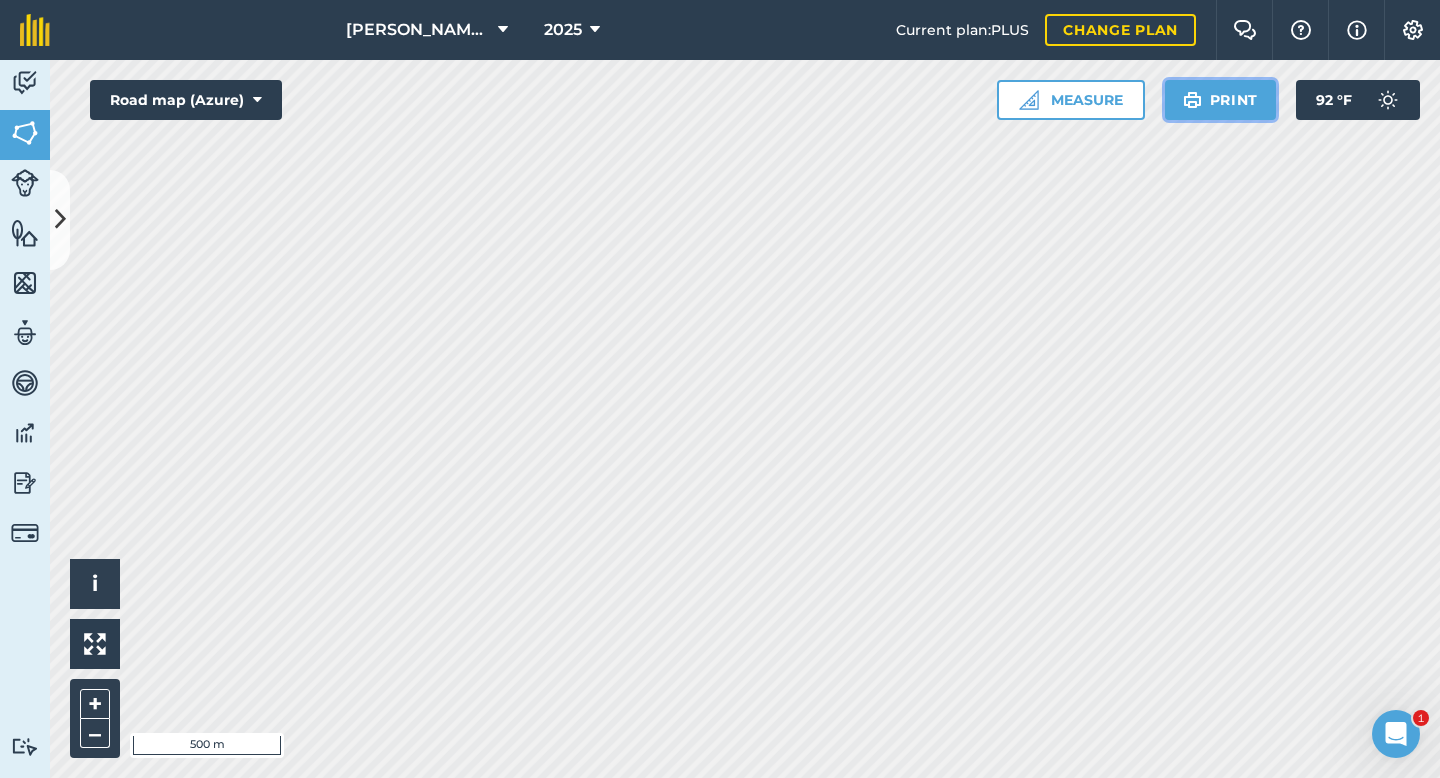 click on "Print" at bounding box center [1221, 100] 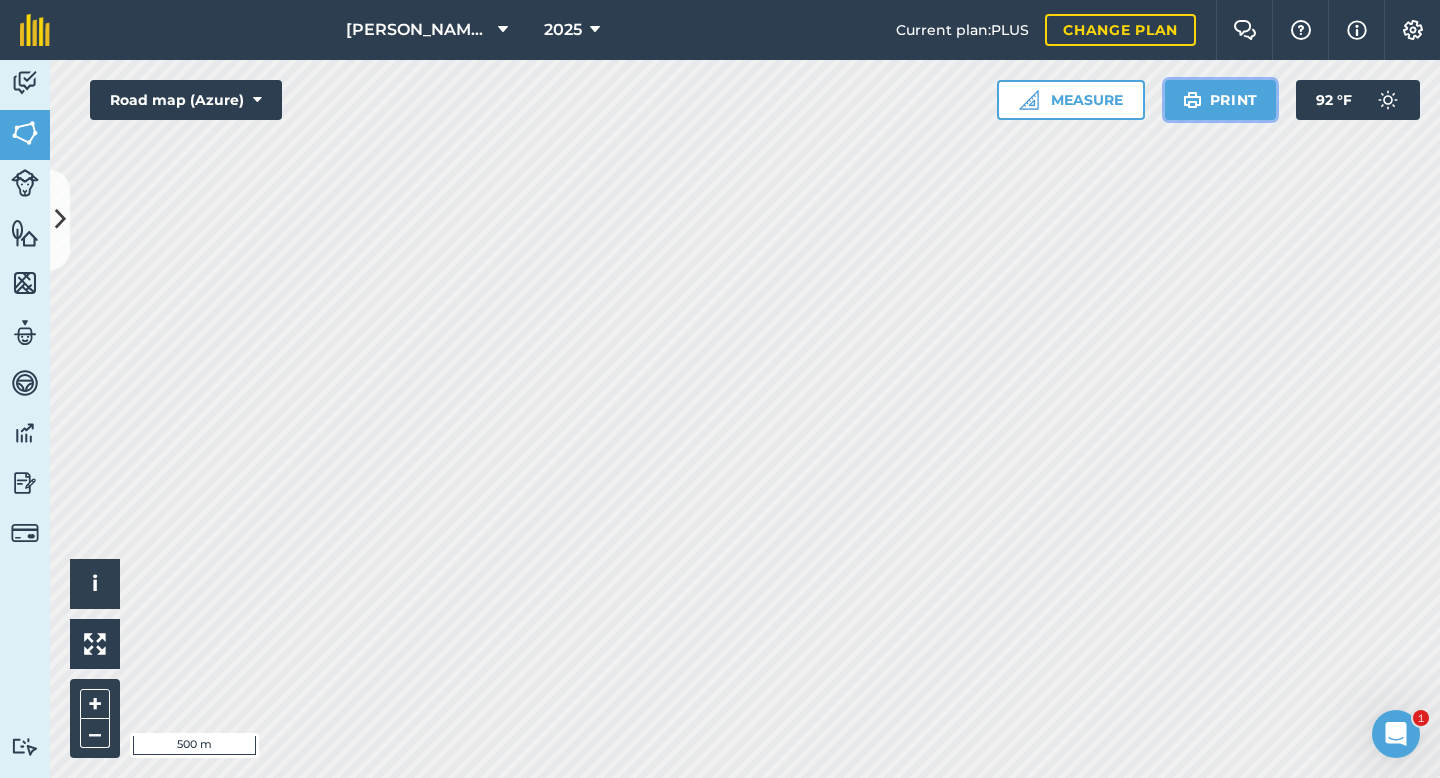 click at bounding box center [1192, 100] 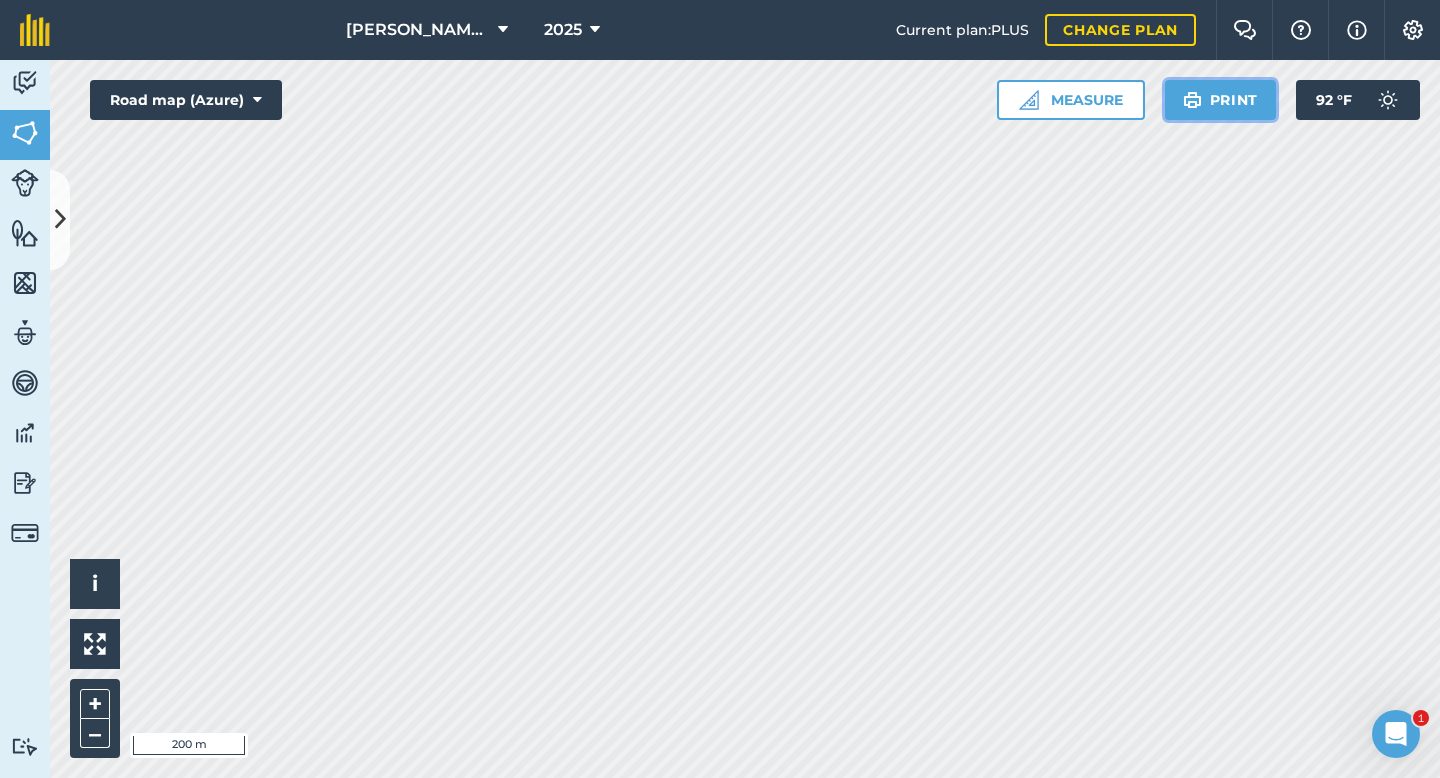 click on "Print" at bounding box center (1221, 100) 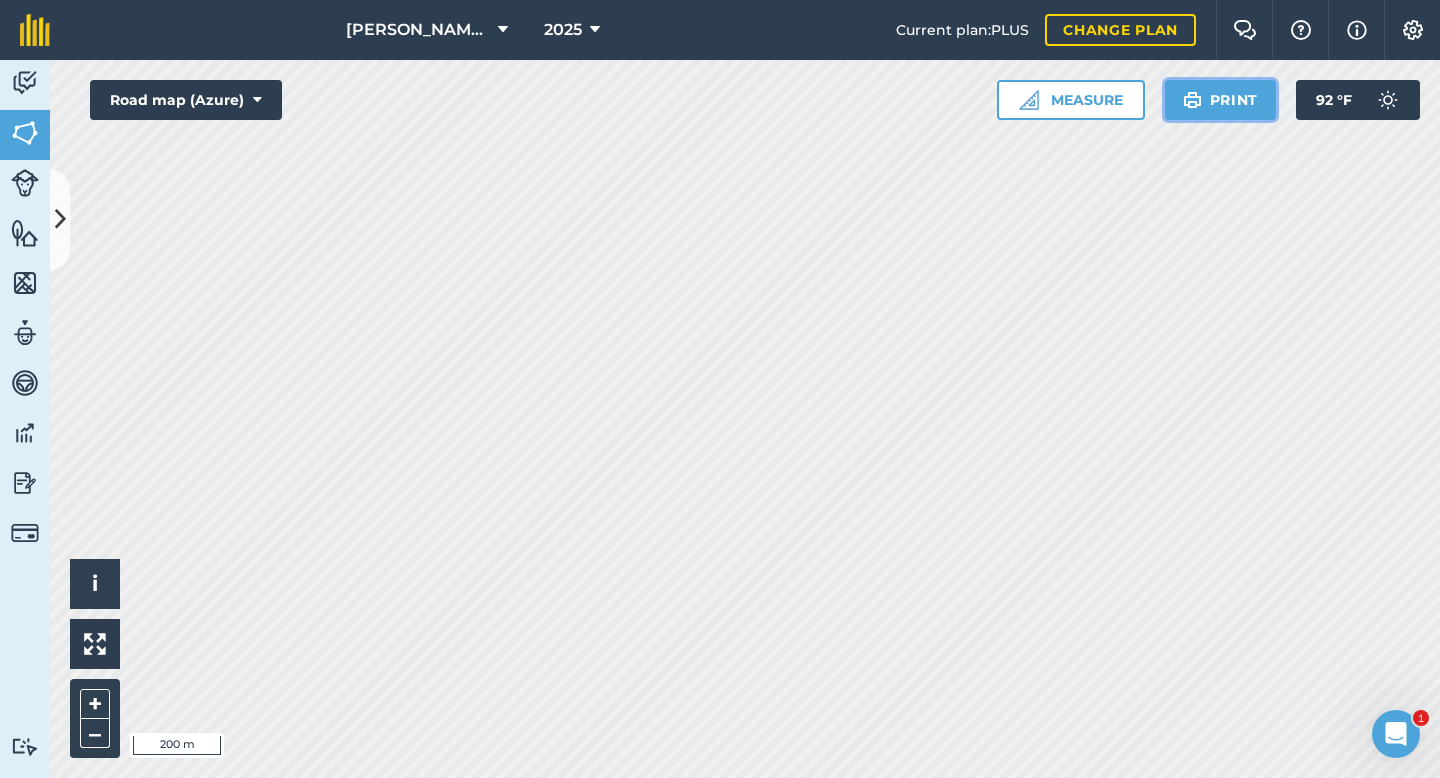 click on "Print" at bounding box center [1221, 100] 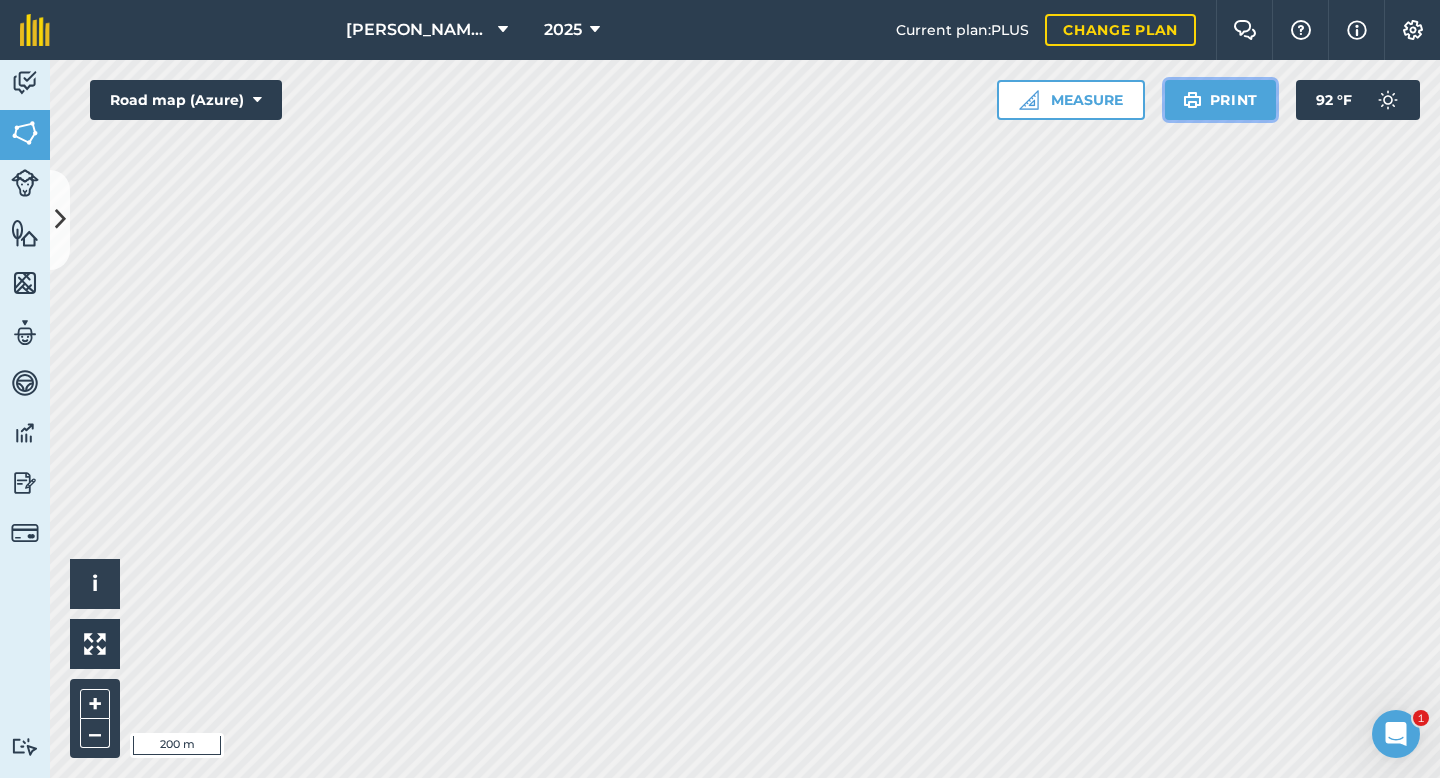 click on "Print" at bounding box center (1221, 100) 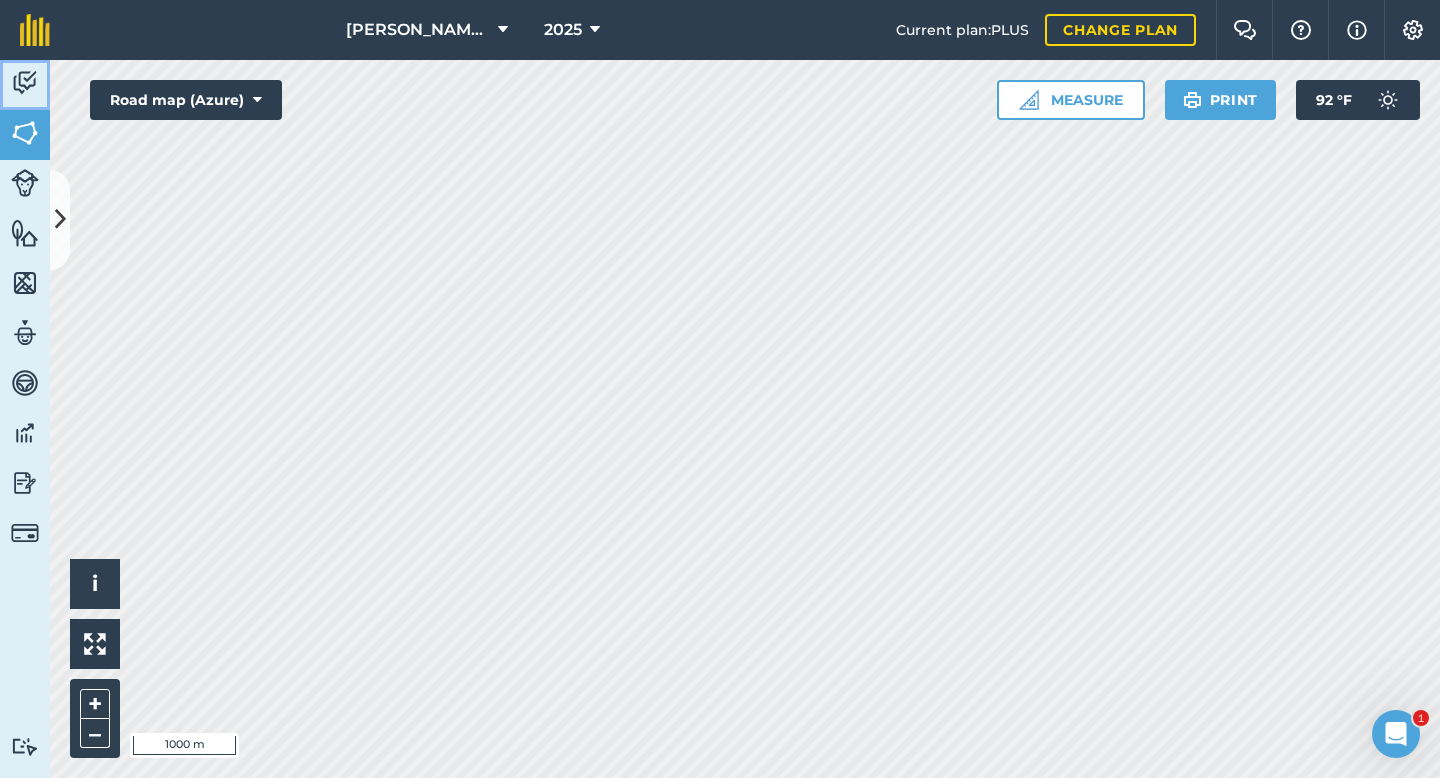 click at bounding box center [25, 83] 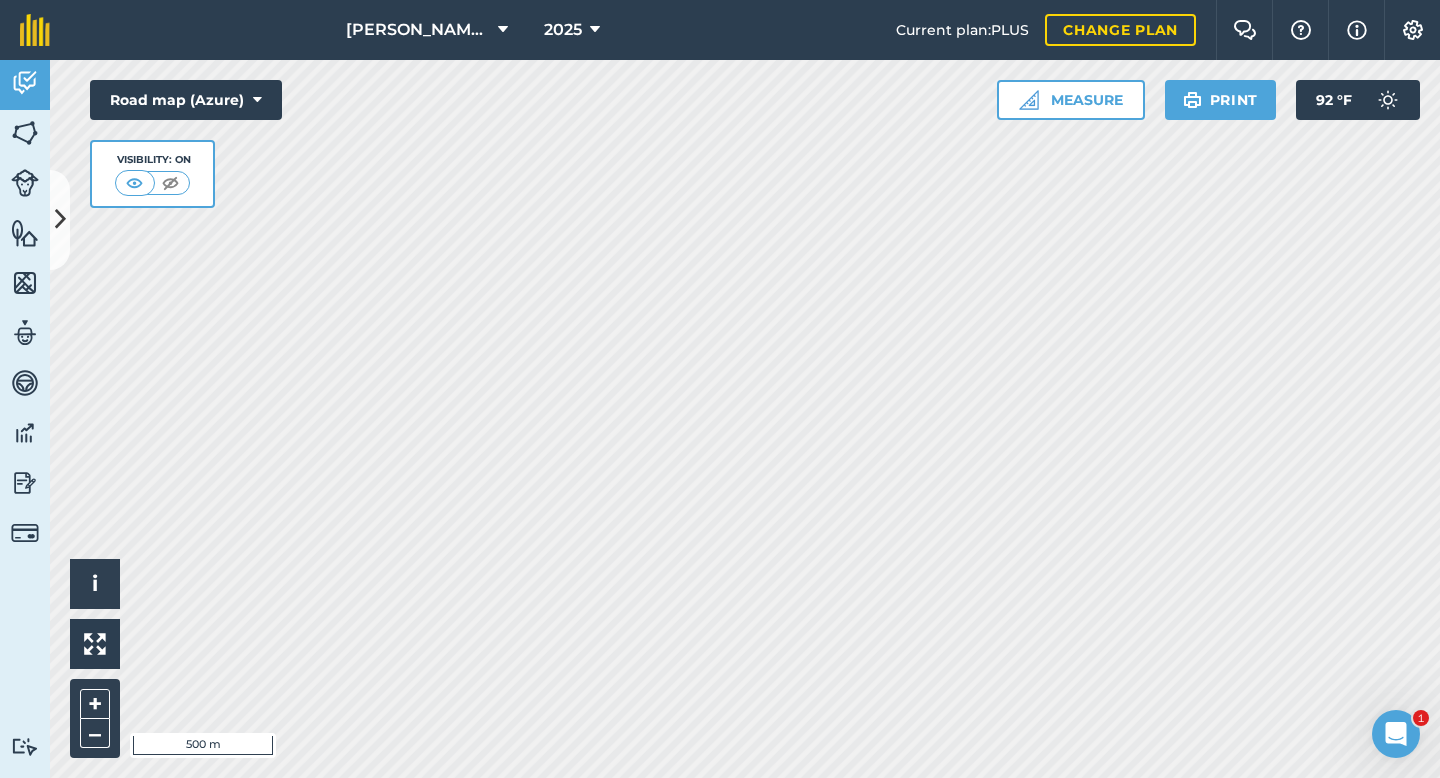click on "[PERSON_NAME] Farms 2025 Current plan :  PLUS   Change plan Farm Chat Help Info Settings [PERSON_NAME] Farms  -  2025 Reproduced with the permission of  Microsoft Printed on  [DATE] Field usages No usage set 1st 2nd 3rd 4th 5th Fallow Plant Activity Fields Livestock Features Maps Team Vehicles Data Reporting Billing Tutorials Tutorials Activity   Note   Field Job Filters Sb You created this about 19 hours ago Sb You created this about 20 hours ago Sb You created this about 20 hours ago Sb You created this about 20 hours ago Sb You created this about 21 hours ago WIC  You created this about 21 hours ago WIC sb You created this about 22 hours ago Sb You created this about 22 hours ago Sb You created this about 22 hours ago WIC  You created this about 22 hours ago Sb You created this about 22 hours ago WIC  You created this [DATE] 6b You created this [DATE] 3b You created this about [DATE] 5b You created this about [DATE] 8b You created this about [DATE] 7b 7b 5b 9B 7b  6b 8b 5B 68 3B 08 i" at bounding box center [720, 389] 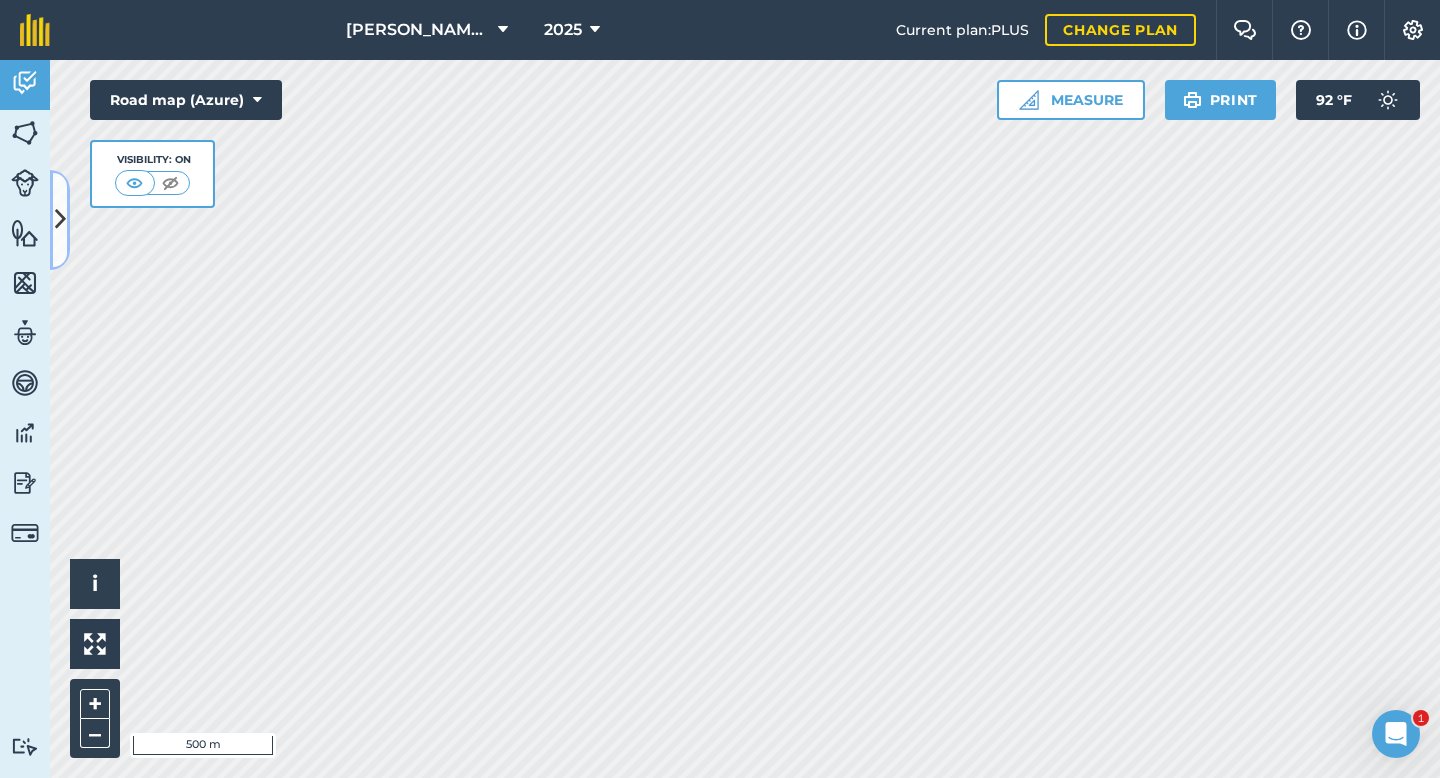 click at bounding box center (60, 219) 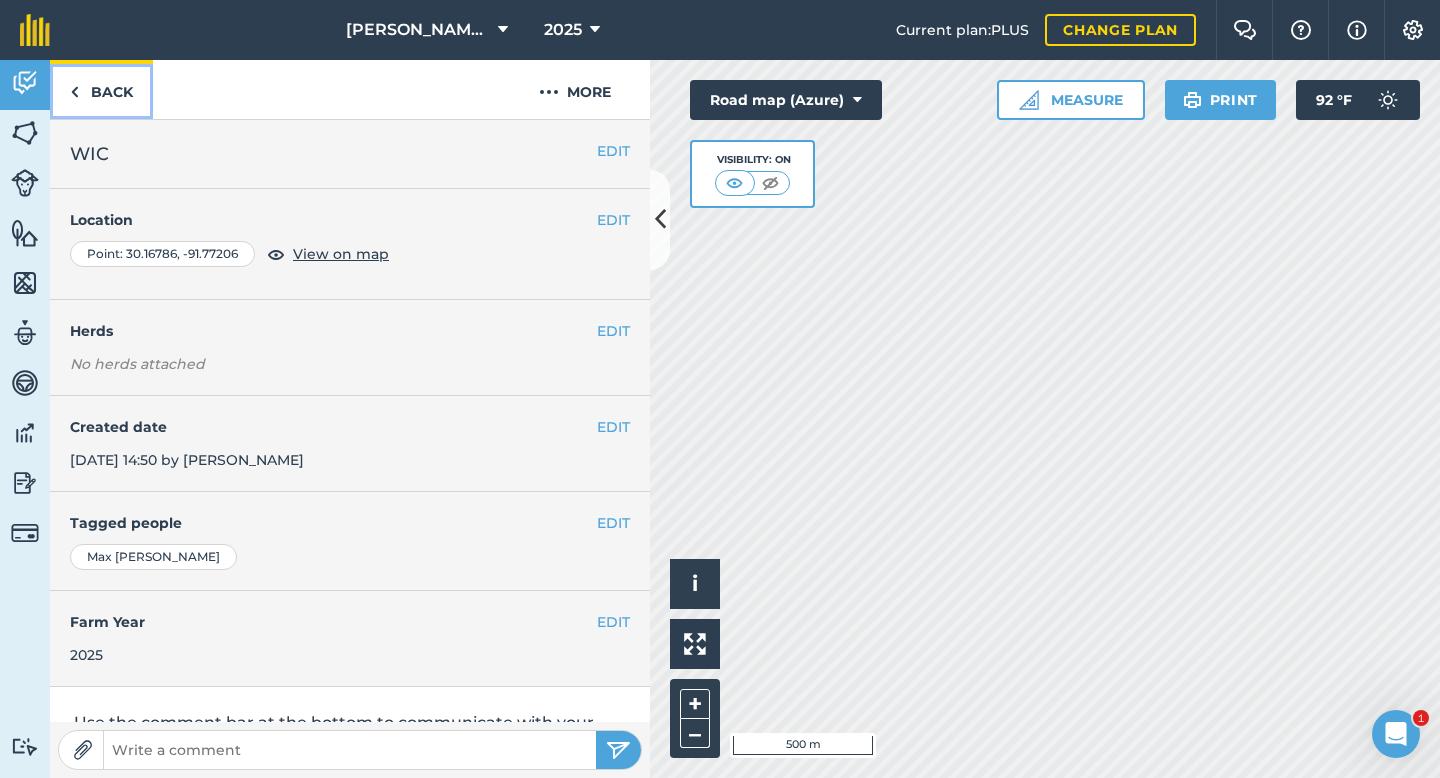 click on "Back" at bounding box center (101, 89) 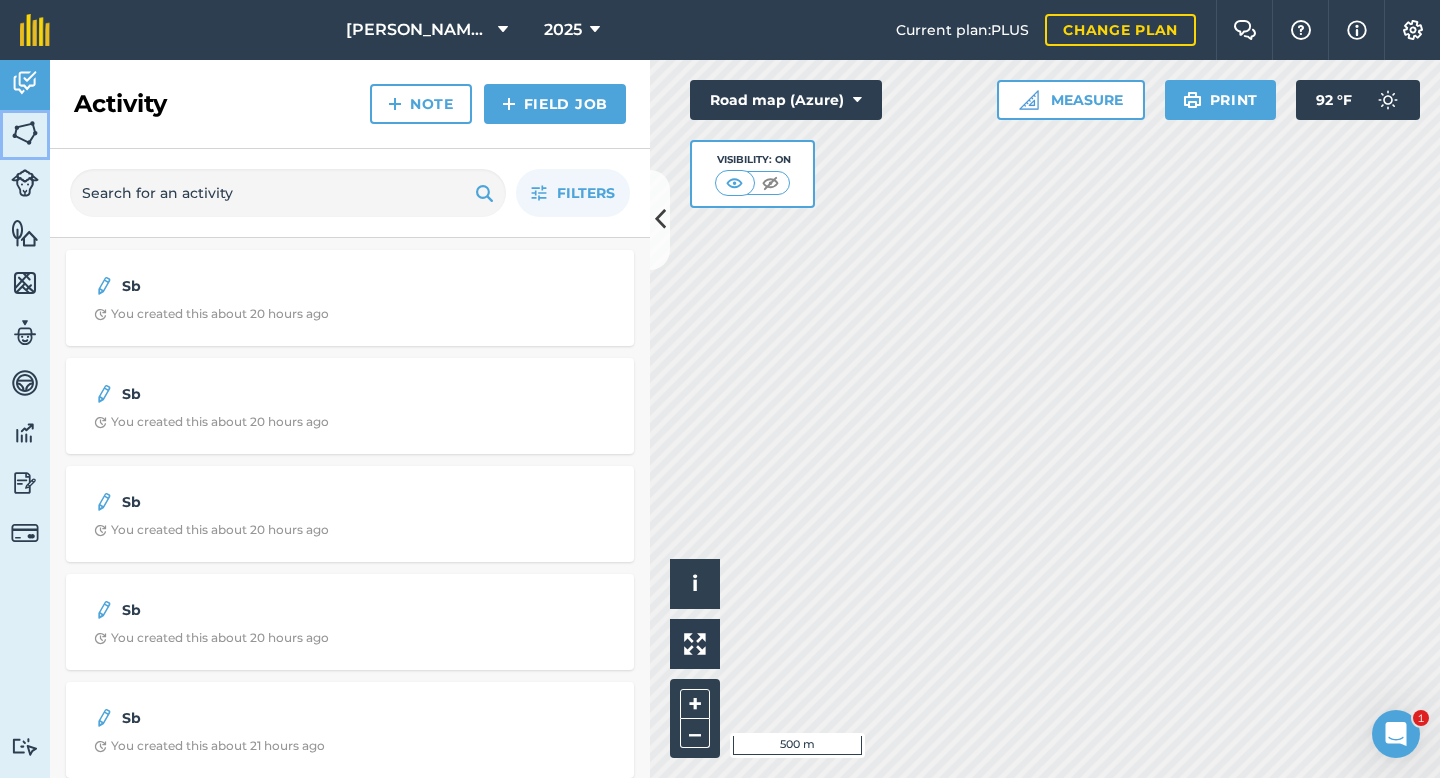 click at bounding box center [25, 133] 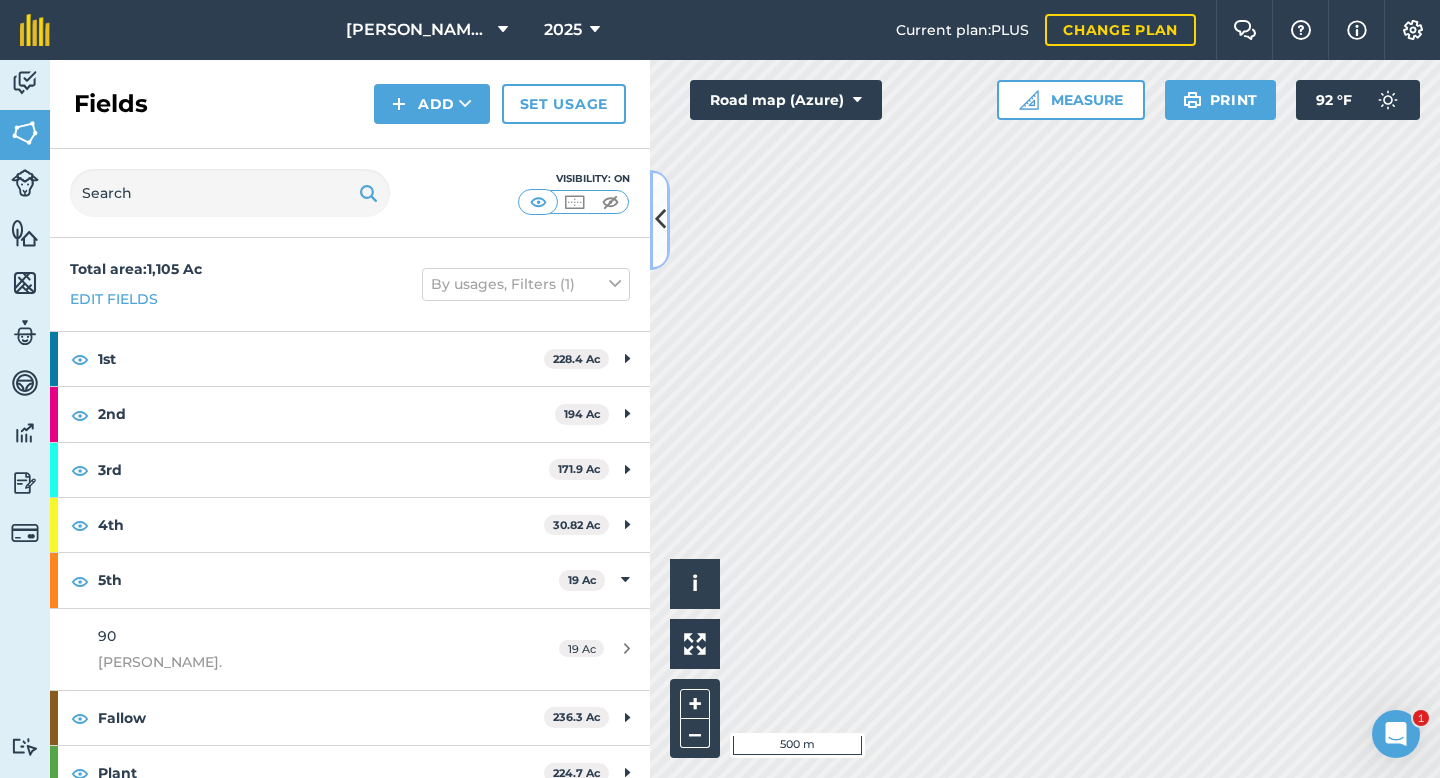 click at bounding box center [660, 220] 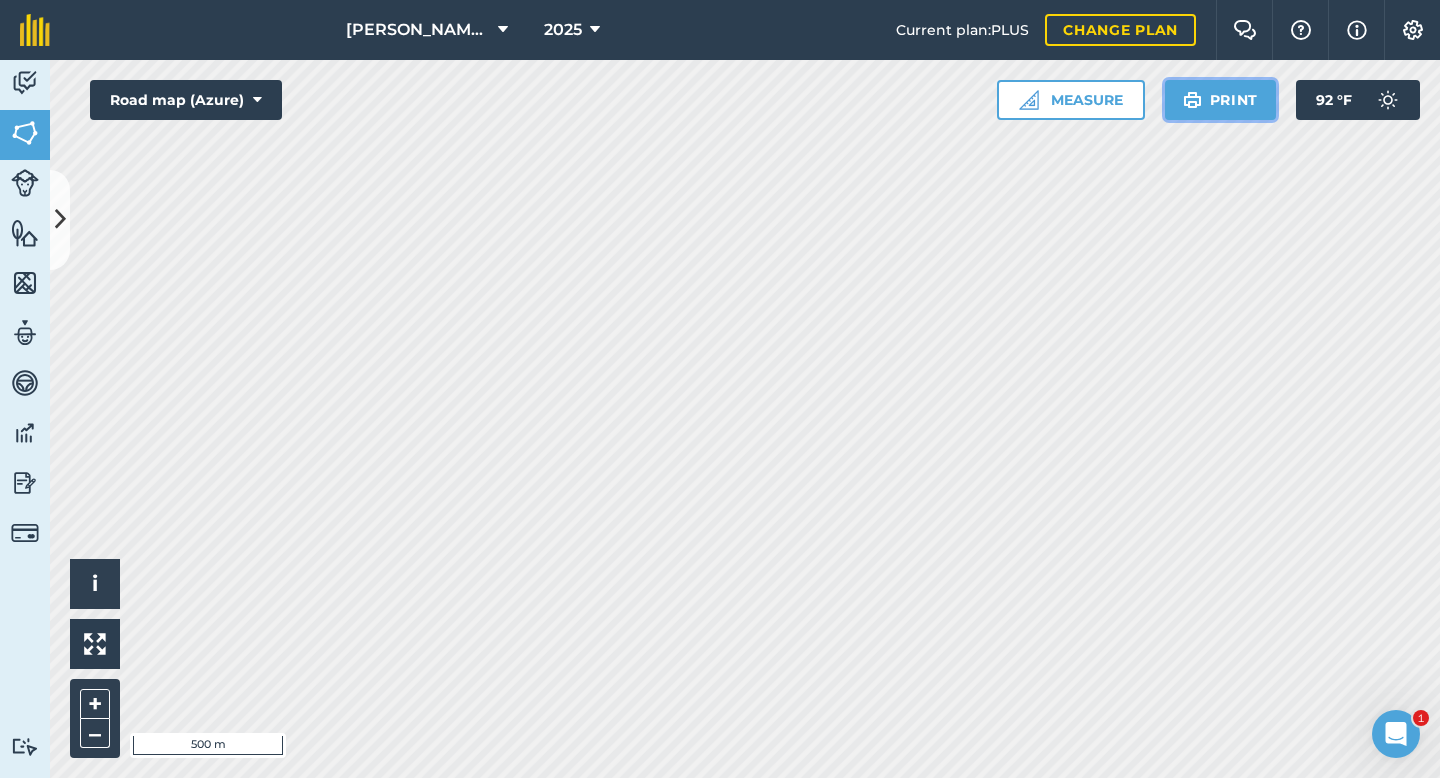 click on "Print" at bounding box center (1221, 100) 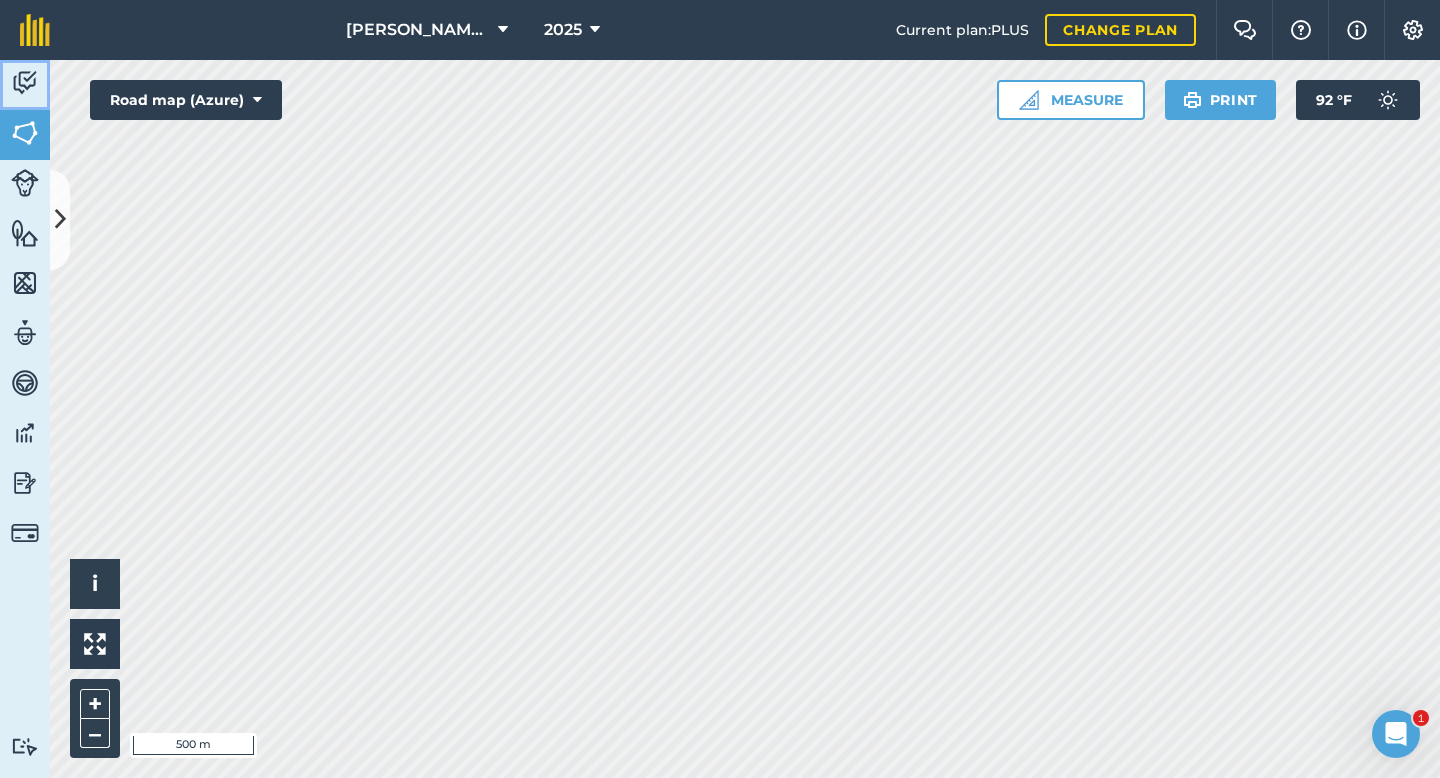 click at bounding box center [25, 83] 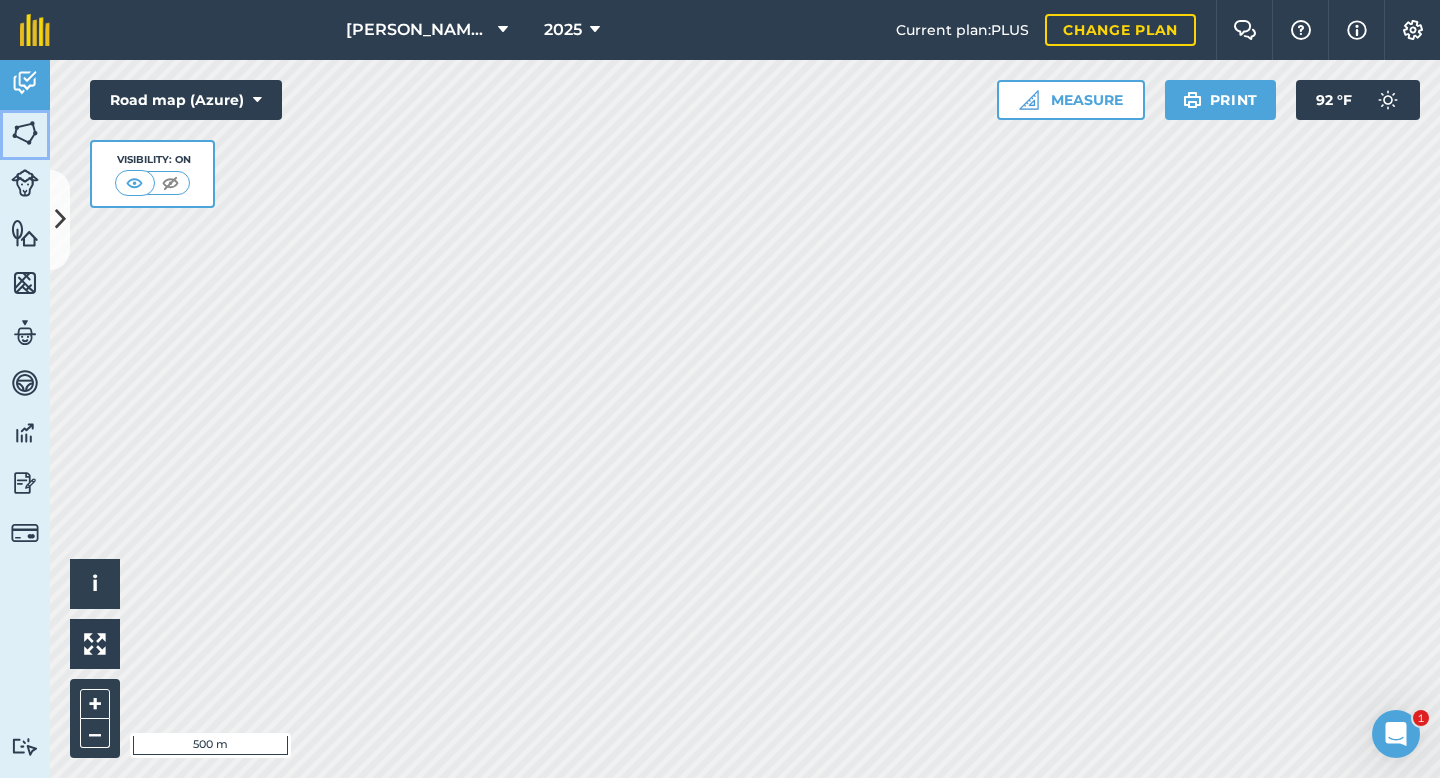 click at bounding box center [25, 133] 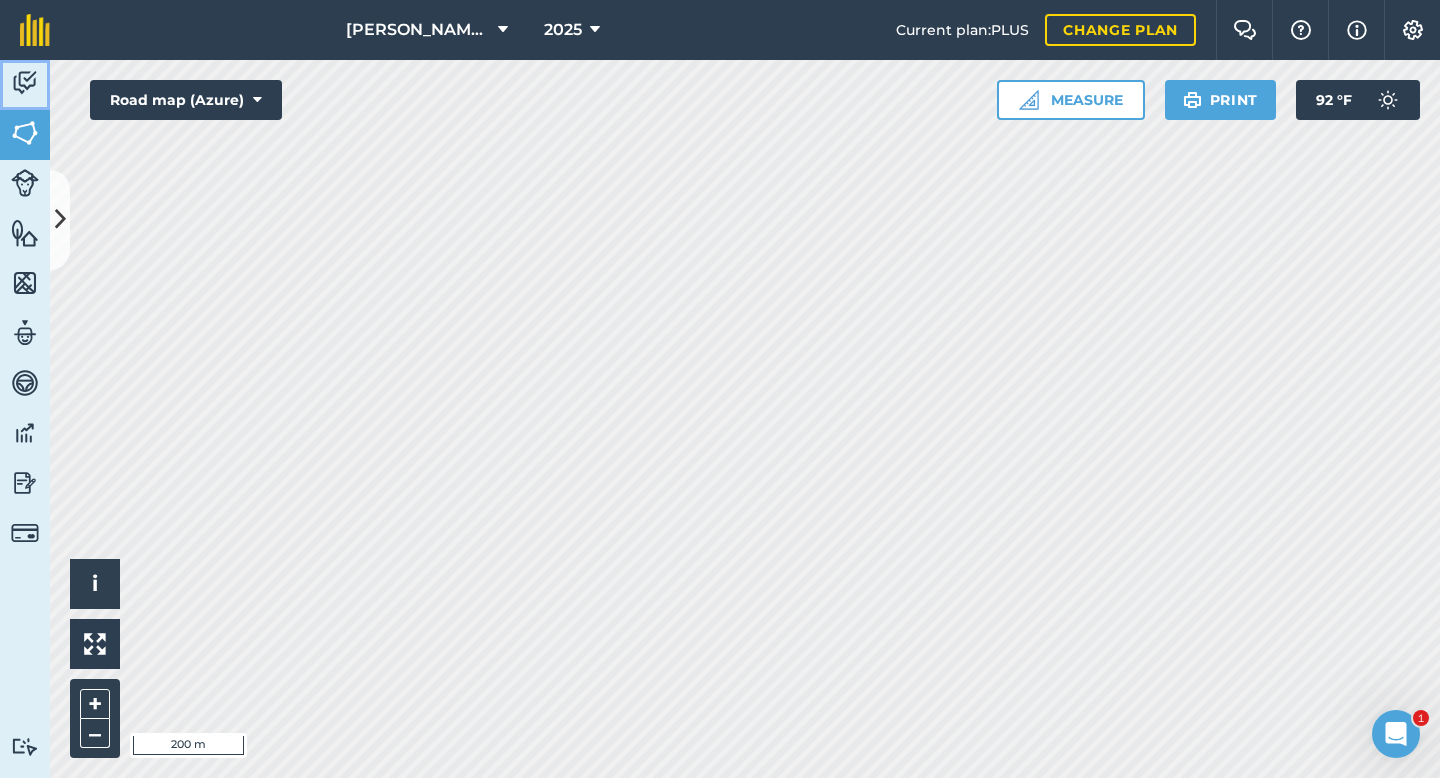click at bounding box center [25, 83] 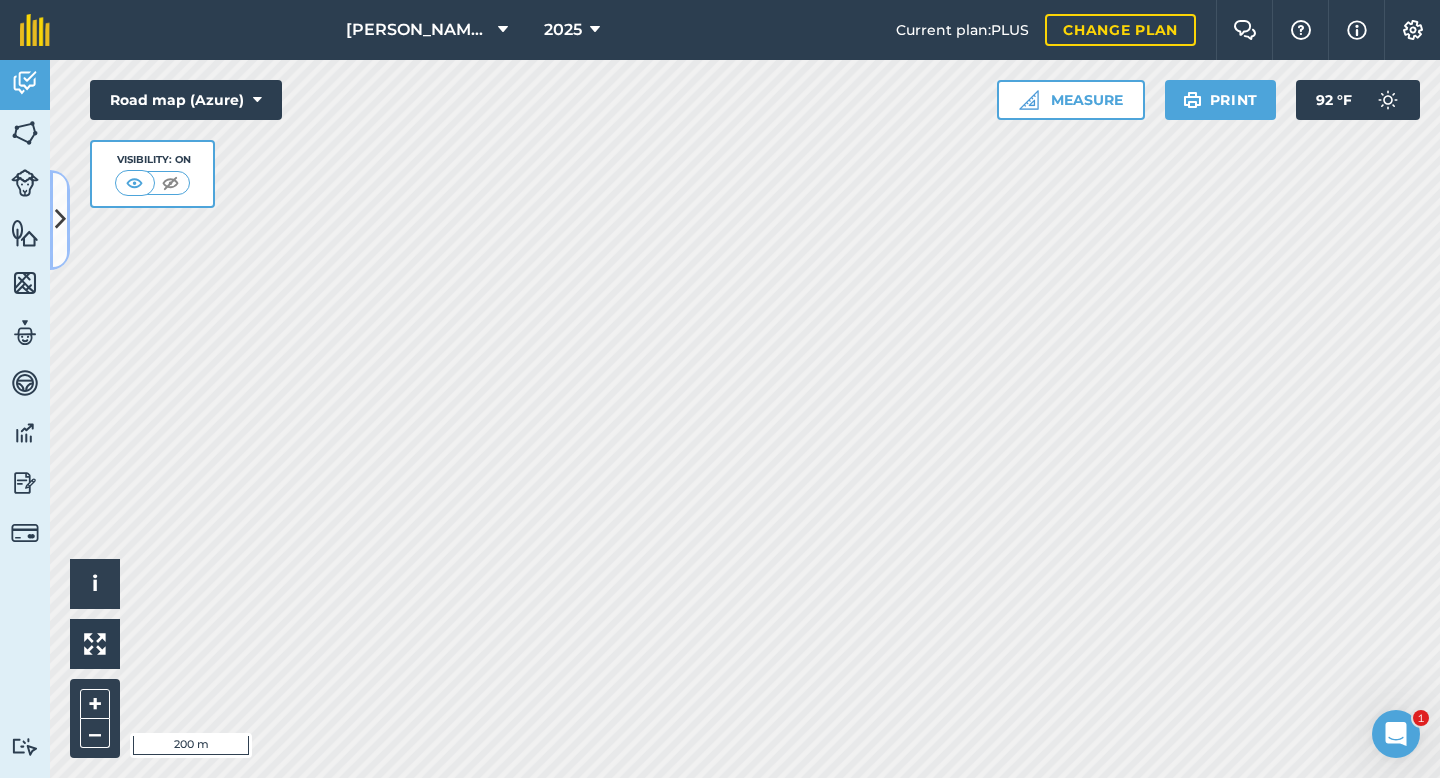 click at bounding box center [60, 220] 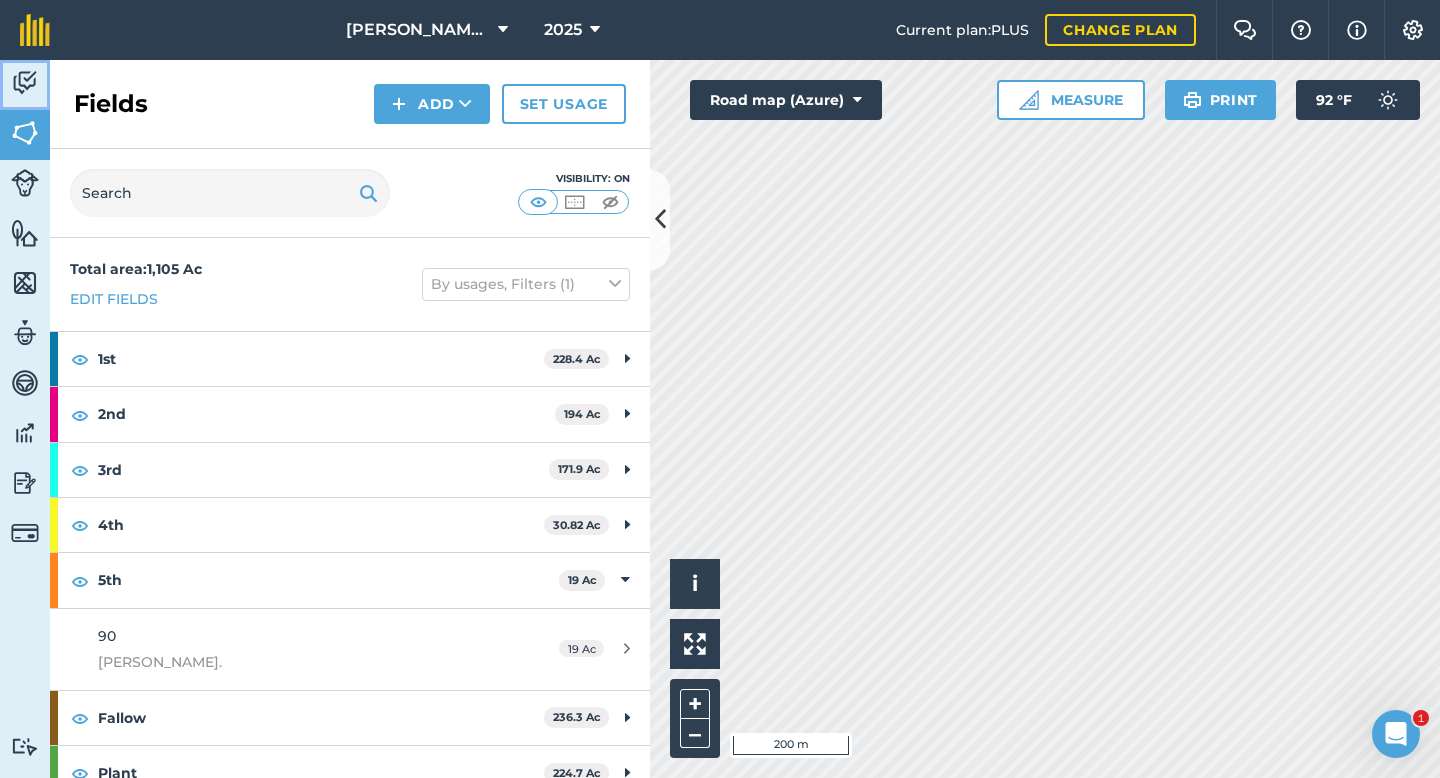 click at bounding box center [25, 83] 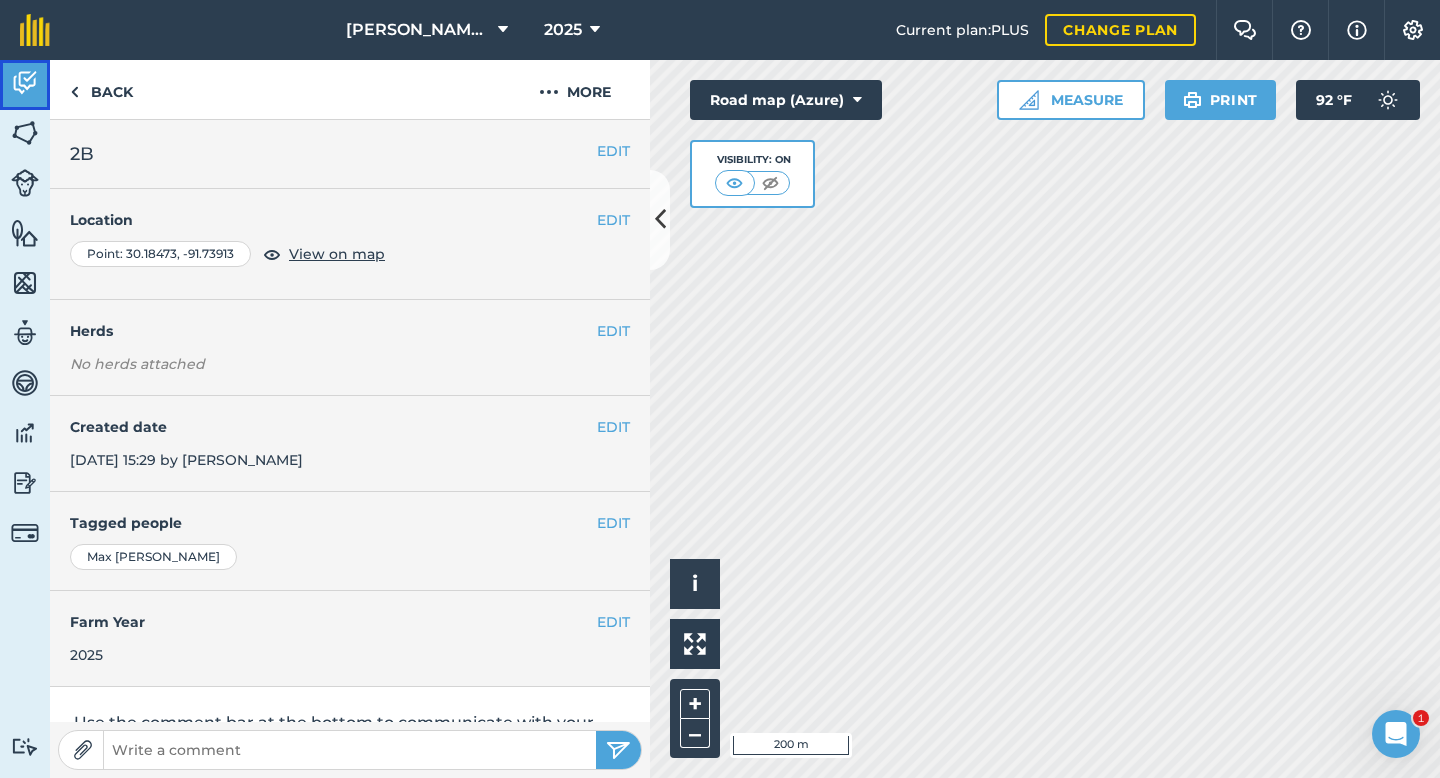 click at bounding box center (25, 83) 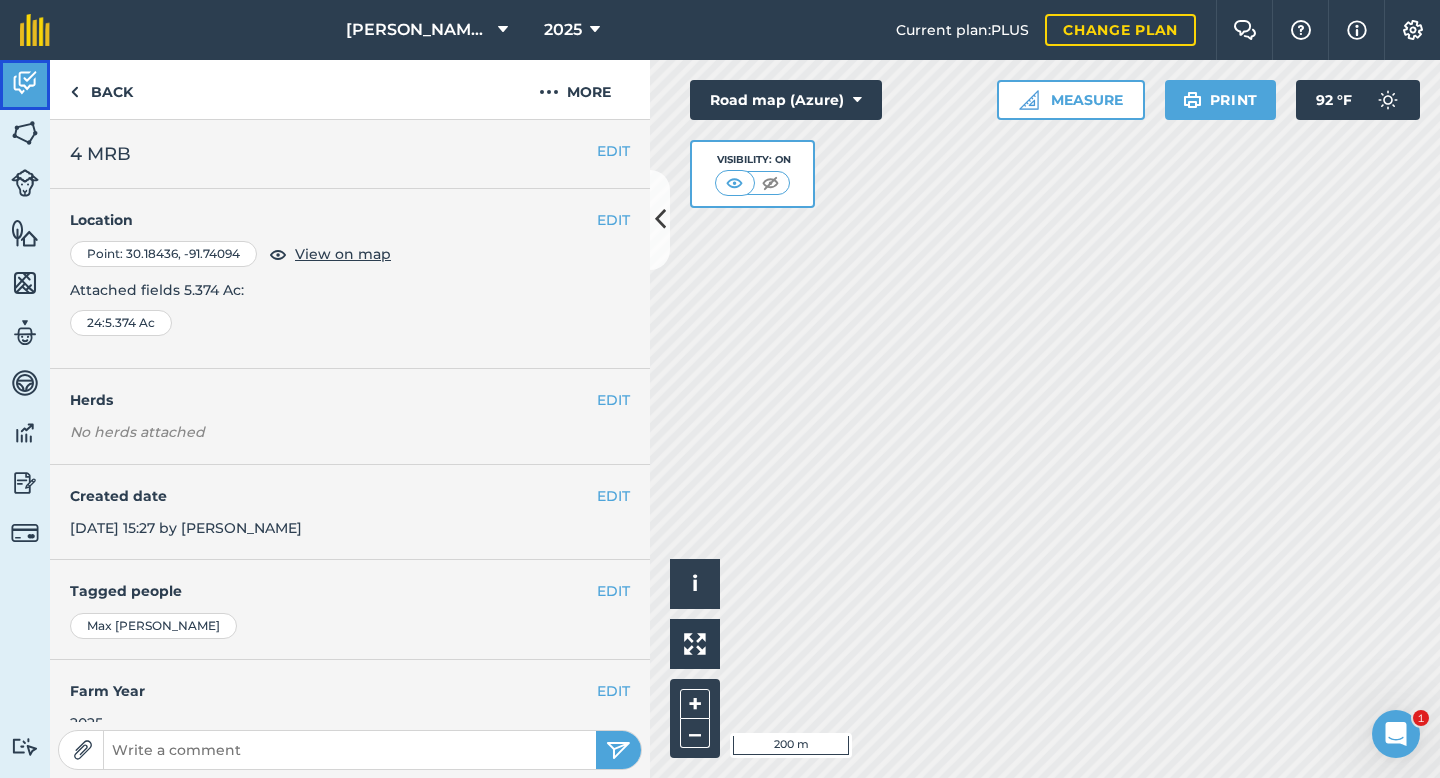click at bounding box center (25, 83) 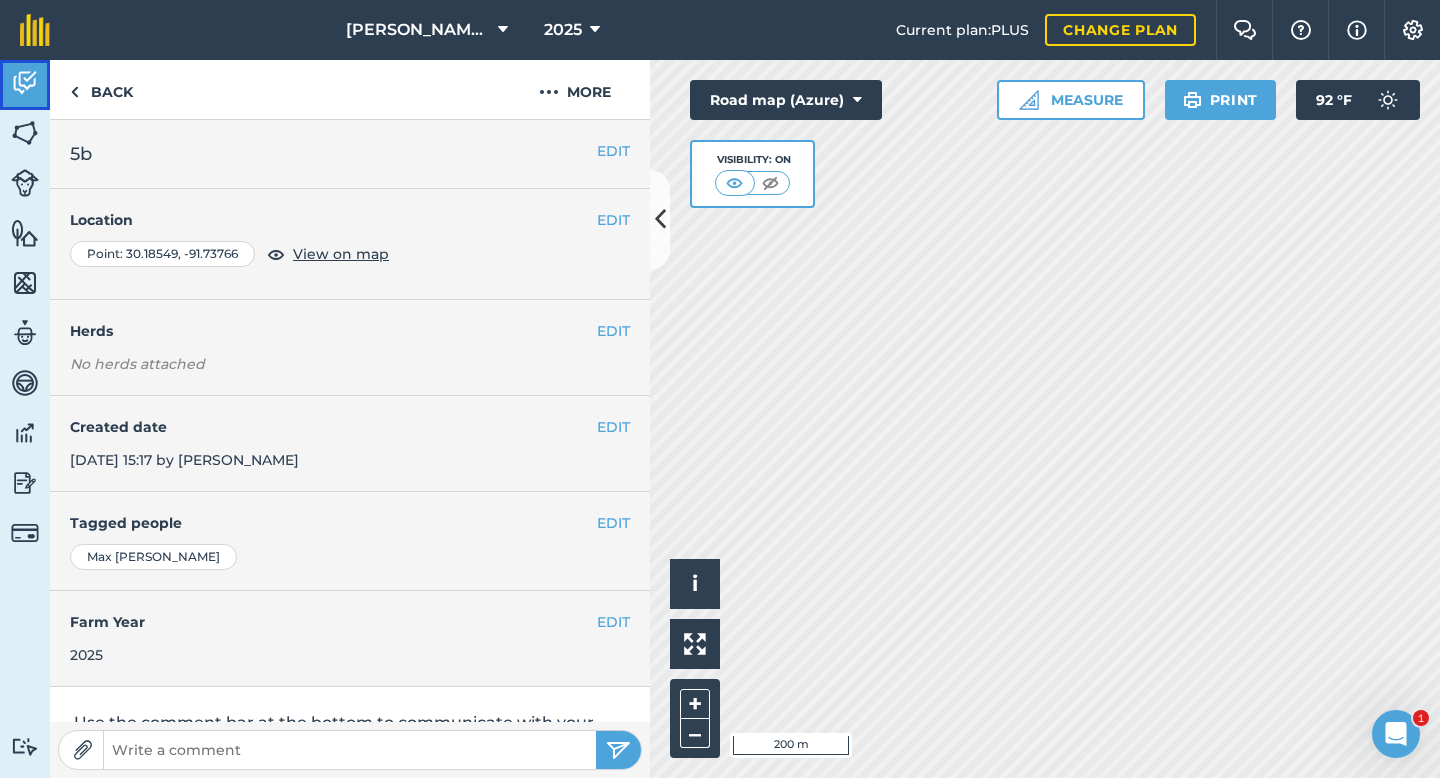 click at bounding box center (25, 83) 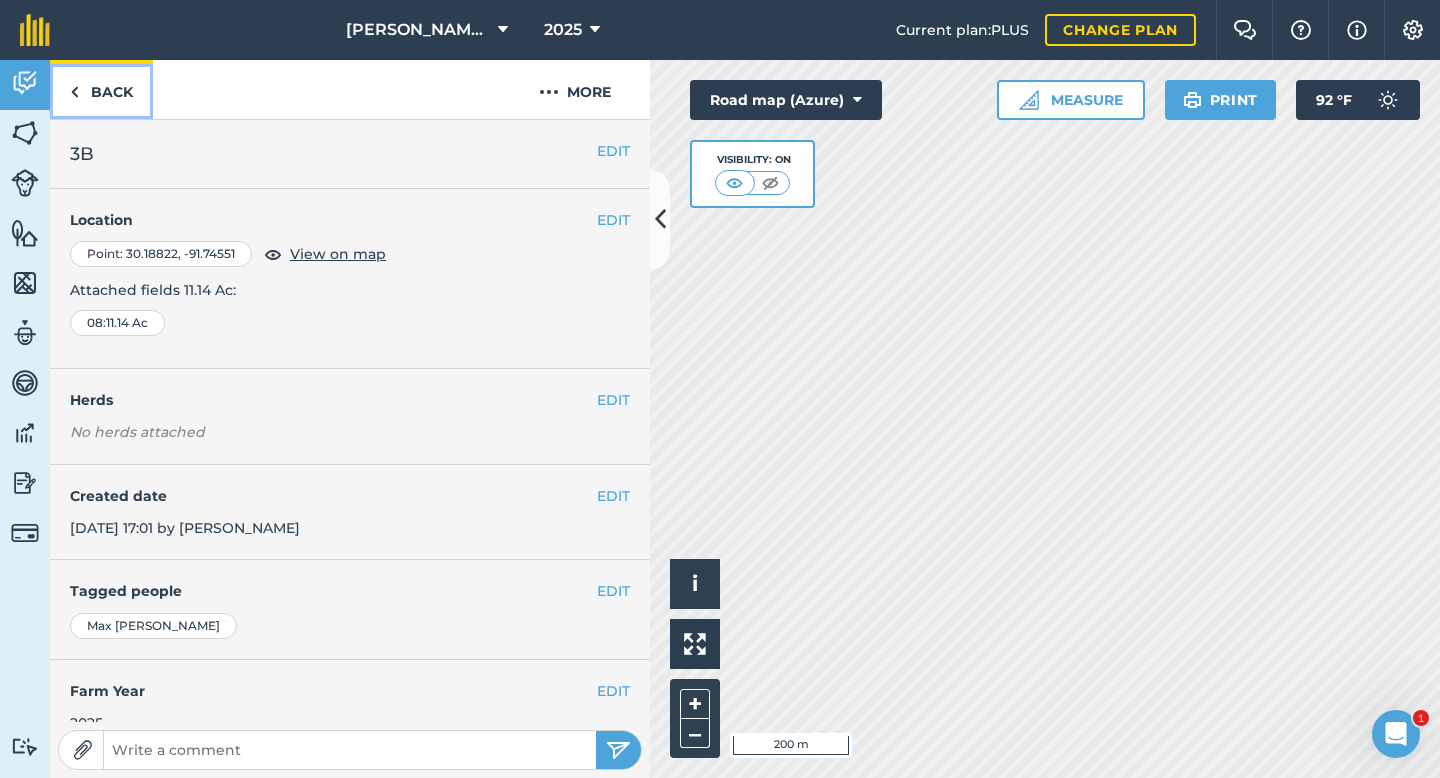 click on "Back" at bounding box center [101, 89] 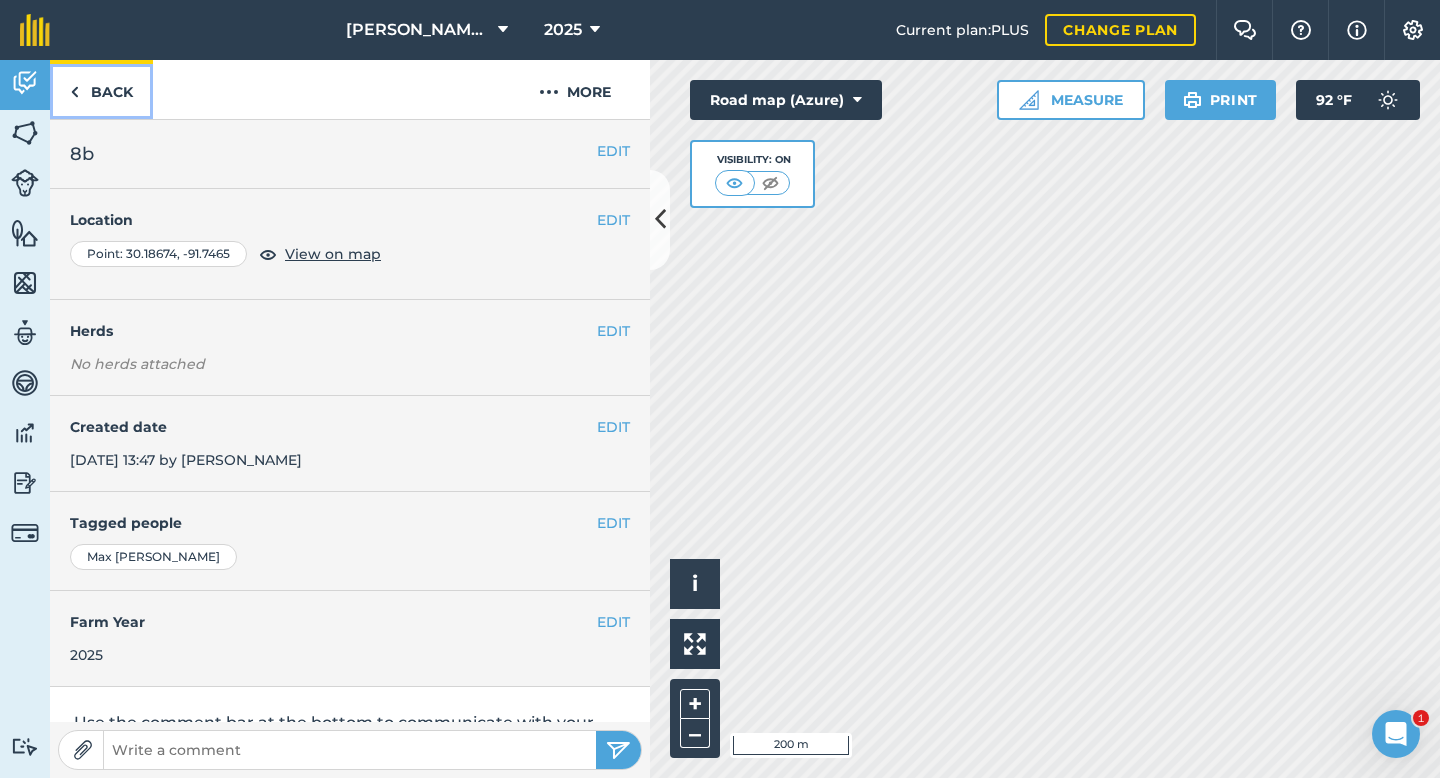 click on "Back" at bounding box center (101, 89) 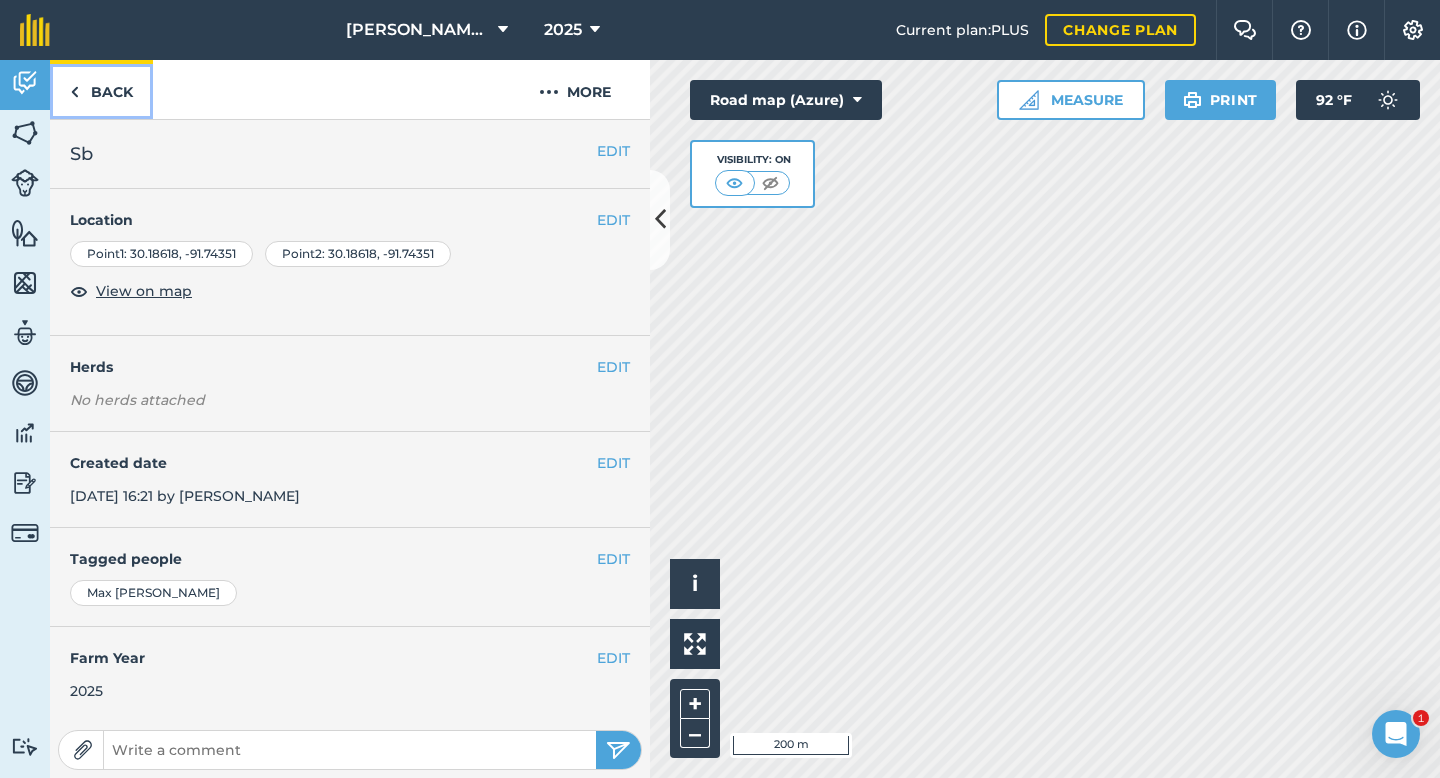 click on "Back" at bounding box center [101, 89] 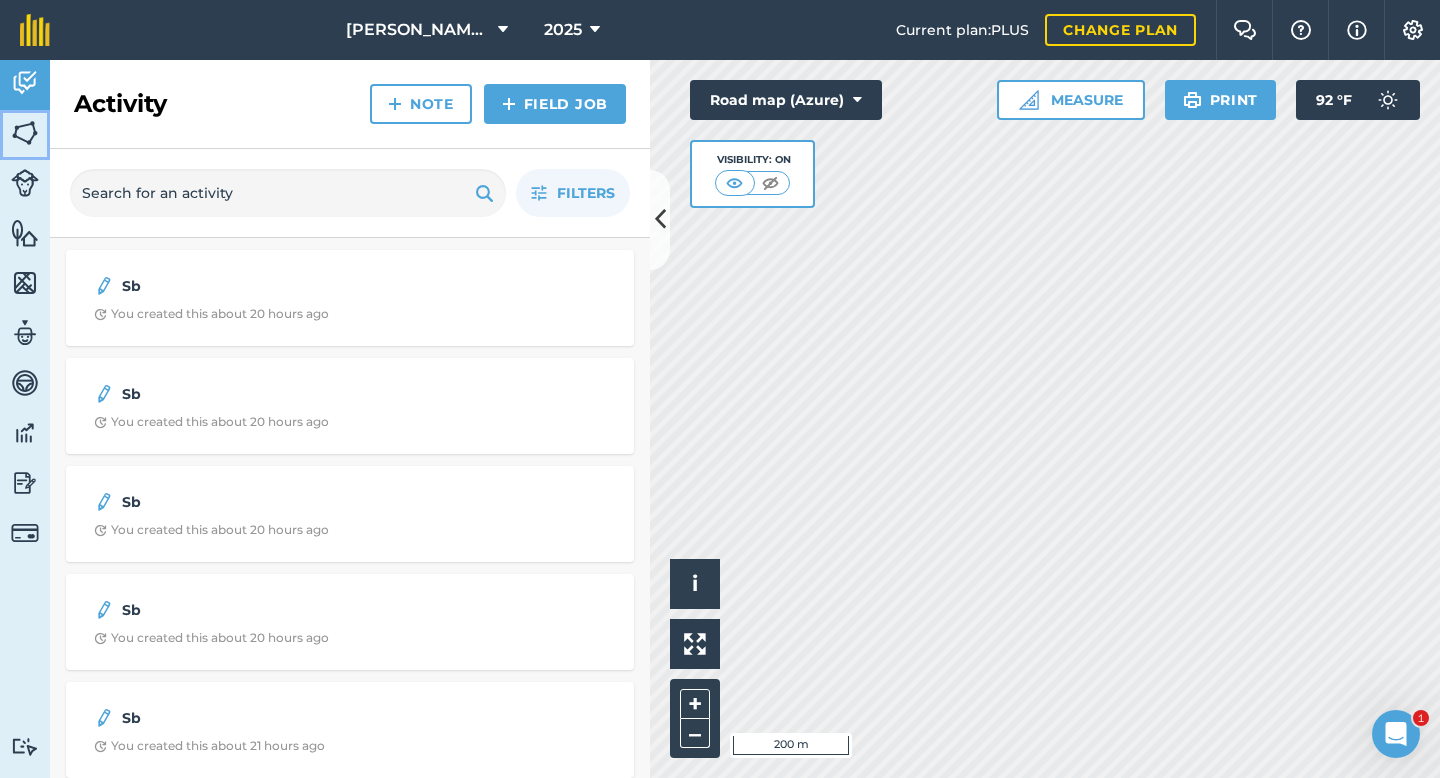 click at bounding box center (25, 133) 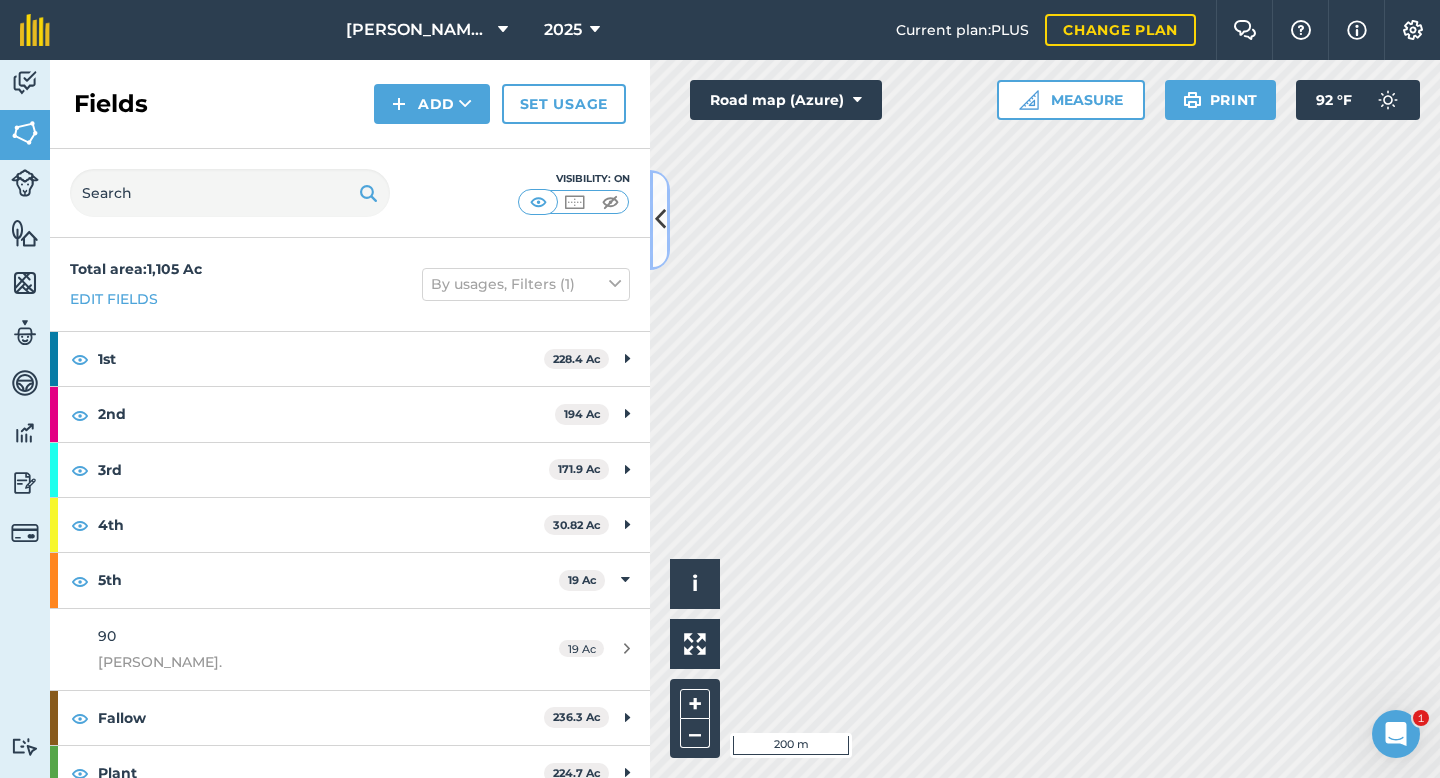 click at bounding box center [660, 220] 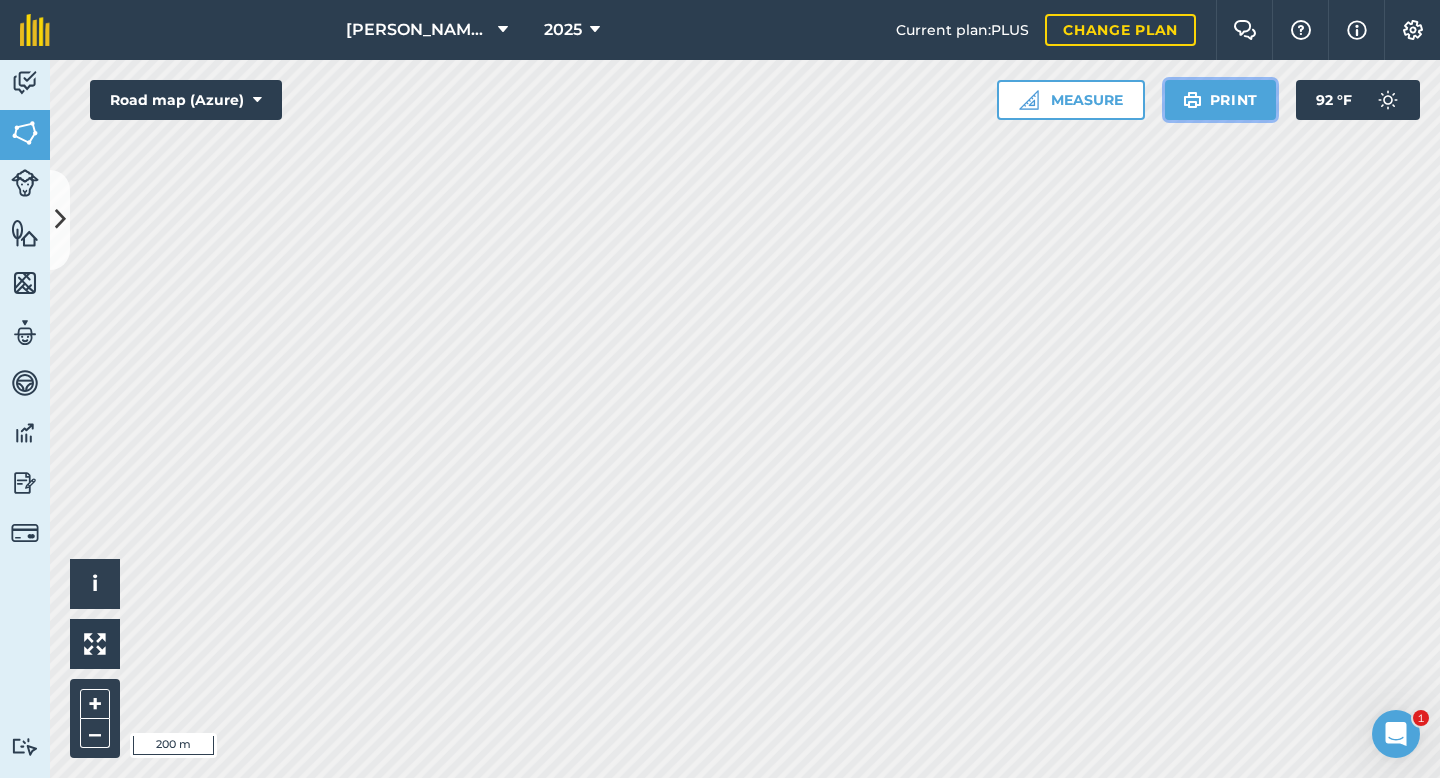 click on "Print" at bounding box center (1221, 100) 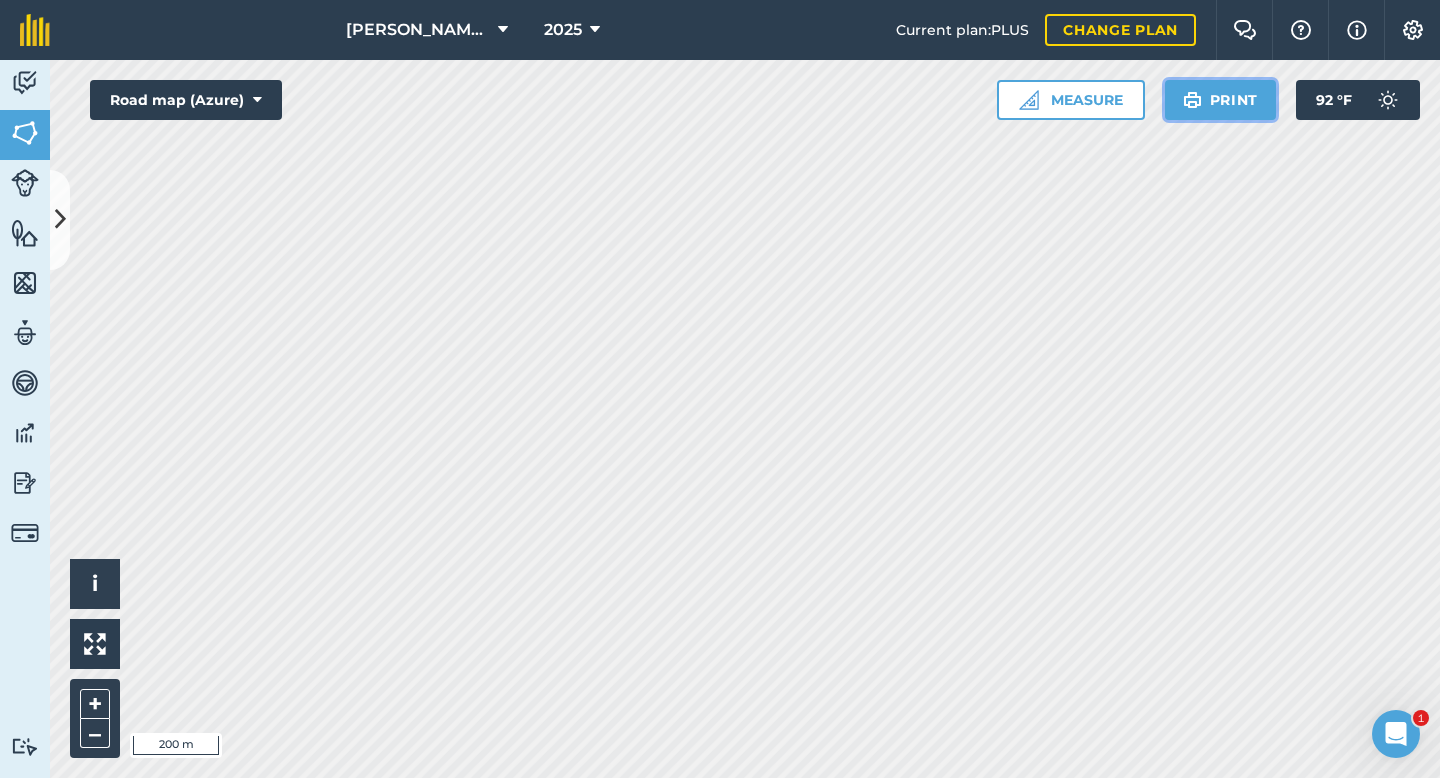 click on "Print" at bounding box center (1221, 100) 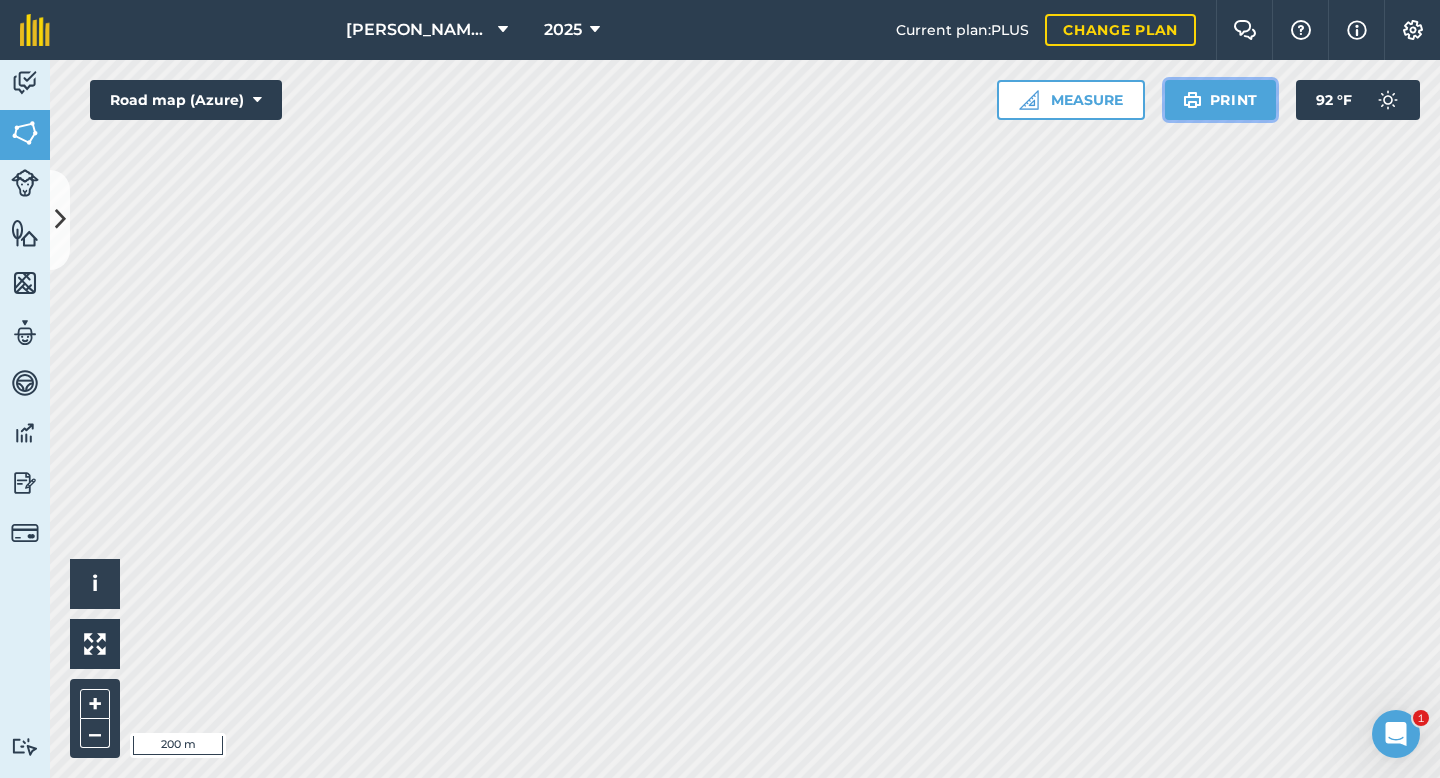 click on "Print" at bounding box center (1221, 100) 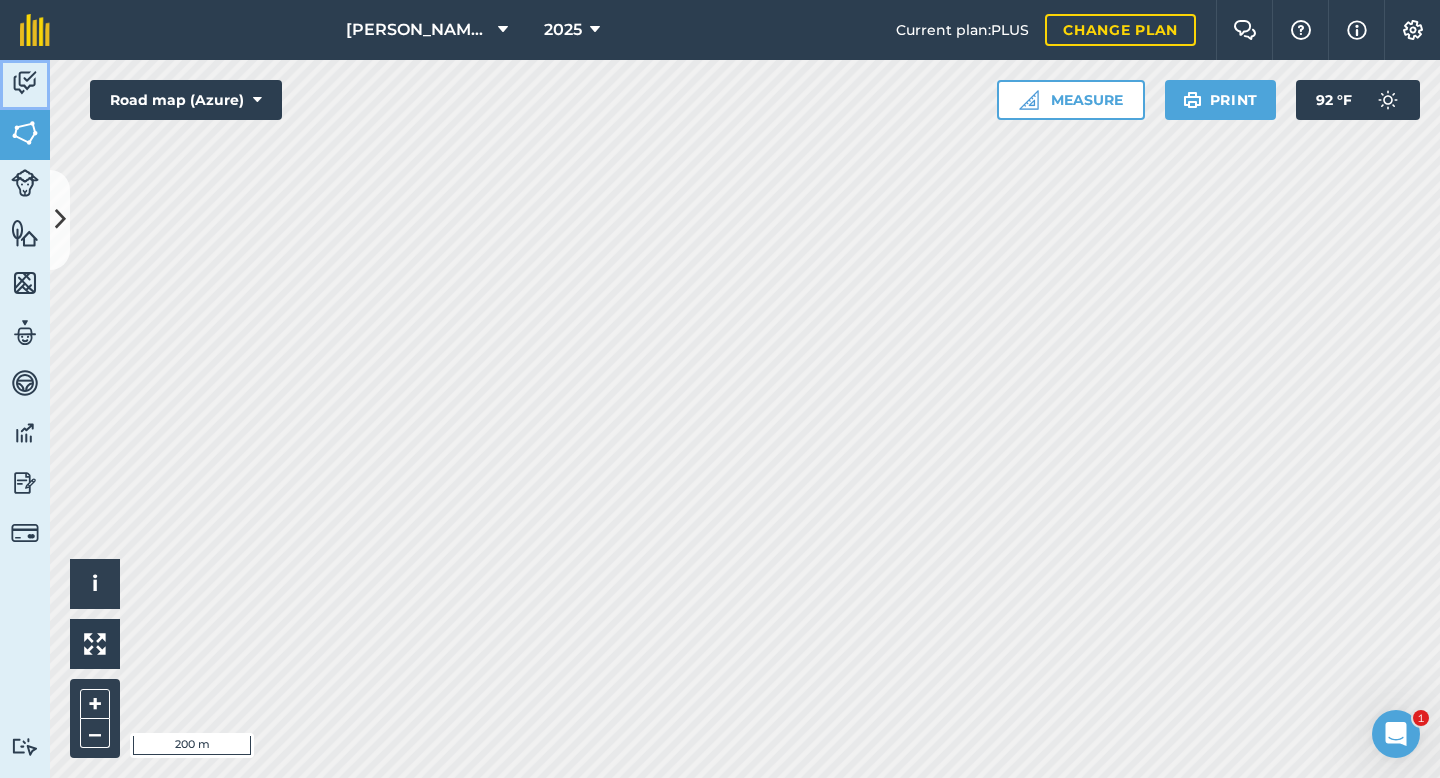 click at bounding box center (25, 83) 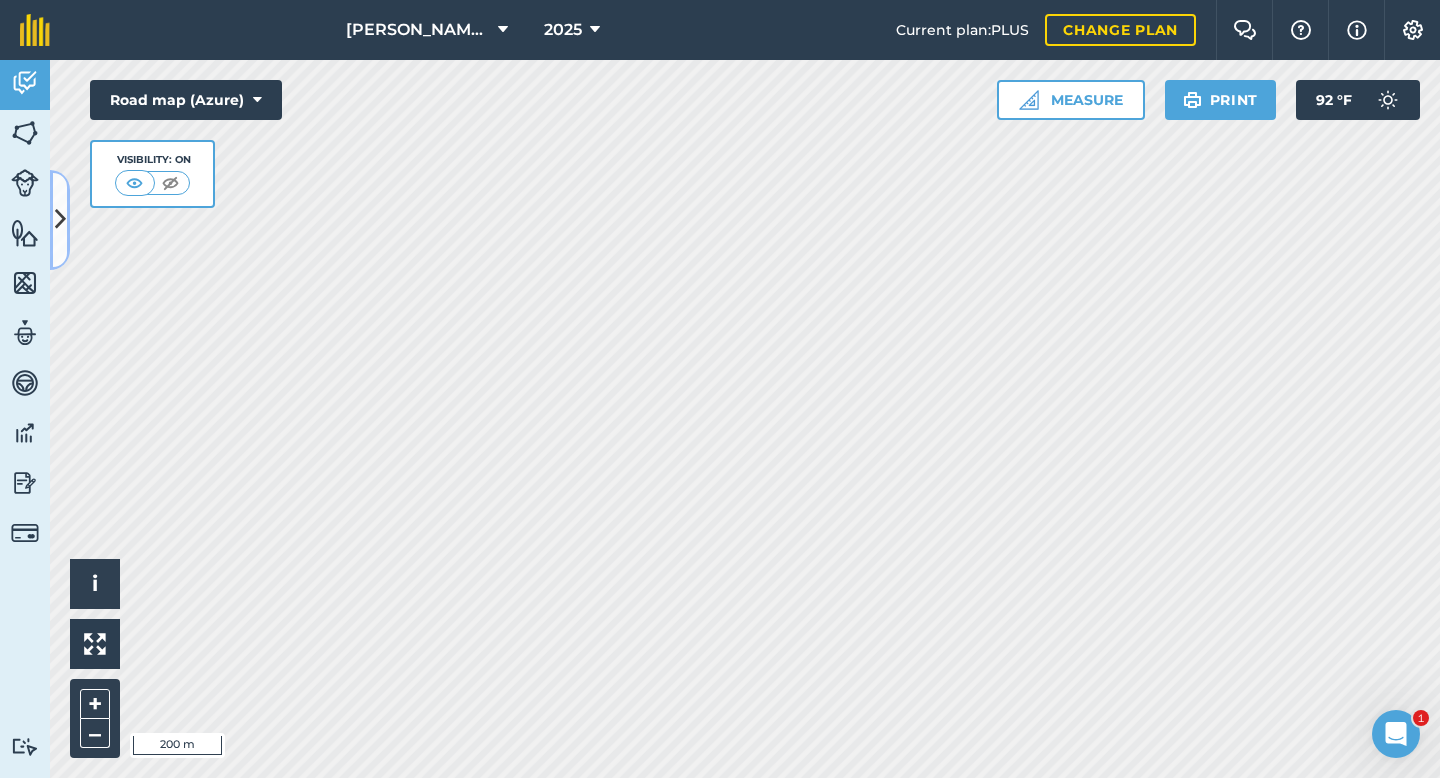 click at bounding box center (60, 220) 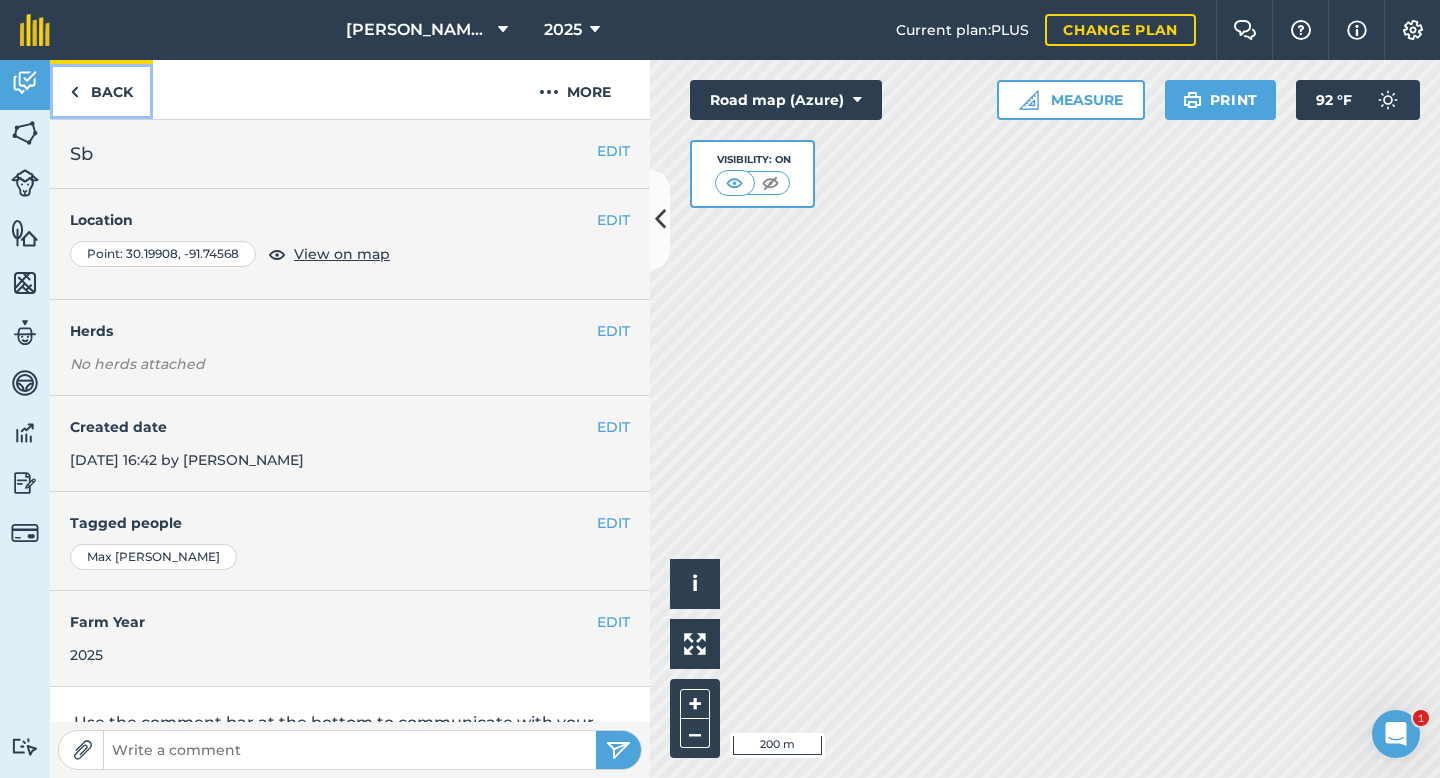 click on "Back" at bounding box center [101, 89] 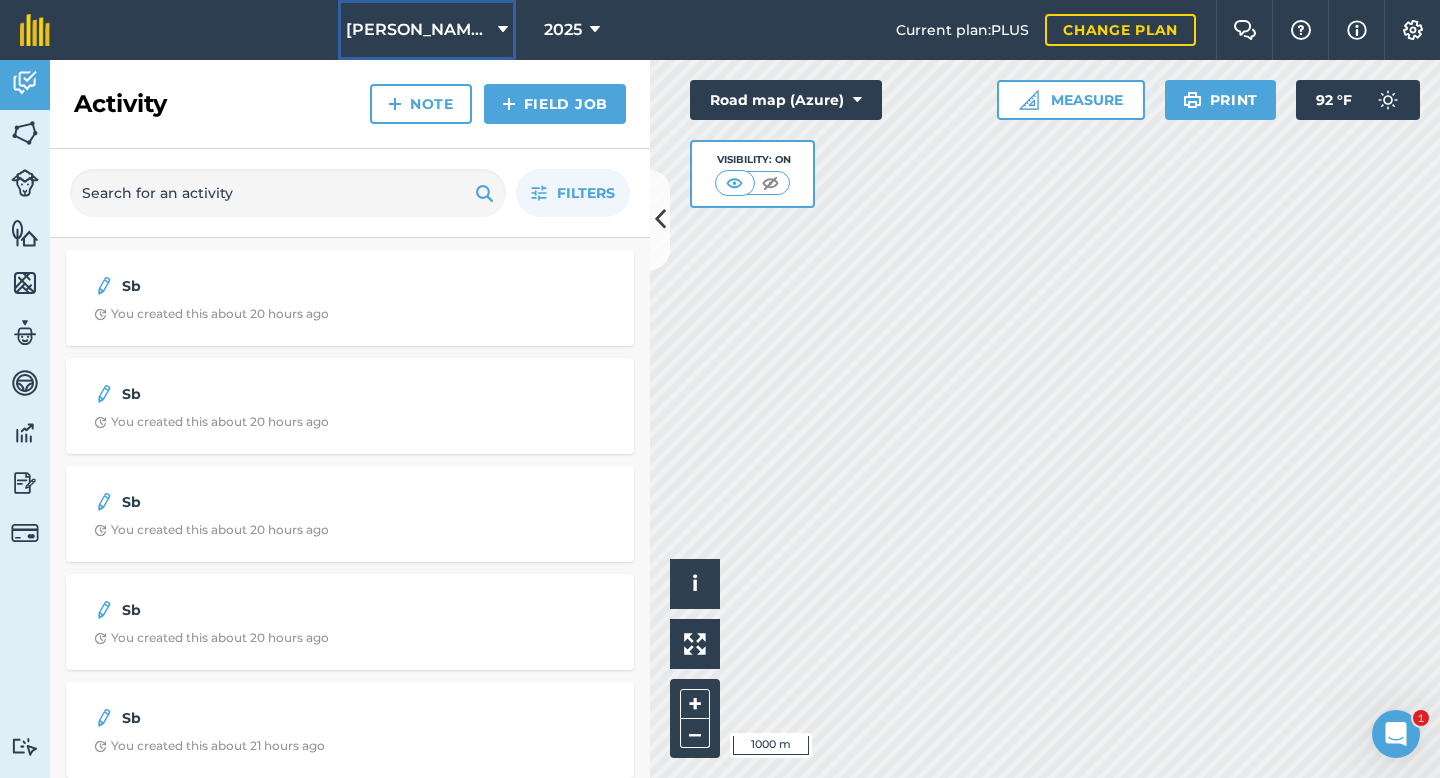 click on "[PERSON_NAME] Farms" at bounding box center (427, 30) 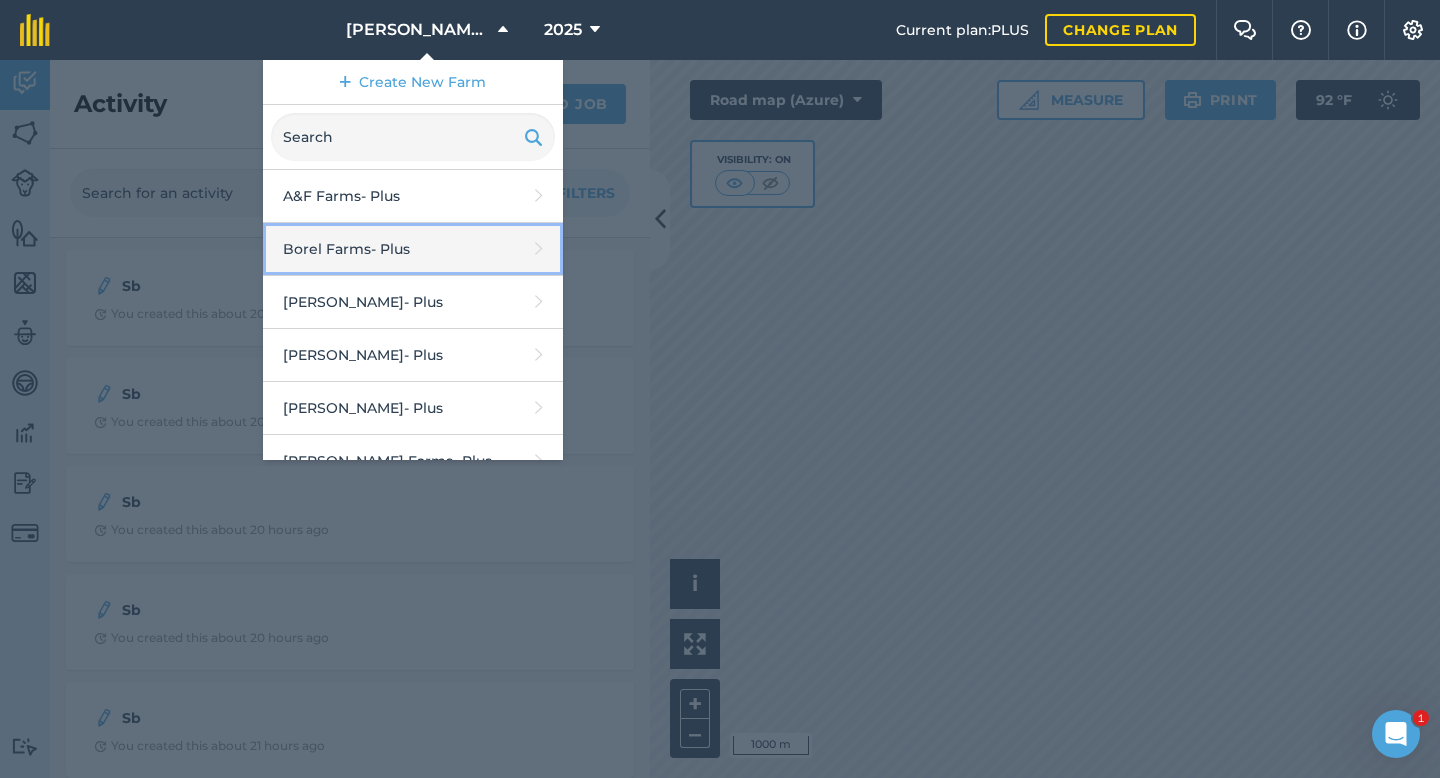 click on "Borel Farms  - Plus" at bounding box center [413, 249] 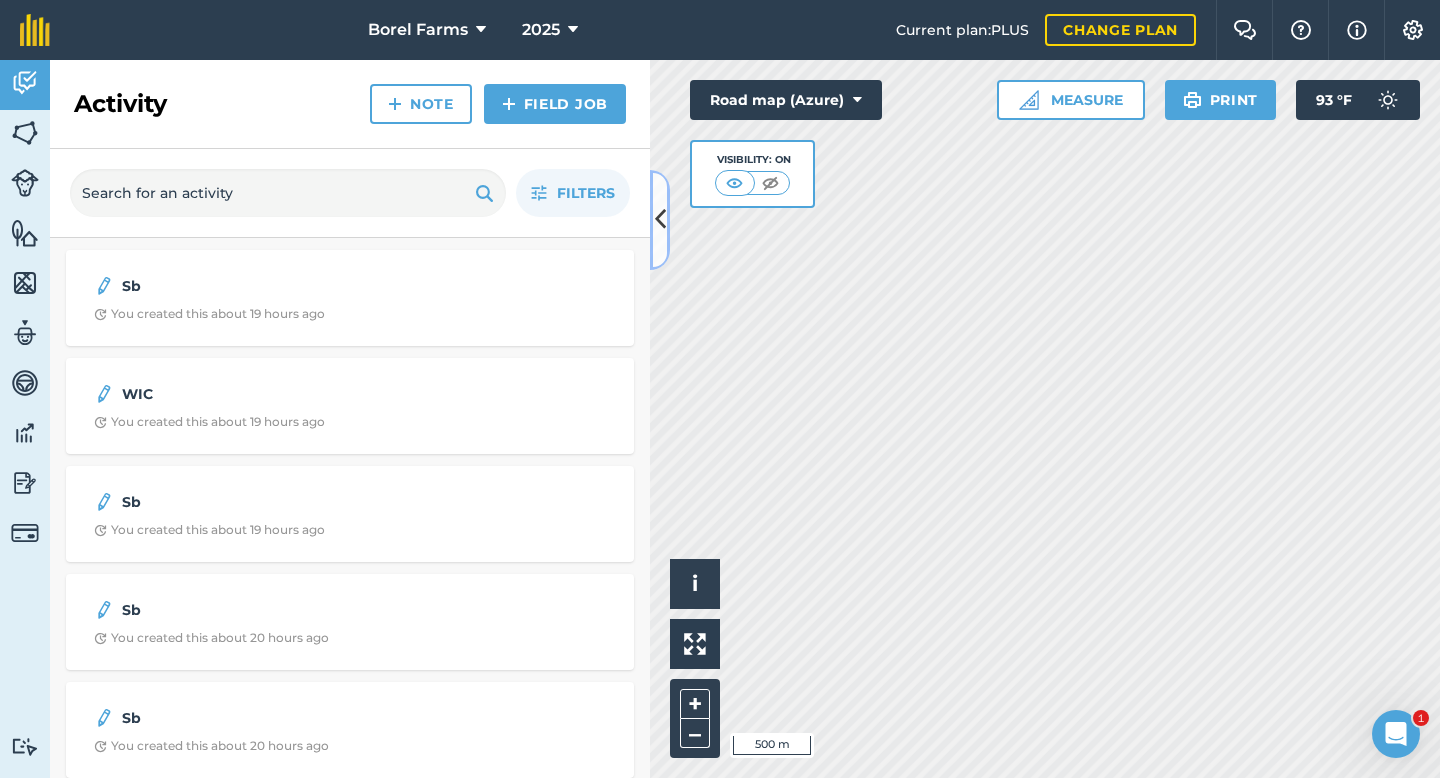 click at bounding box center [660, 220] 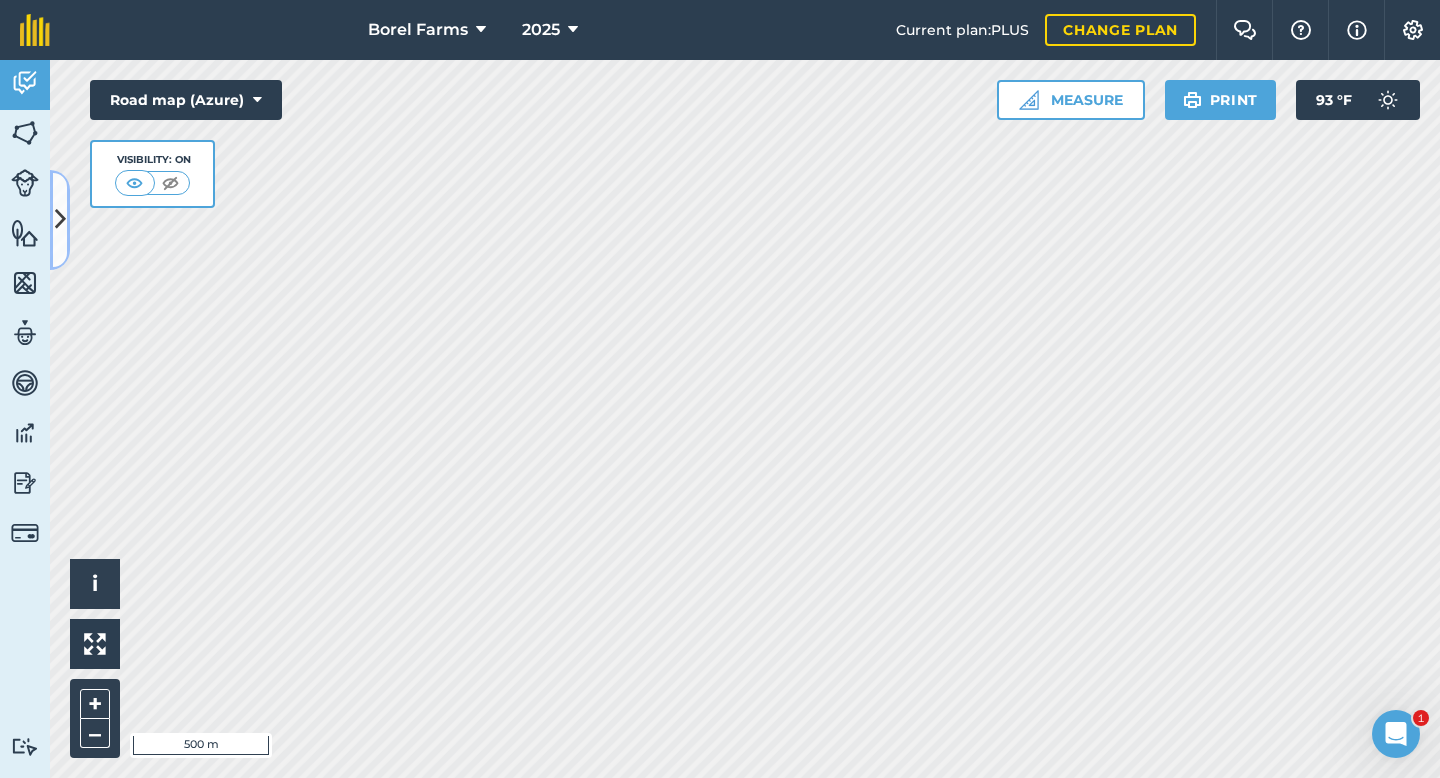click at bounding box center [60, 220] 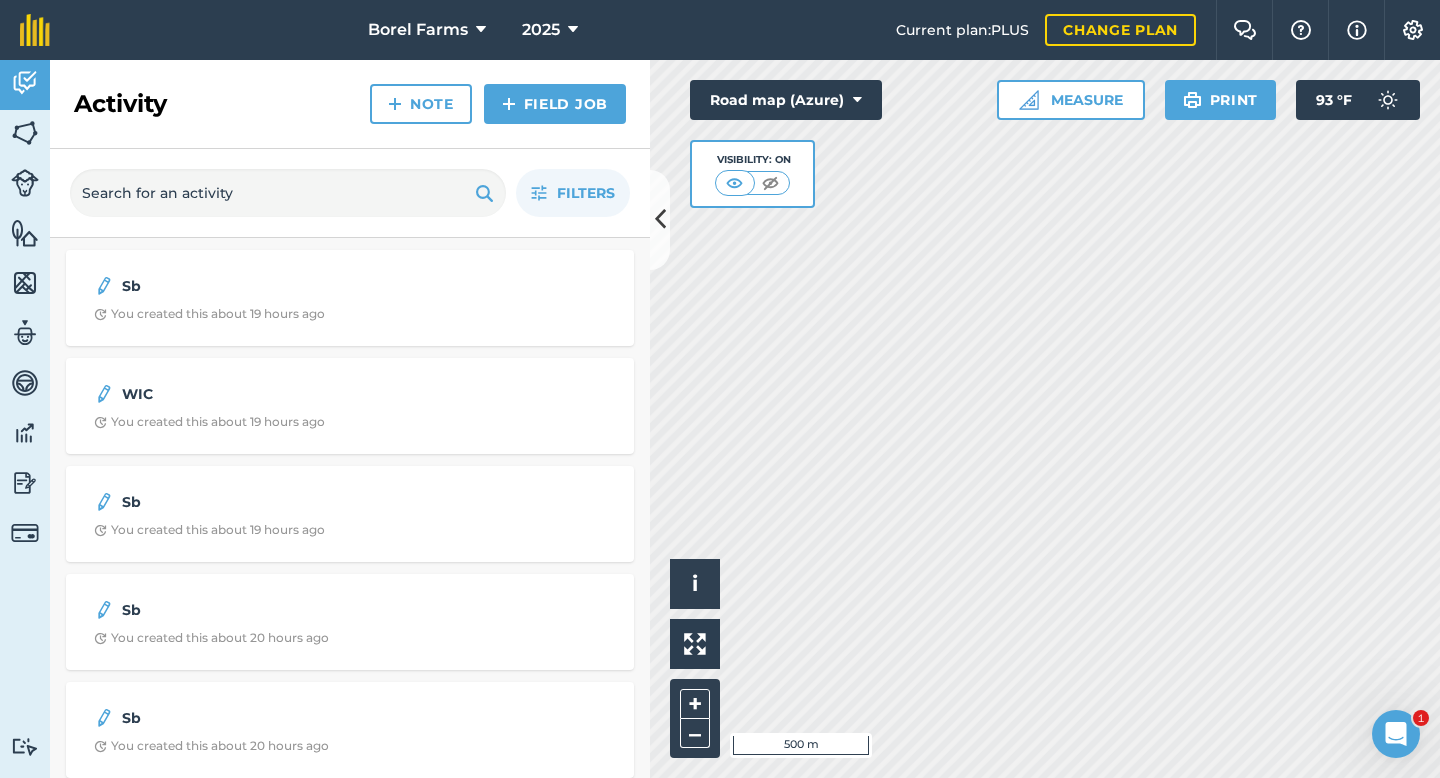 click on "Activity Fields Livestock Features Maps Team Vehicles Data Reporting Billing Tutorials Tutorials Activity   Note   Field Job Filters Sb You created this about 19 hours ago WIC You created this about 19 hours ago Sb You created this about 19 hours ago Sb You created this about 20 hours ago Sb You created this about 20 hours ago Sb You created this about 21 hours ago WIC  You created this [DATE] WIC  You created this [DATE] WIC You created this [DATE] 4b You created this [DATE] 4b You created this [DATE] WIC  You created this [DATE] 5MB You created this [DATE] WIC You created this [DATE] WIC You created this [DATE] 5b You created this [DATE] 3h You created this about [DATE] 4b You created this about [DATE] 7b You created this about [DATE] 7b You created this about [DATE] 7B You created this about [DATE] 6b You created this about [DATE] 7B You created this about [DATE] 8b You created this about [DATE] 5b 5b 5b WIC 7 B 178 i" at bounding box center [720, 419] 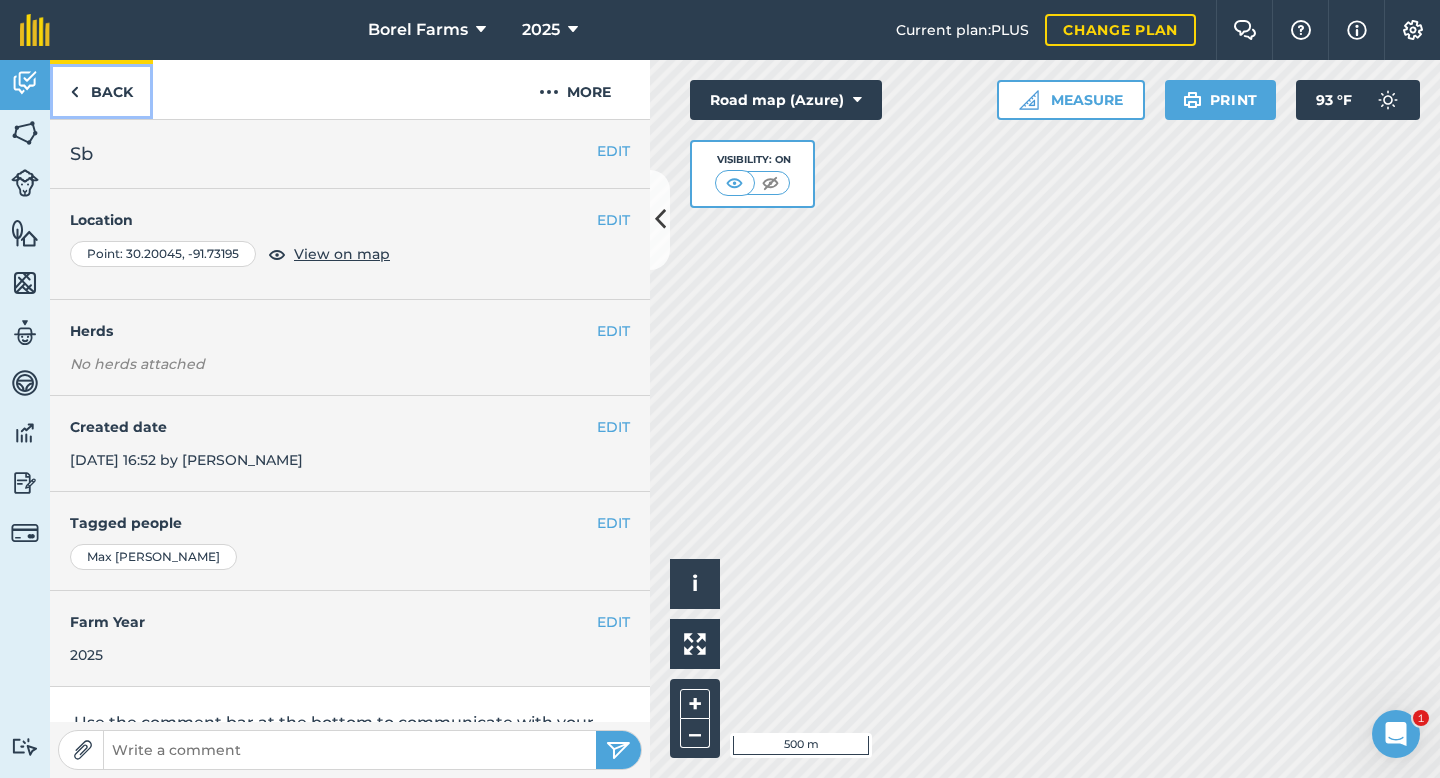 click on "Back" at bounding box center [101, 89] 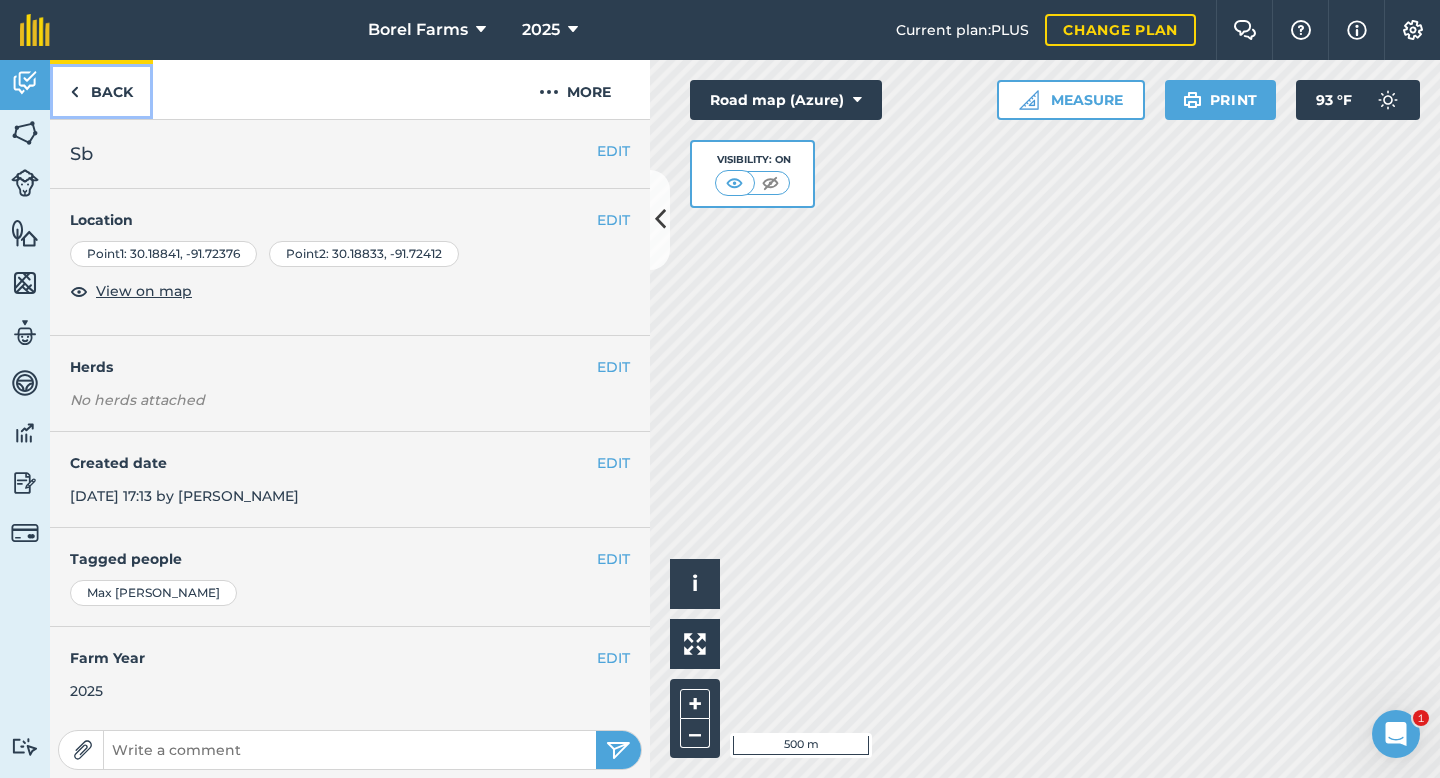 click on "Back" at bounding box center (101, 89) 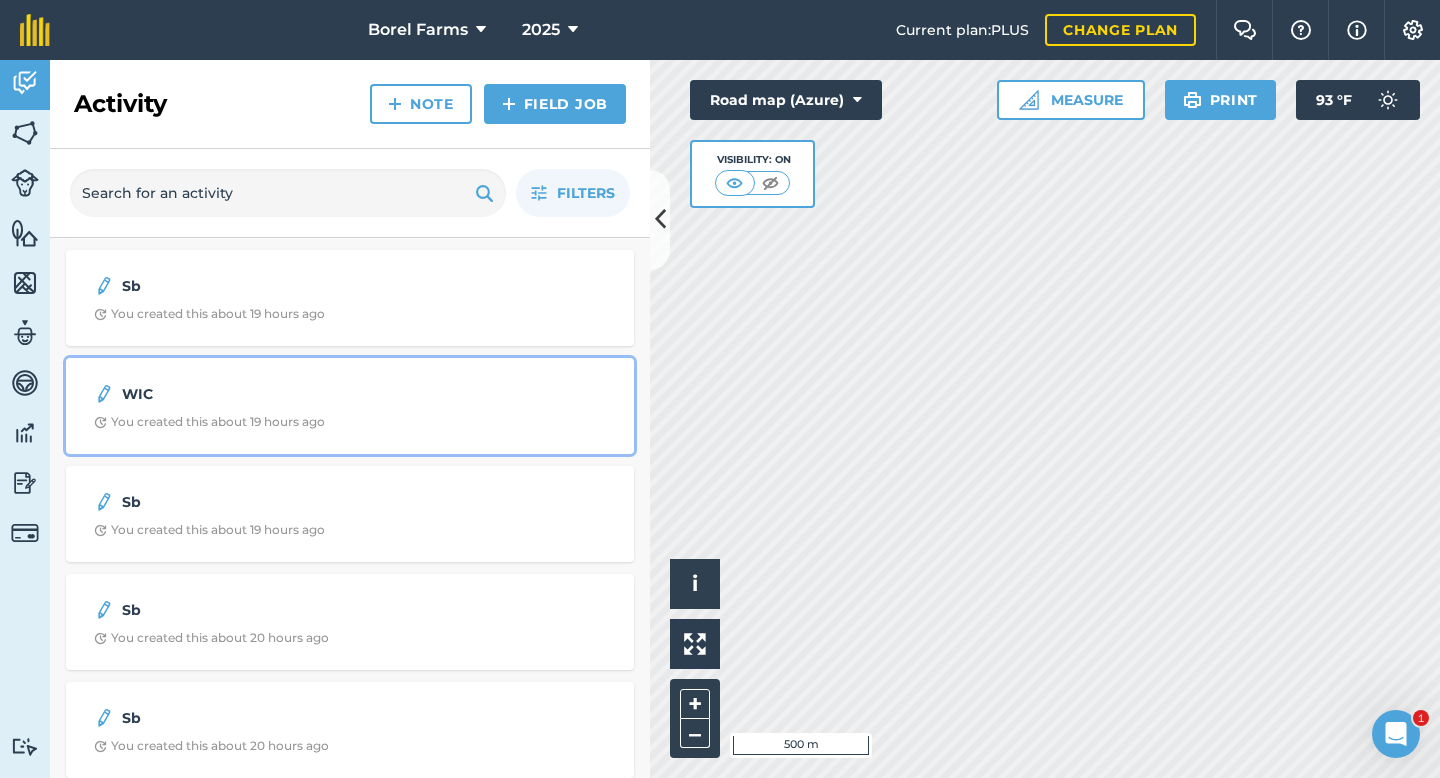 click on "WIC You created this about 19 hours ago" at bounding box center (350, 406) 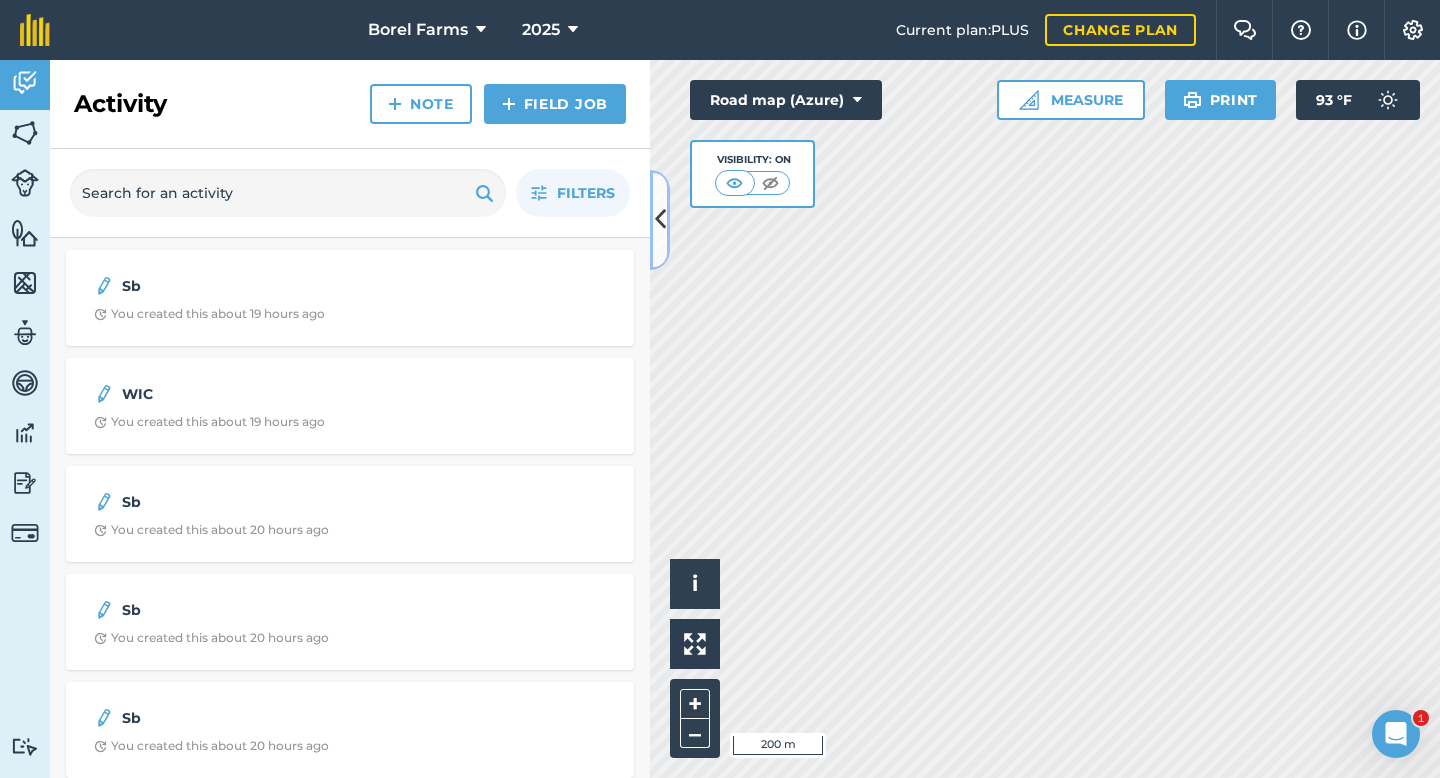 click at bounding box center [660, 219] 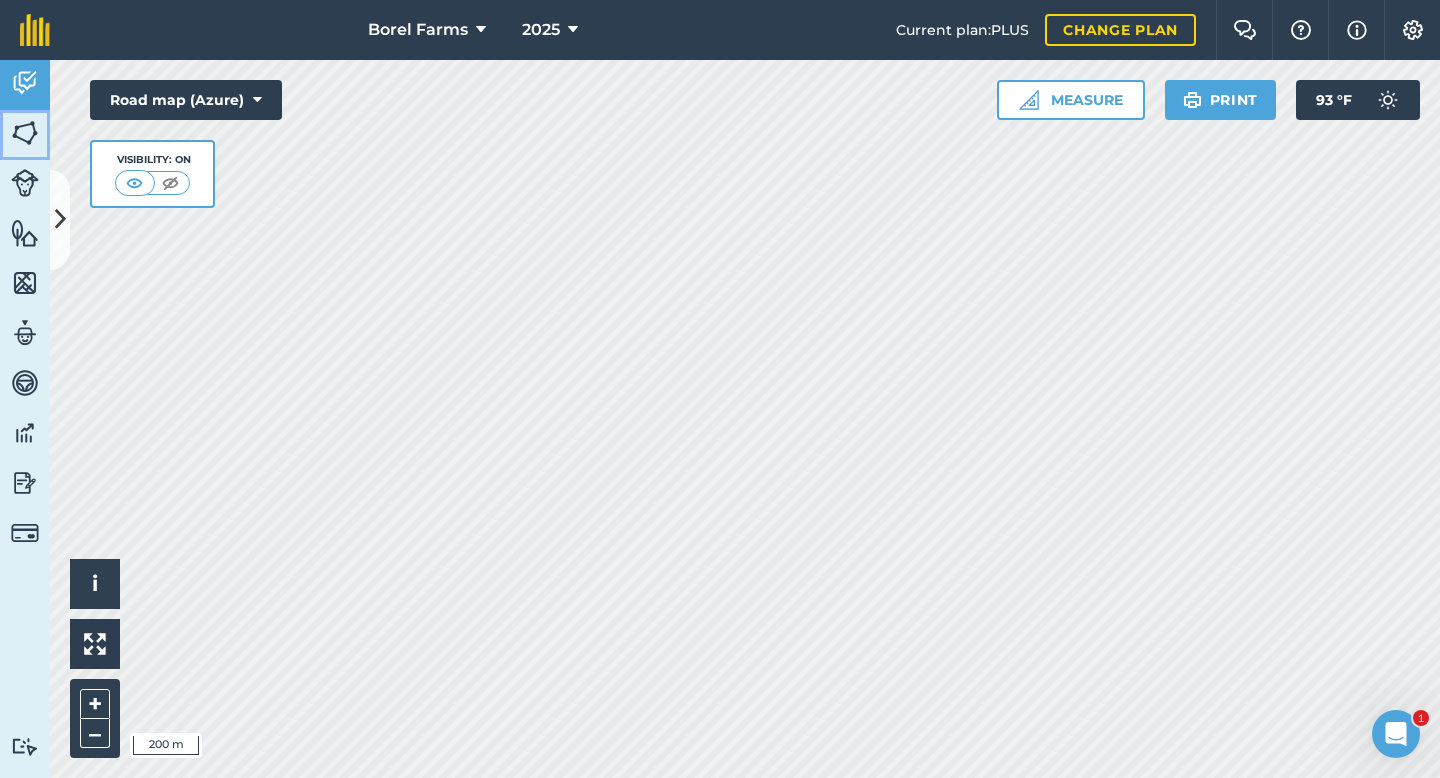 click on "Fields" at bounding box center (25, 135) 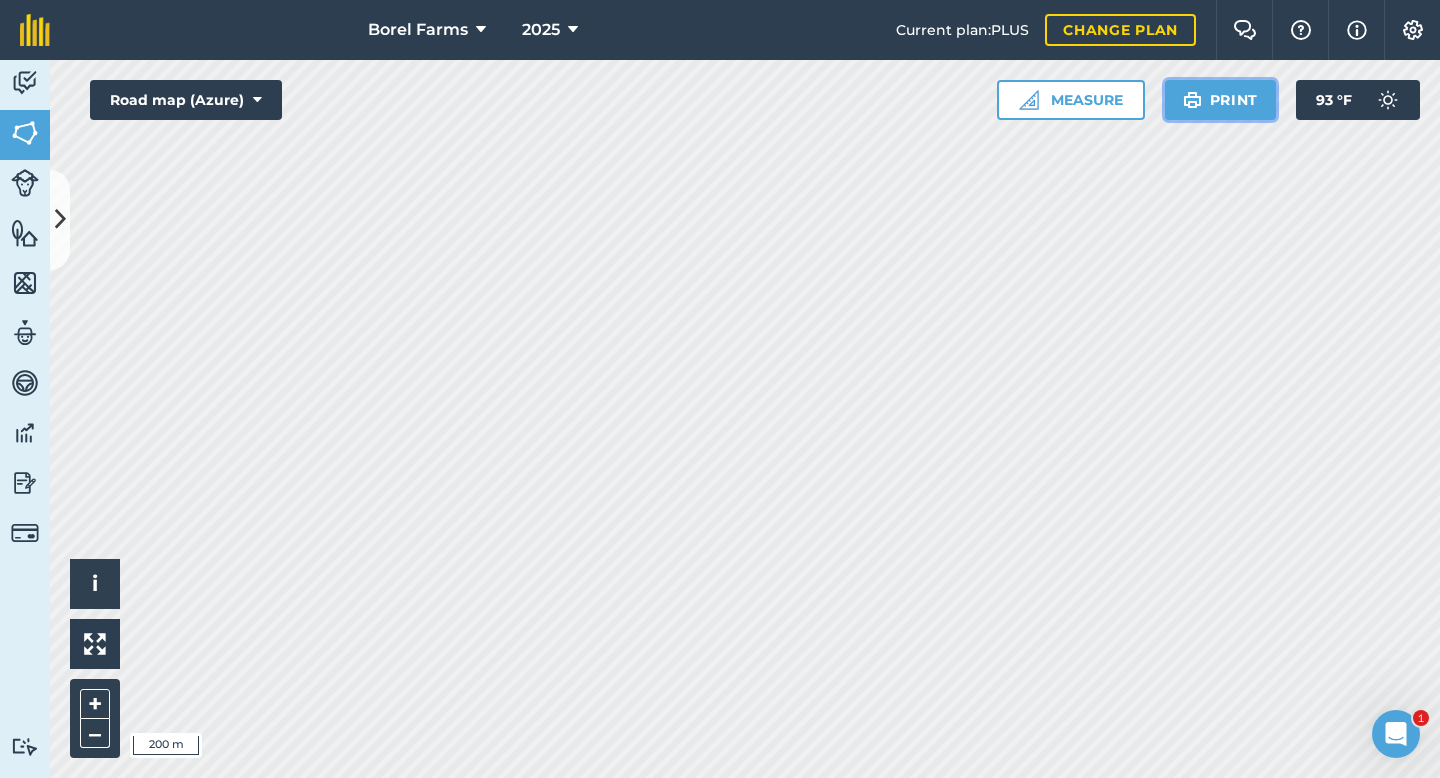 click on "Print" at bounding box center [1221, 100] 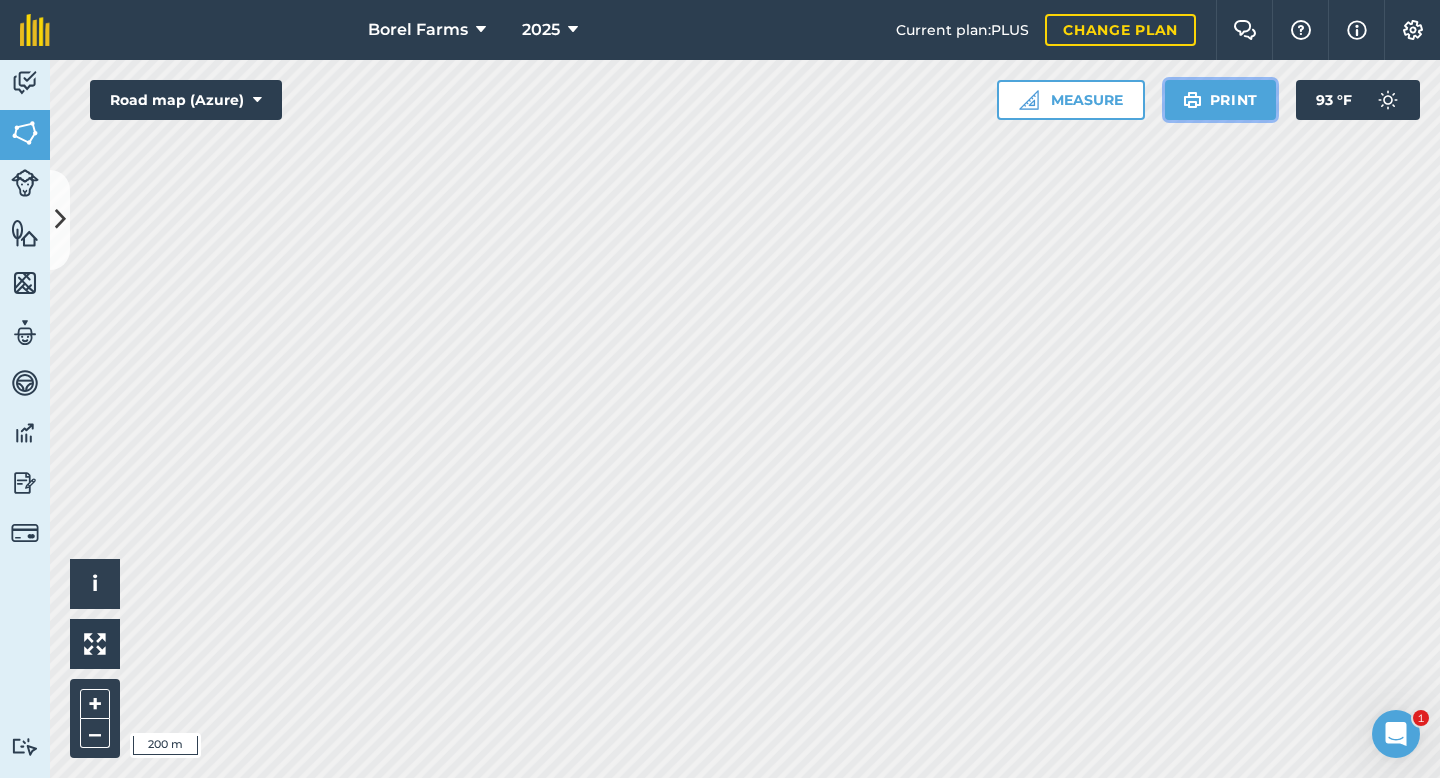 click on "Print" at bounding box center (1221, 100) 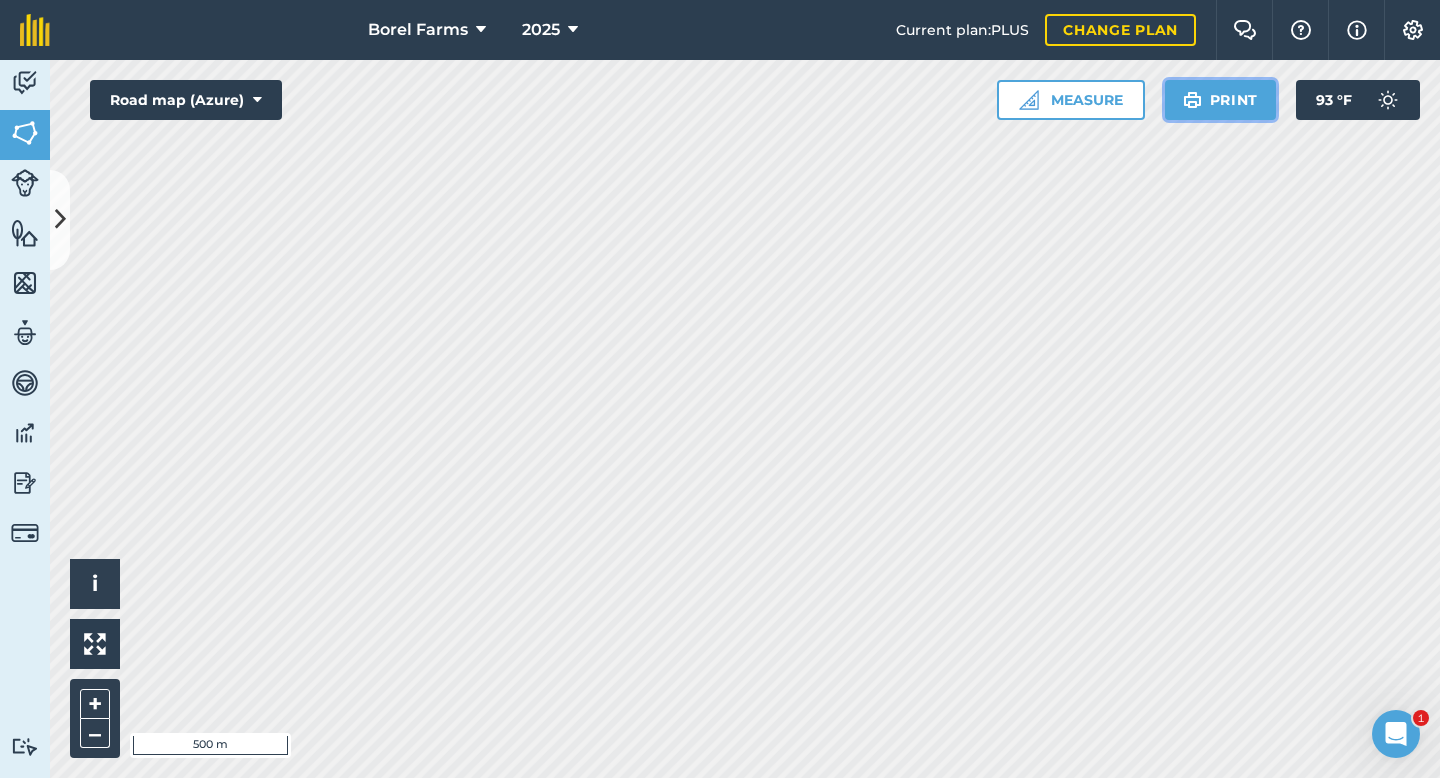 click on "Print" at bounding box center [1221, 100] 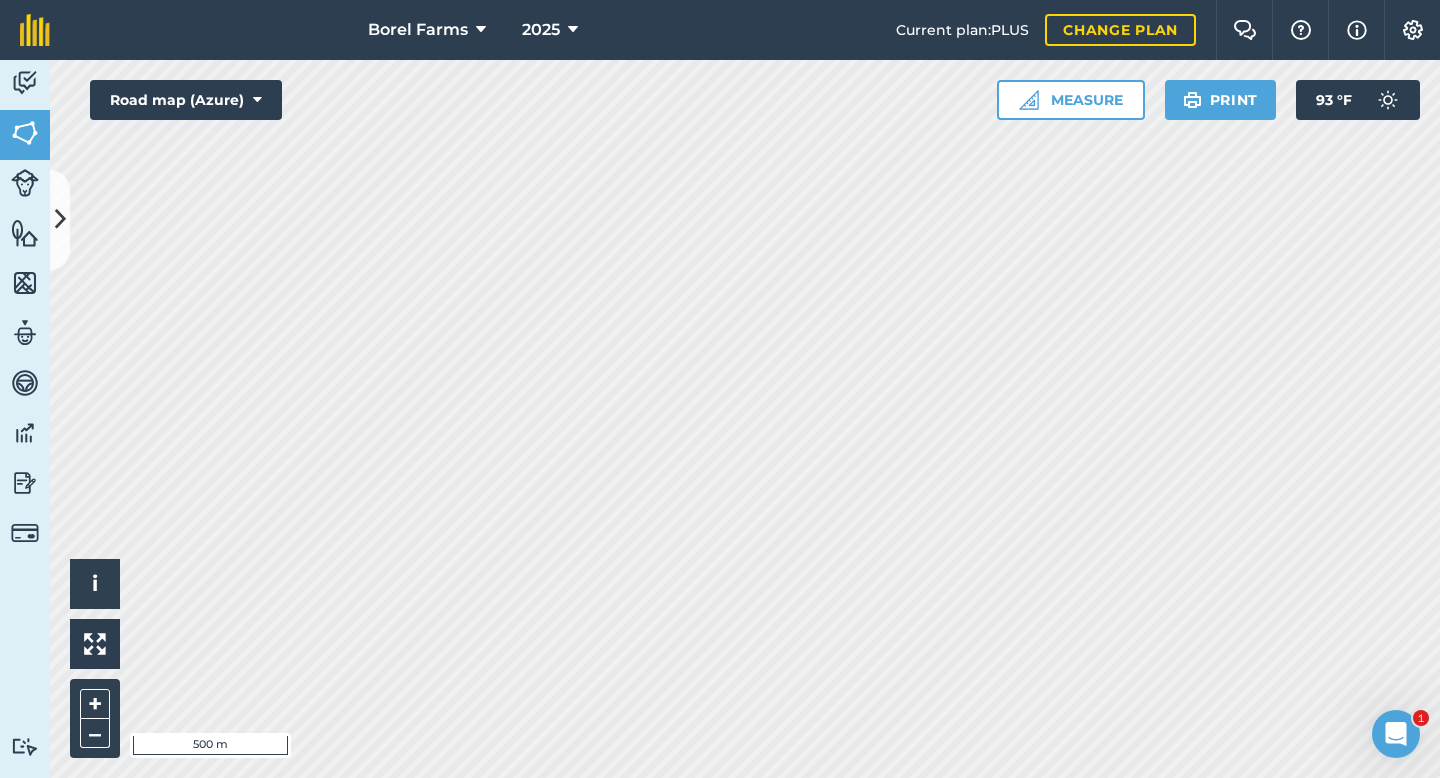 click on "Borel Farms 2025 Current plan :  PLUS   Change plan Farm Chat Help Info Settings Borel Farms  -  2025 Reproduced with the permission of  Microsoft Printed on  [DATE] Field usages No usage set 1st 2nd 3rd 4th Fallow Plant Activity Fields Livestock Features Maps Team Vehicles Data Reporting Billing Tutorials Tutorials Fields   Add   Set usage Visibility: On Total area :  2,819   Ac Edit fields By usages, Filters (1) 1st 705.5   Ac 06 Shop 12.74   Ac 11 Shop 11.35   Ac 16 Shop 11.03   Ac 32 Shop 14.48   Ac 36 Shop 12.78   Ac 37 Shop 4.126   Ac 38 Shop 3.952   Ac 40 Shop 10.07   Ac 47 Shop 6.515   Ac 49 Shop 7.067   Ac 50 Catahoula 32.6   Ac 59 Catahoula 23.16   Ac 65 Catahoula 21.51   Ac 66 Catahoula 16.1   Ac 67 Catahoula 2.575   Ac 67 Catahoula 3.615   Ac 69 Catahoula 7.317   Ac 72 Catahoula 6.849   Ac 76 Catahoula 2.92   Ac 77 Catahoula 12   Ac 80 Clet's 10.74   Ac 83 Clet's 2.264   Ac 84 Clet's 4.52   Ac 85 Clet's 5.306   Ac 91 Clet's 11.75   Ac 92 Clet's 7.013   Ac 97 Clet's 4.093   Ac 98 Clet's 2.113" at bounding box center [720, 389] 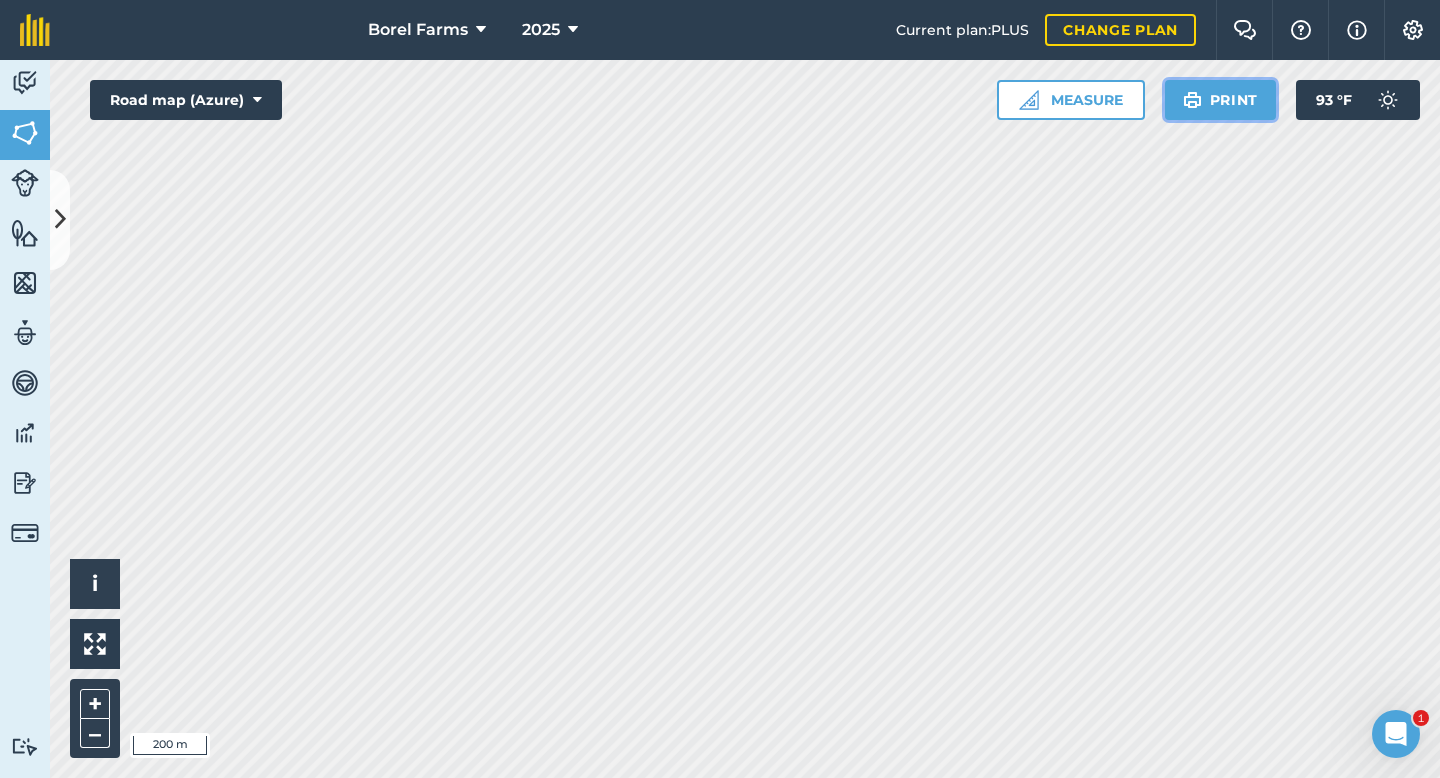 click at bounding box center [1192, 100] 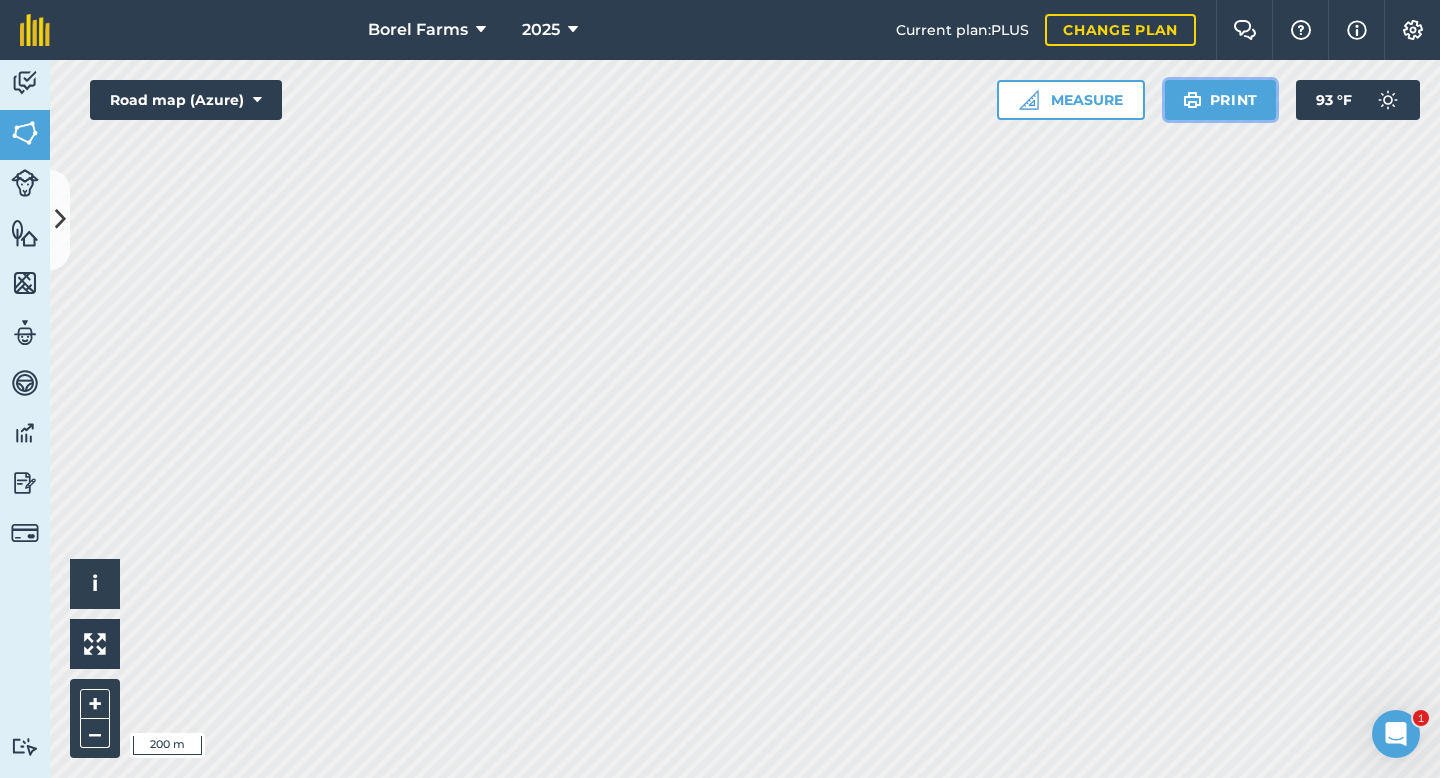 click on "Print" at bounding box center [1221, 100] 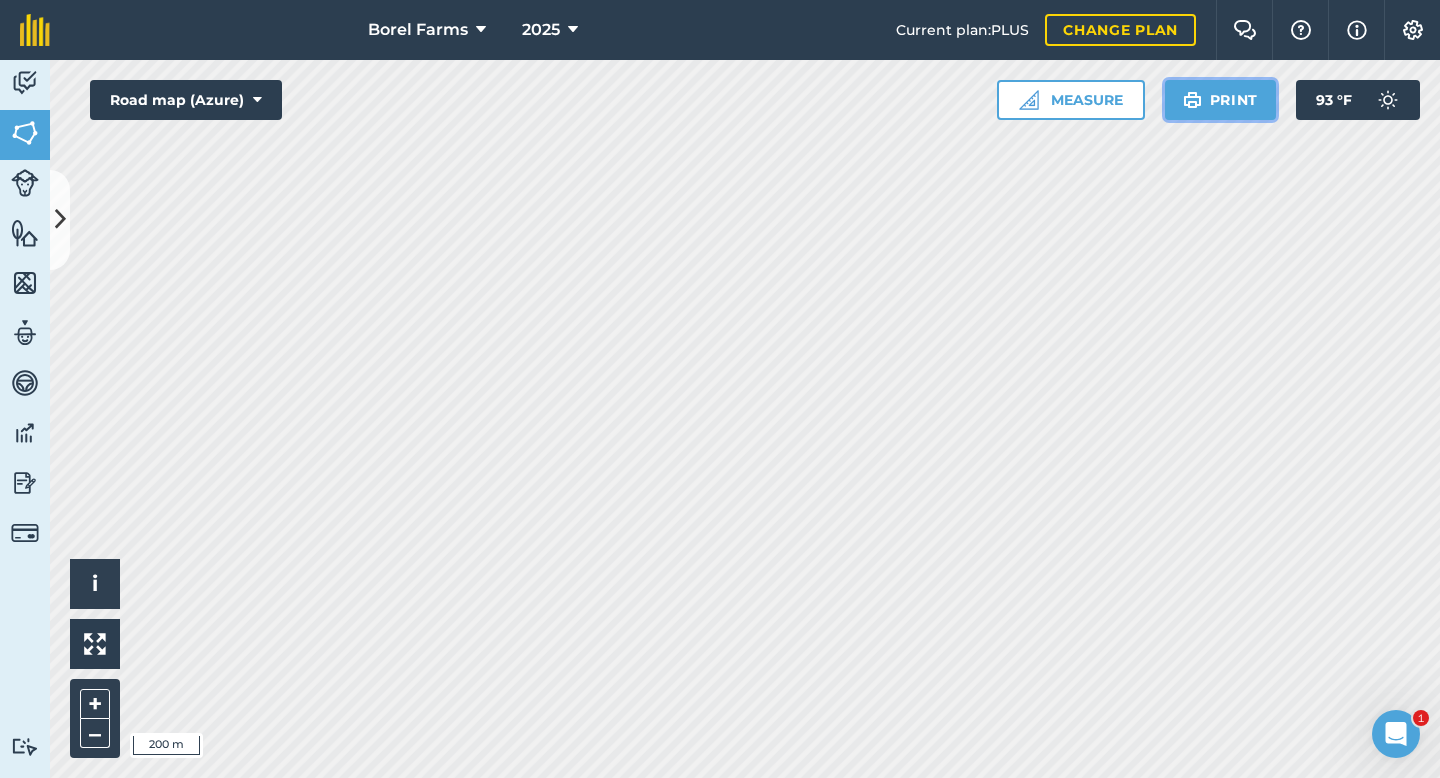 click on "Print" at bounding box center [1221, 100] 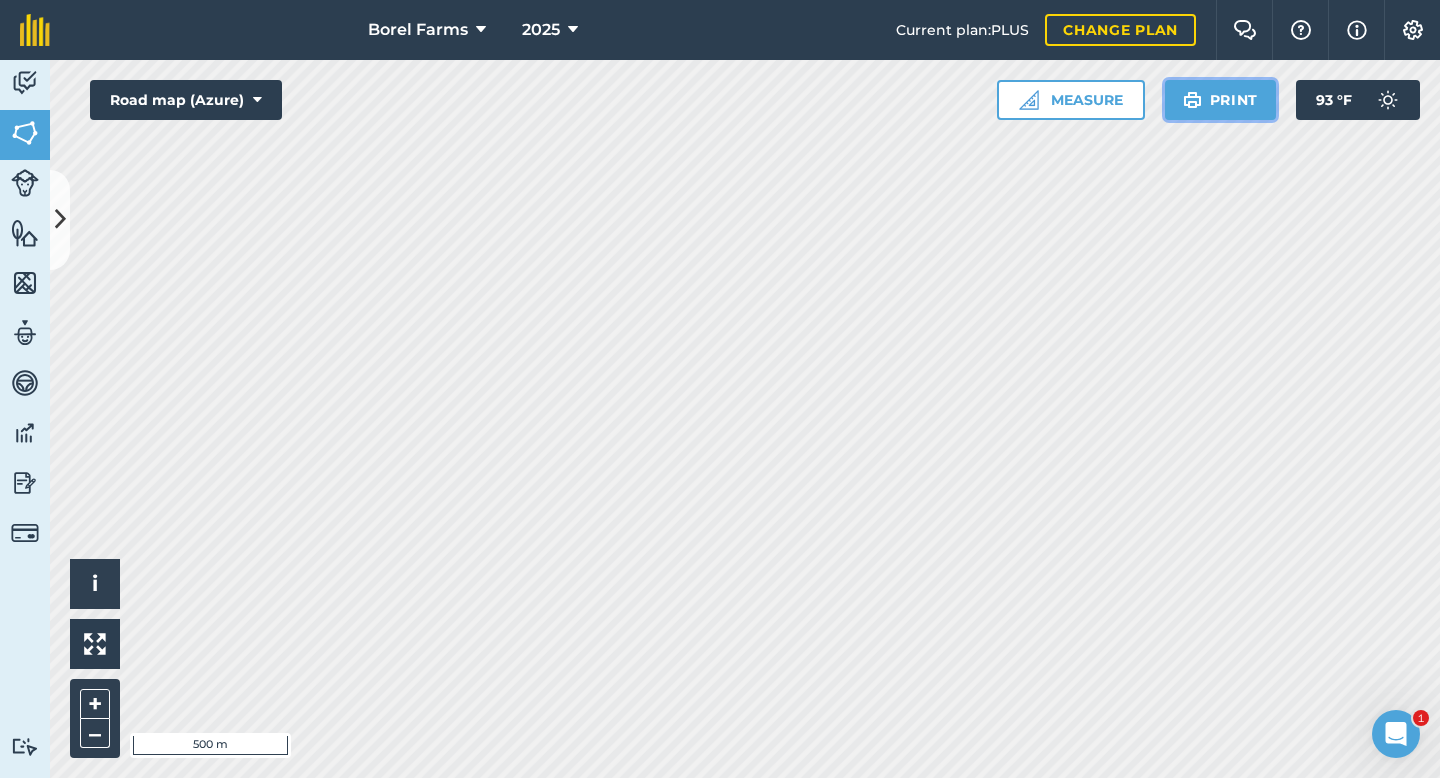 click on "Print" at bounding box center [1221, 100] 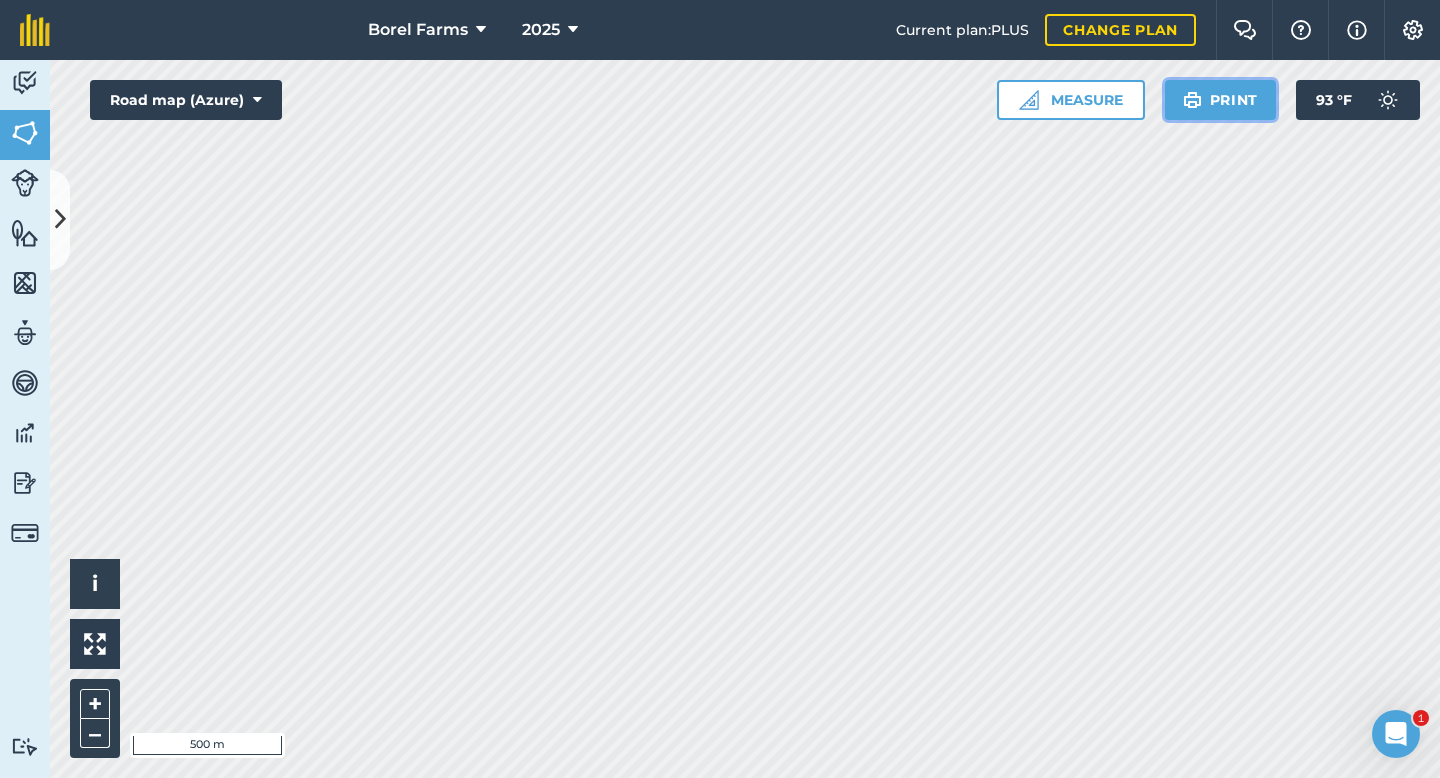 click on "Print" at bounding box center [1221, 100] 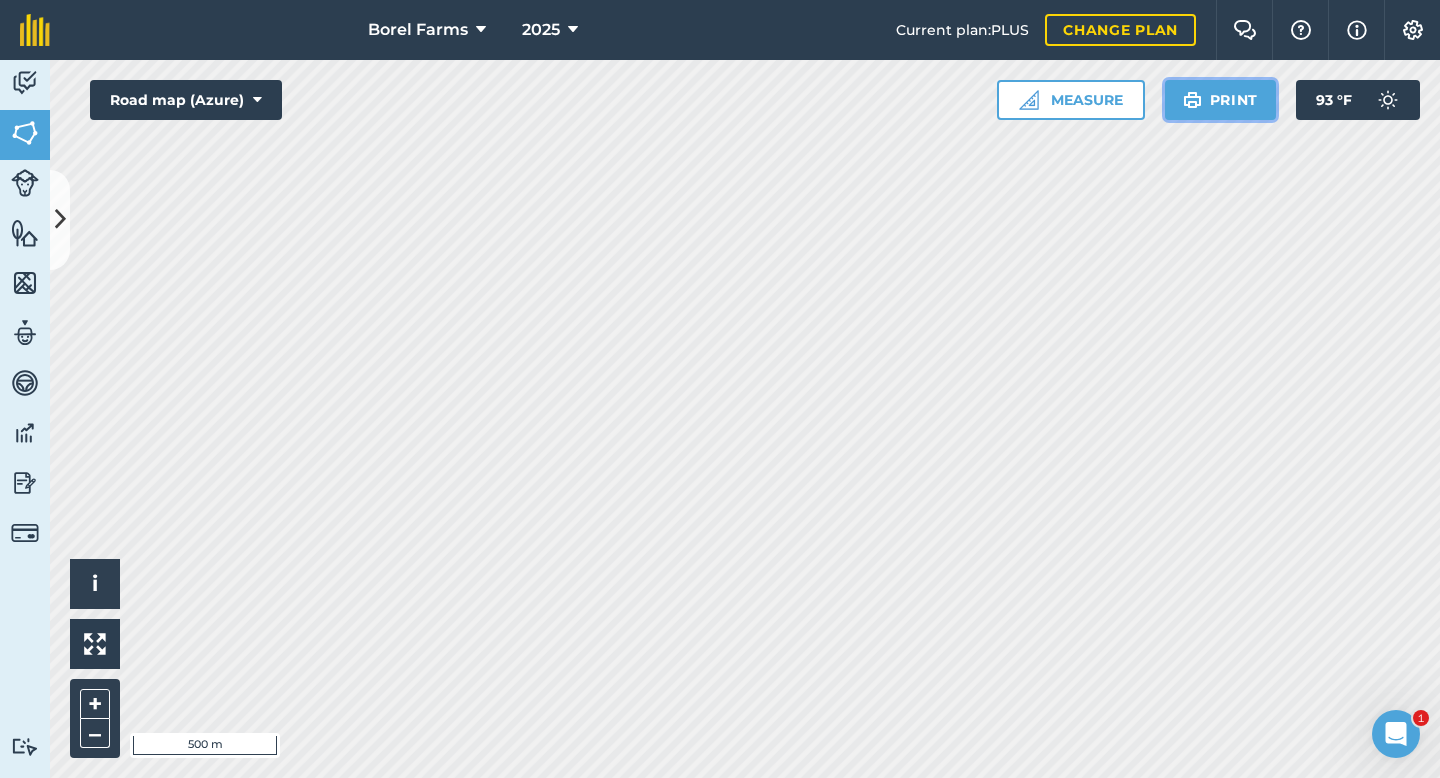 click on "Print" at bounding box center (1221, 100) 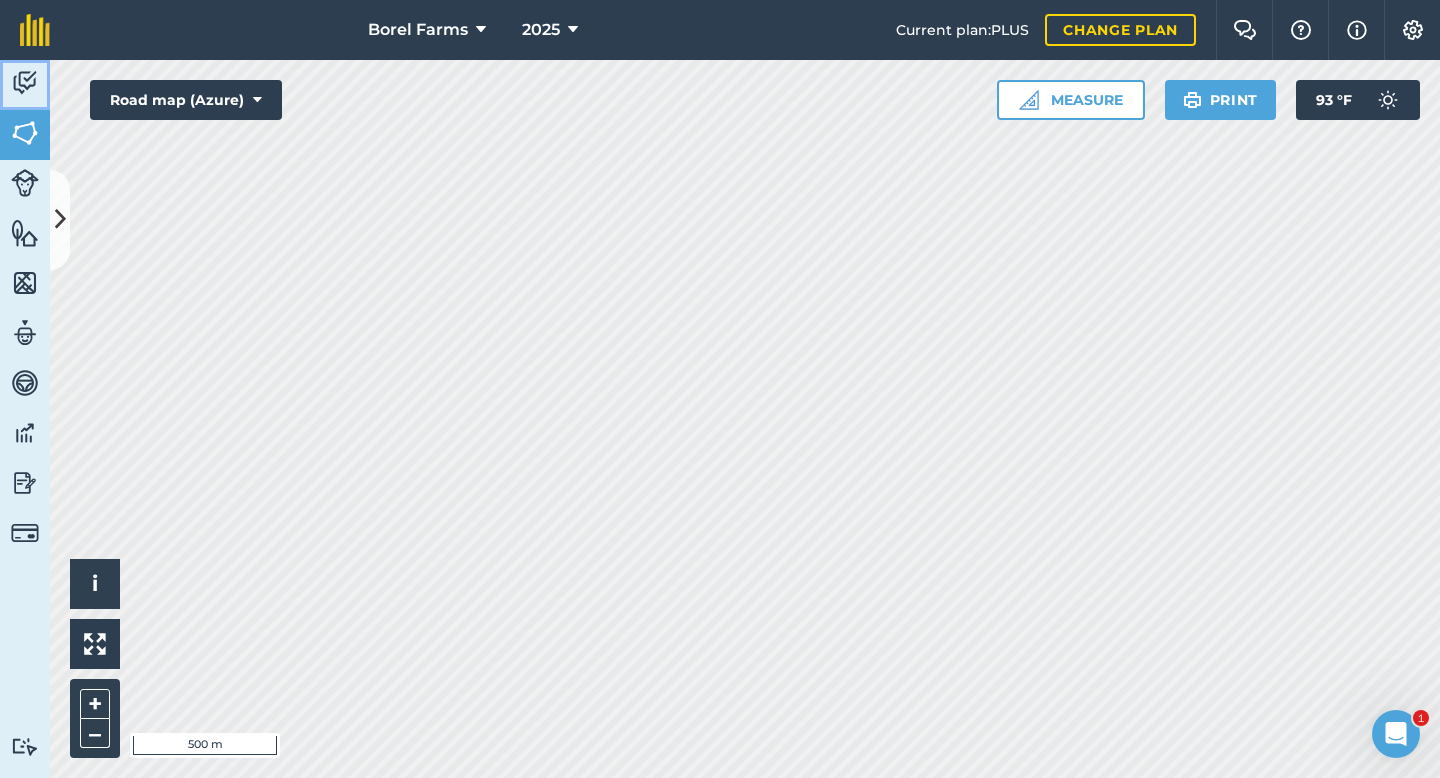 click on "Activity" at bounding box center [25, 85] 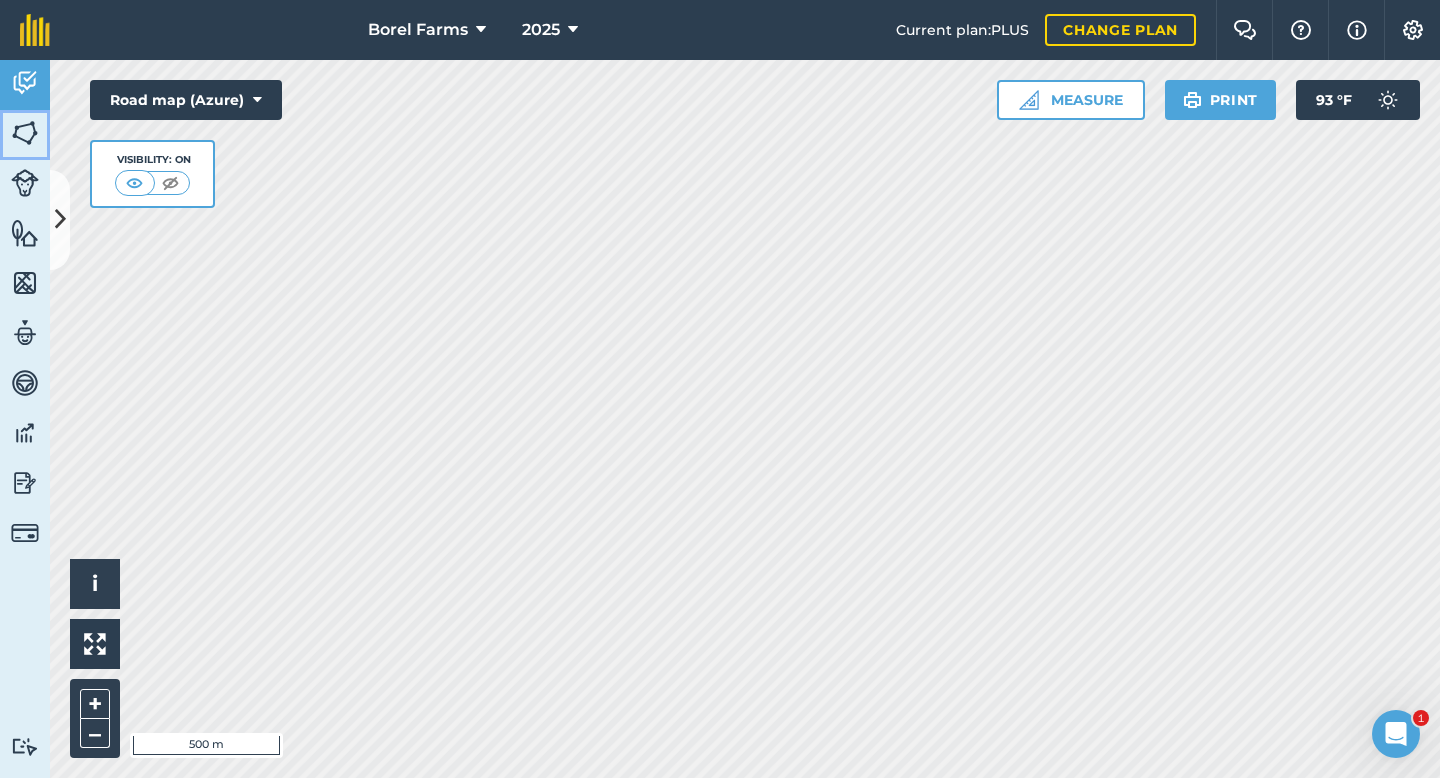 click at bounding box center (25, 133) 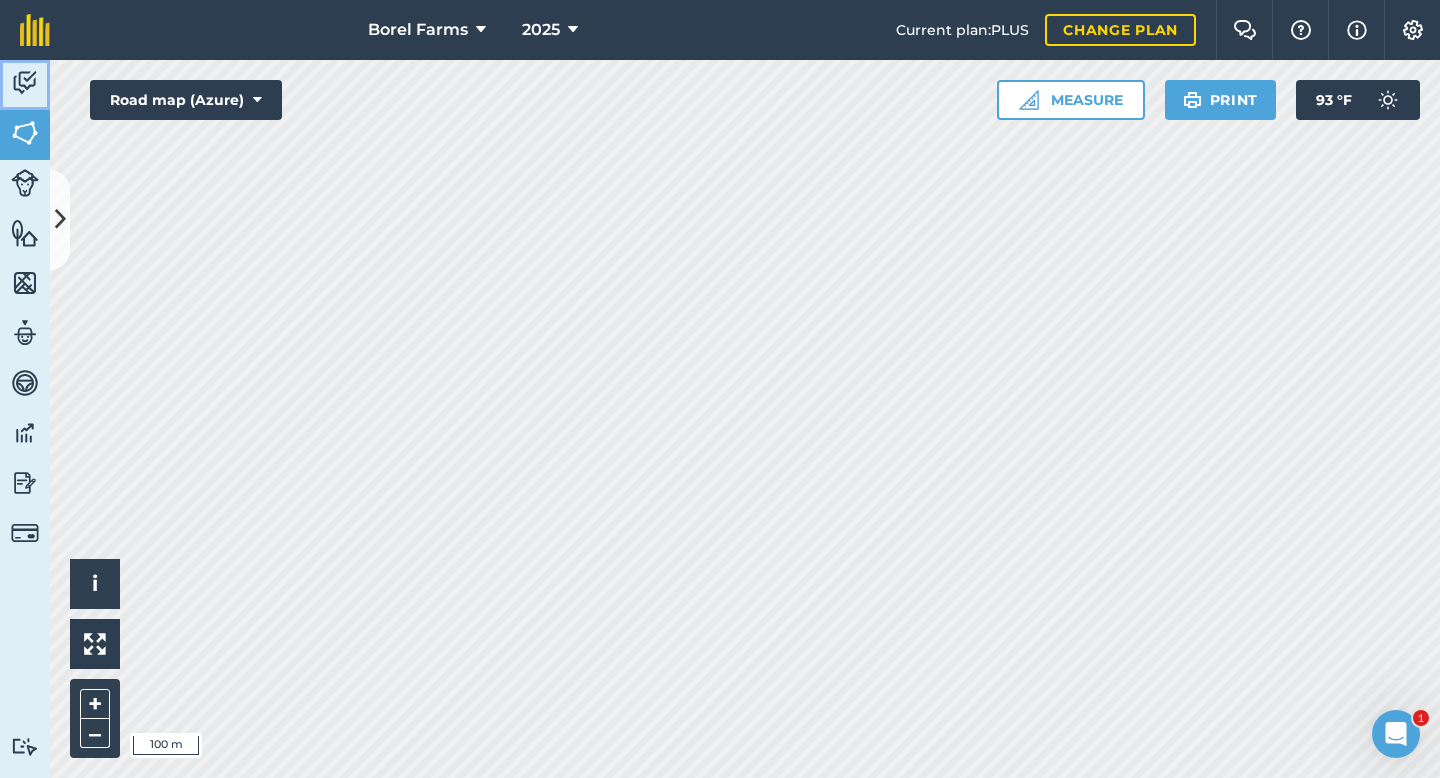 click at bounding box center (25, 83) 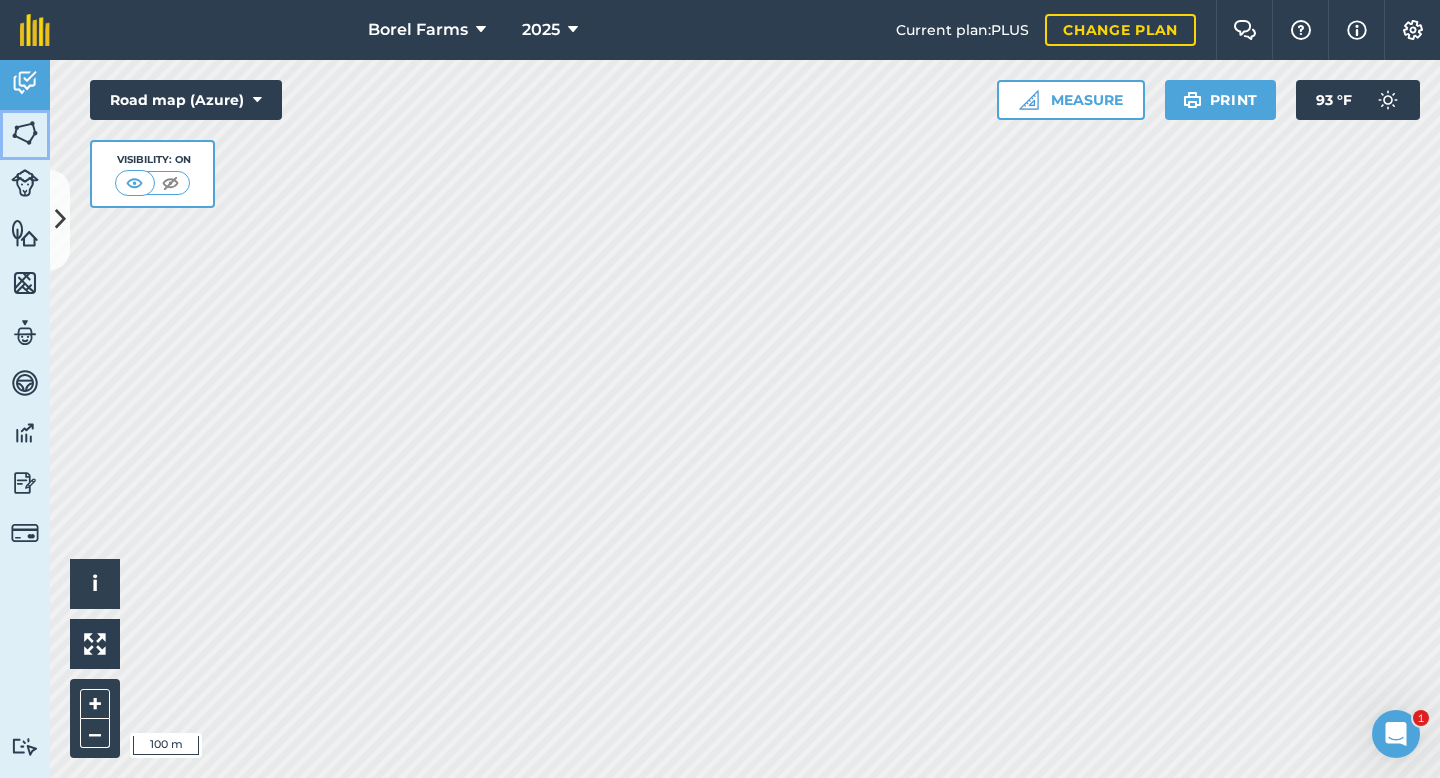 click at bounding box center [25, 133] 